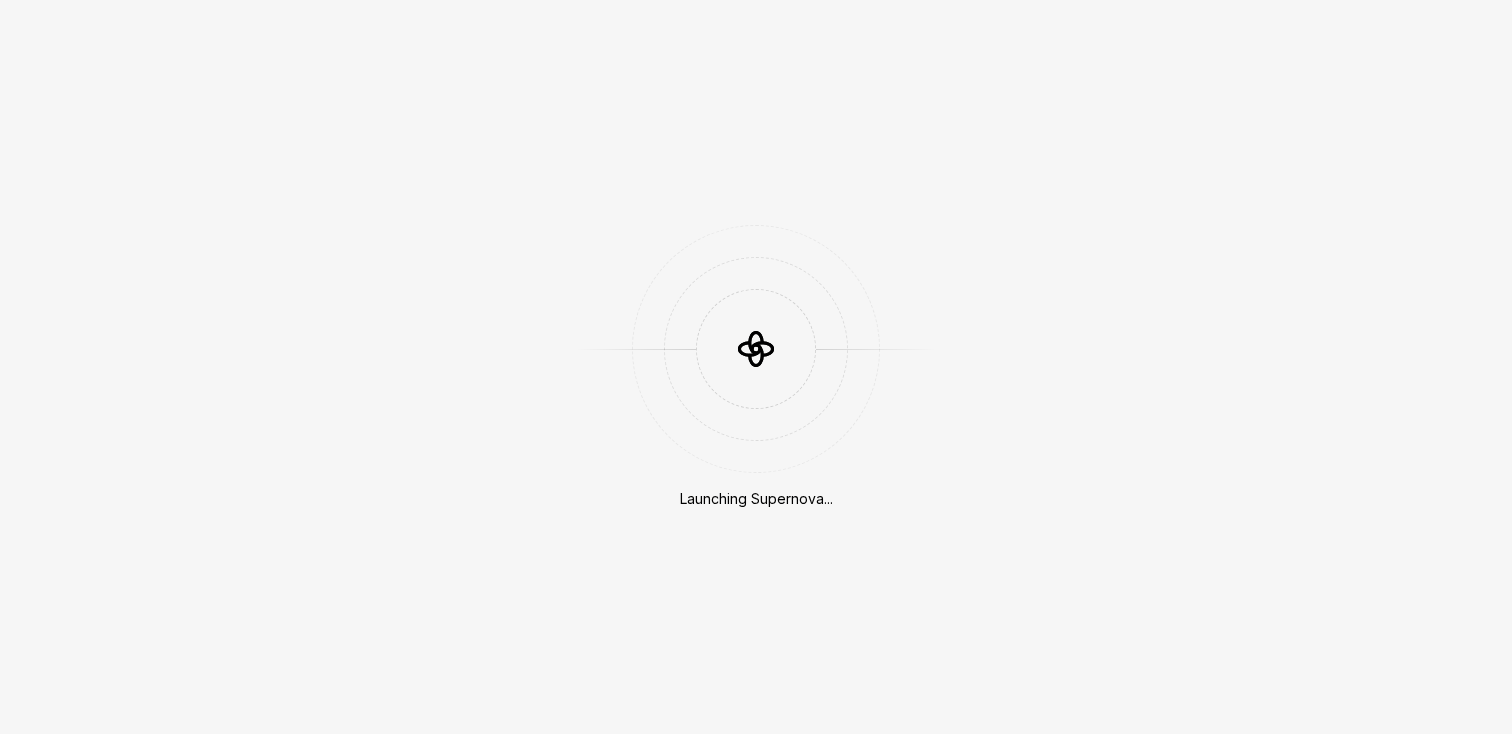 scroll, scrollTop: 0, scrollLeft: 0, axis: both 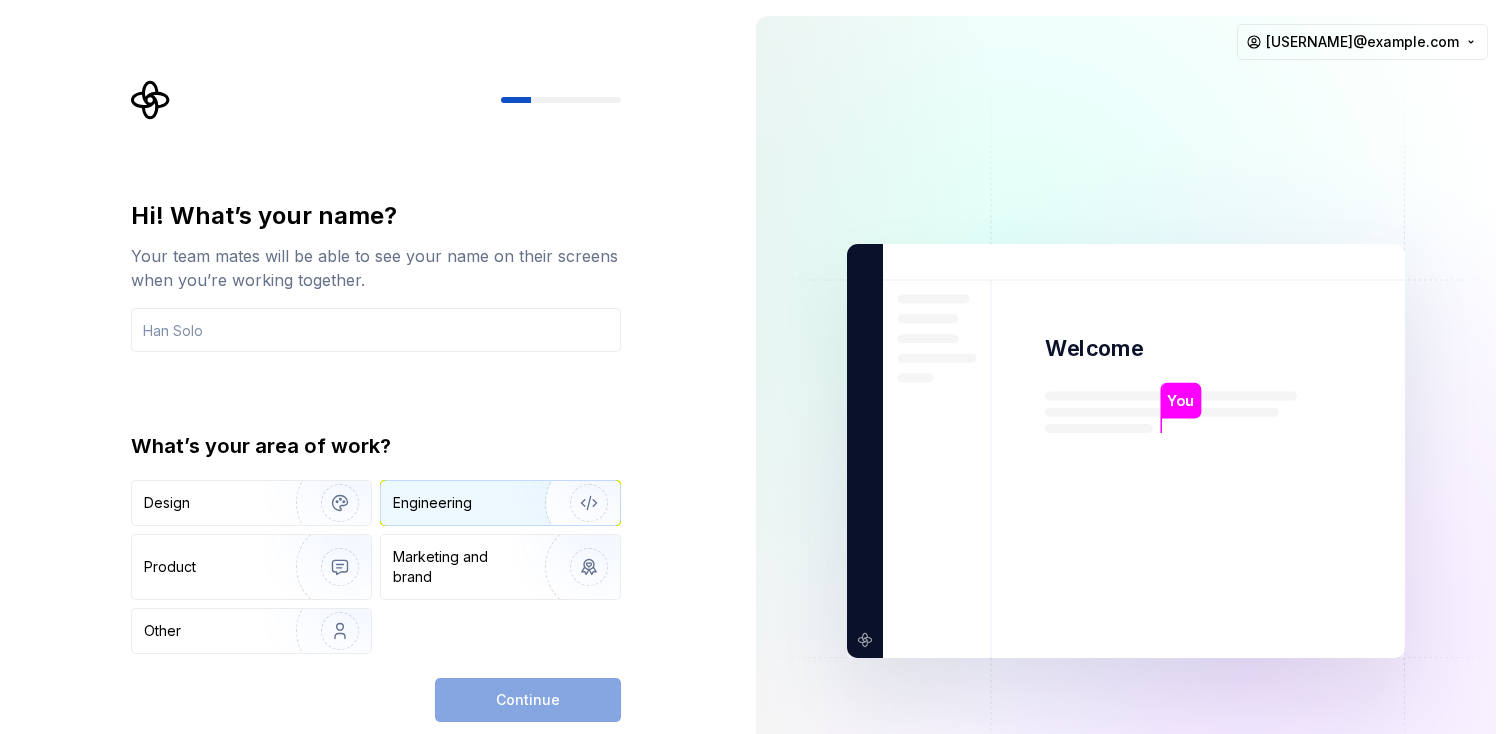 click on "Engineering" at bounding box center [432, 503] 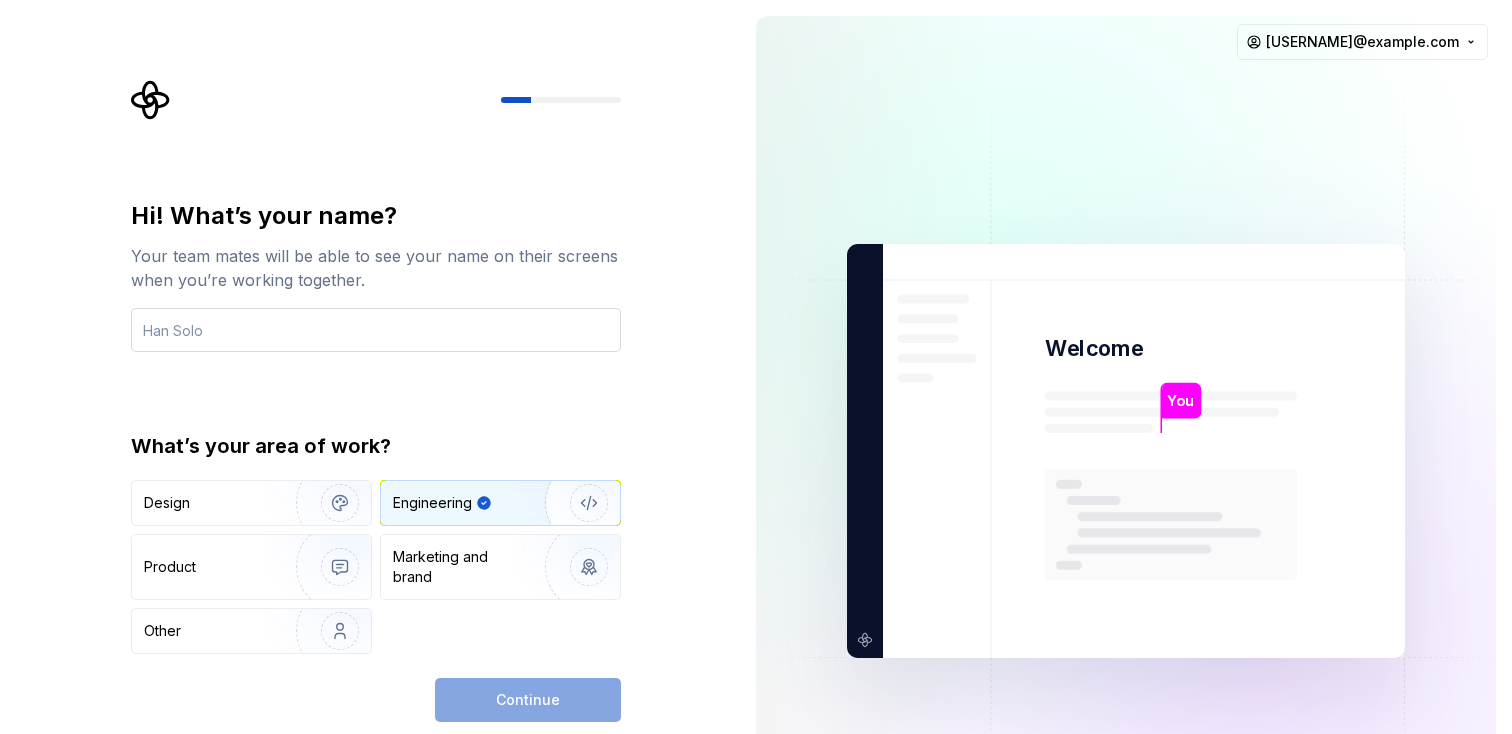 click at bounding box center [376, 330] 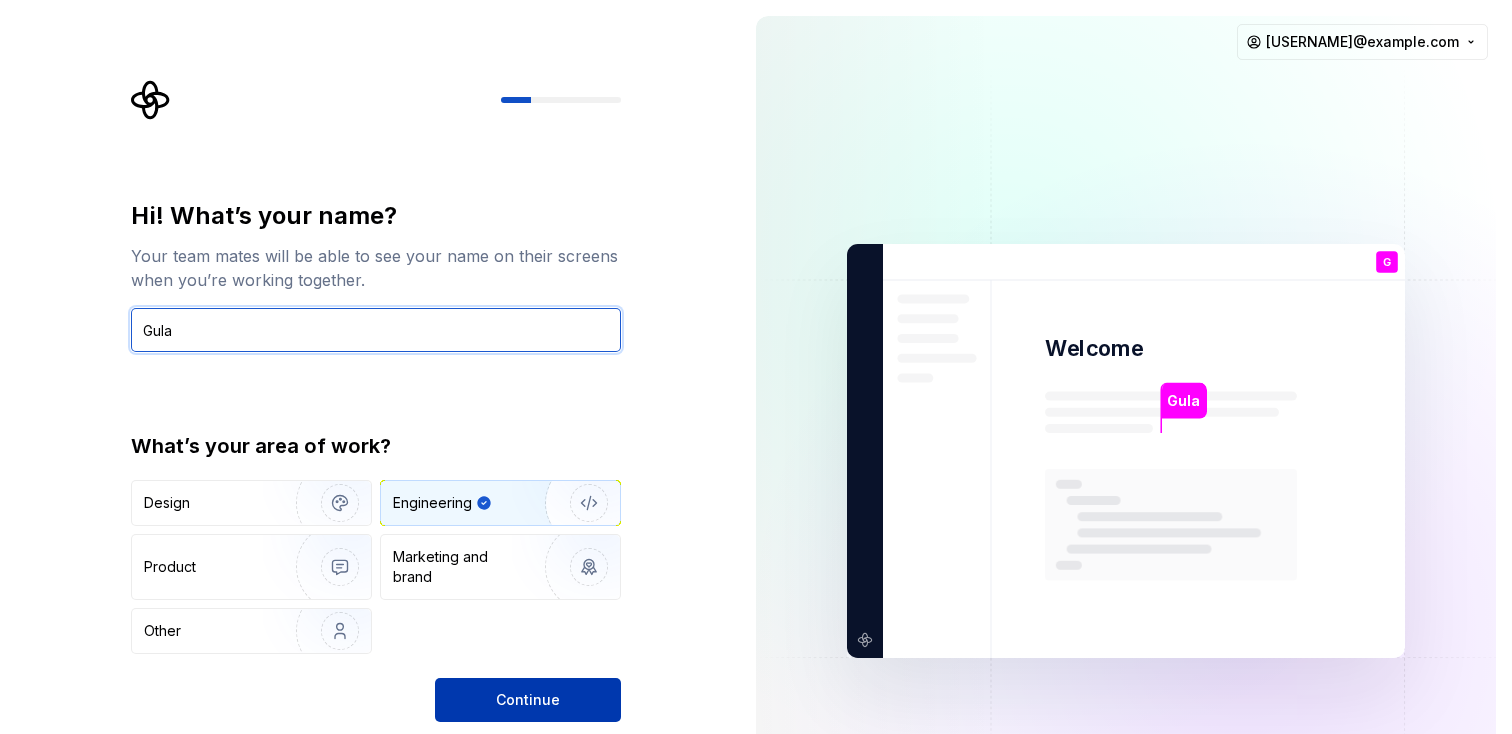 type on "Gula" 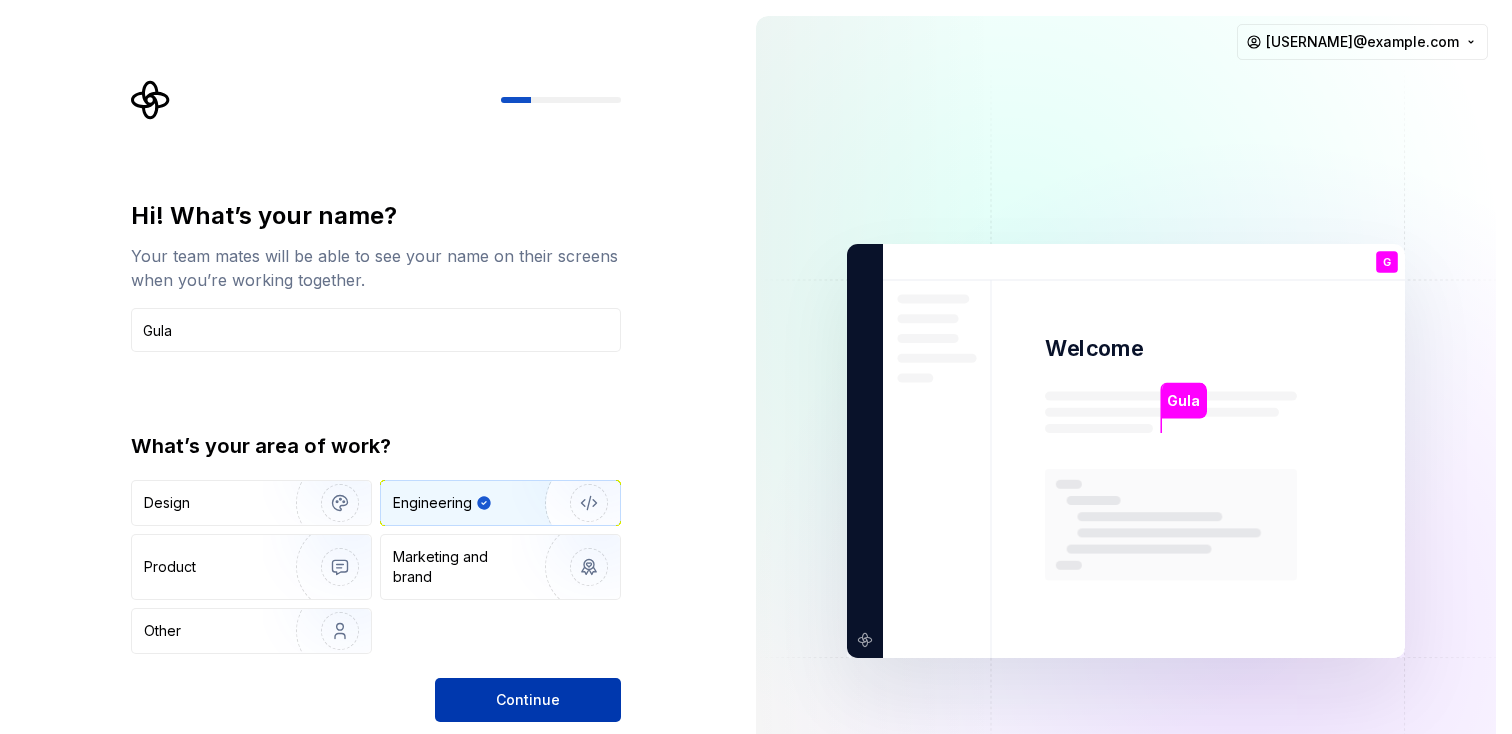 click on "Continue" at bounding box center (528, 700) 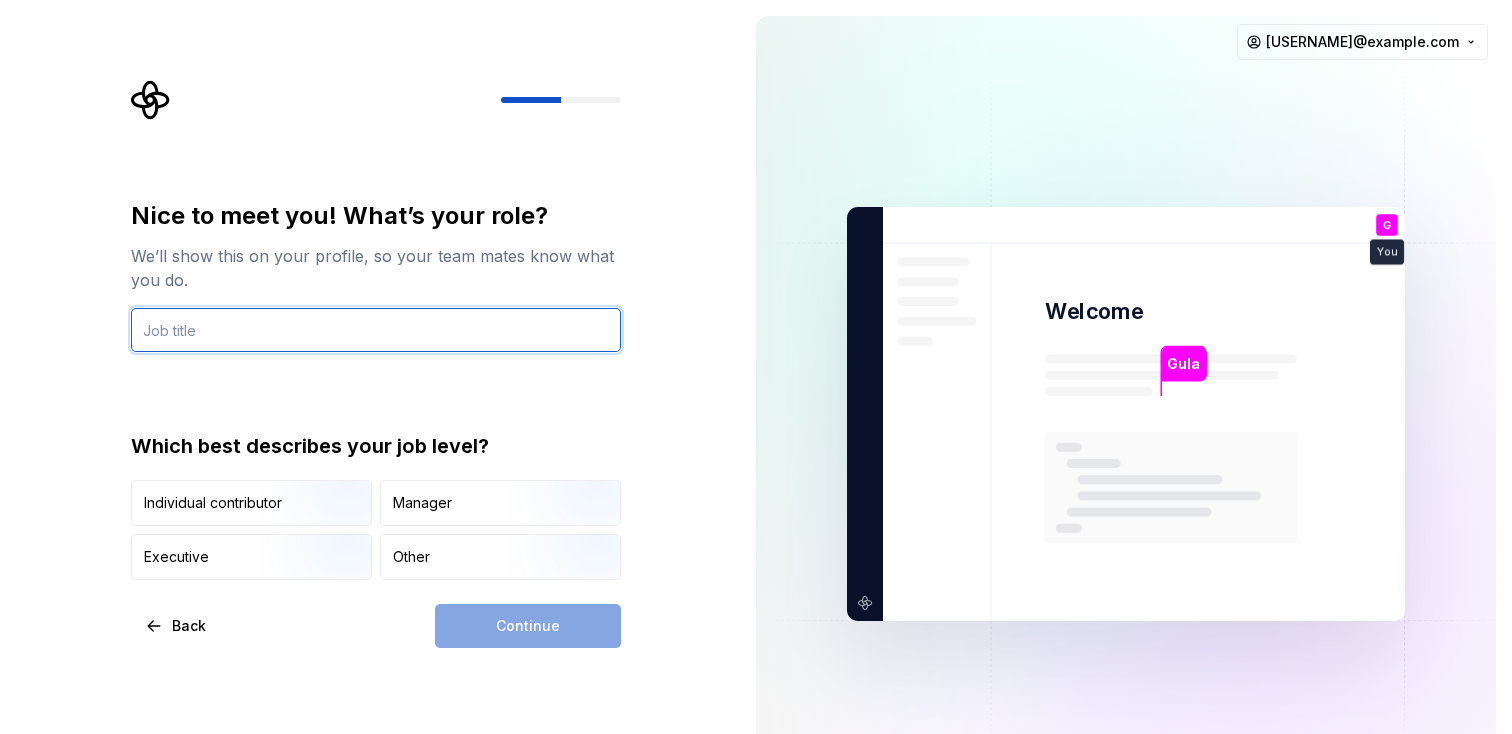 click at bounding box center [376, 330] 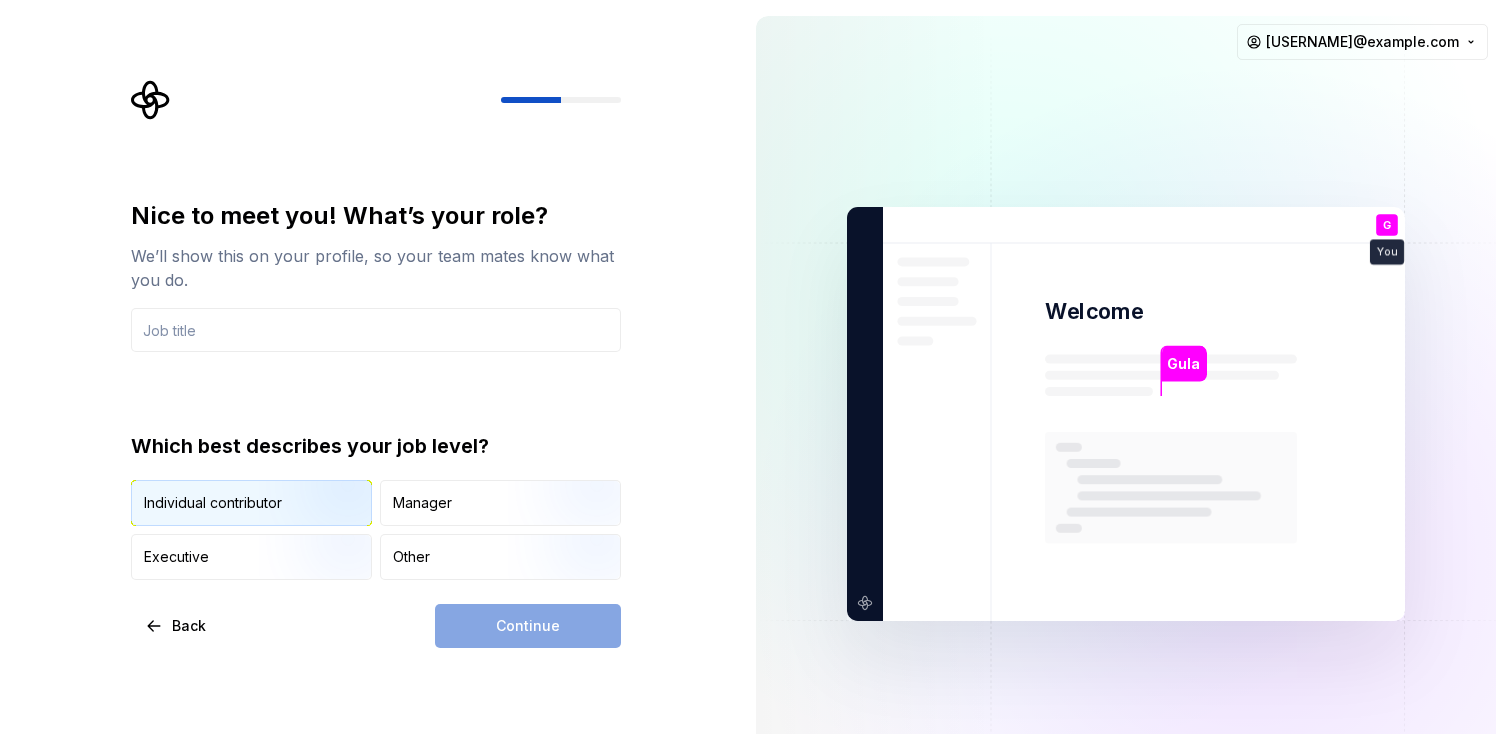 click at bounding box center [323, 528] 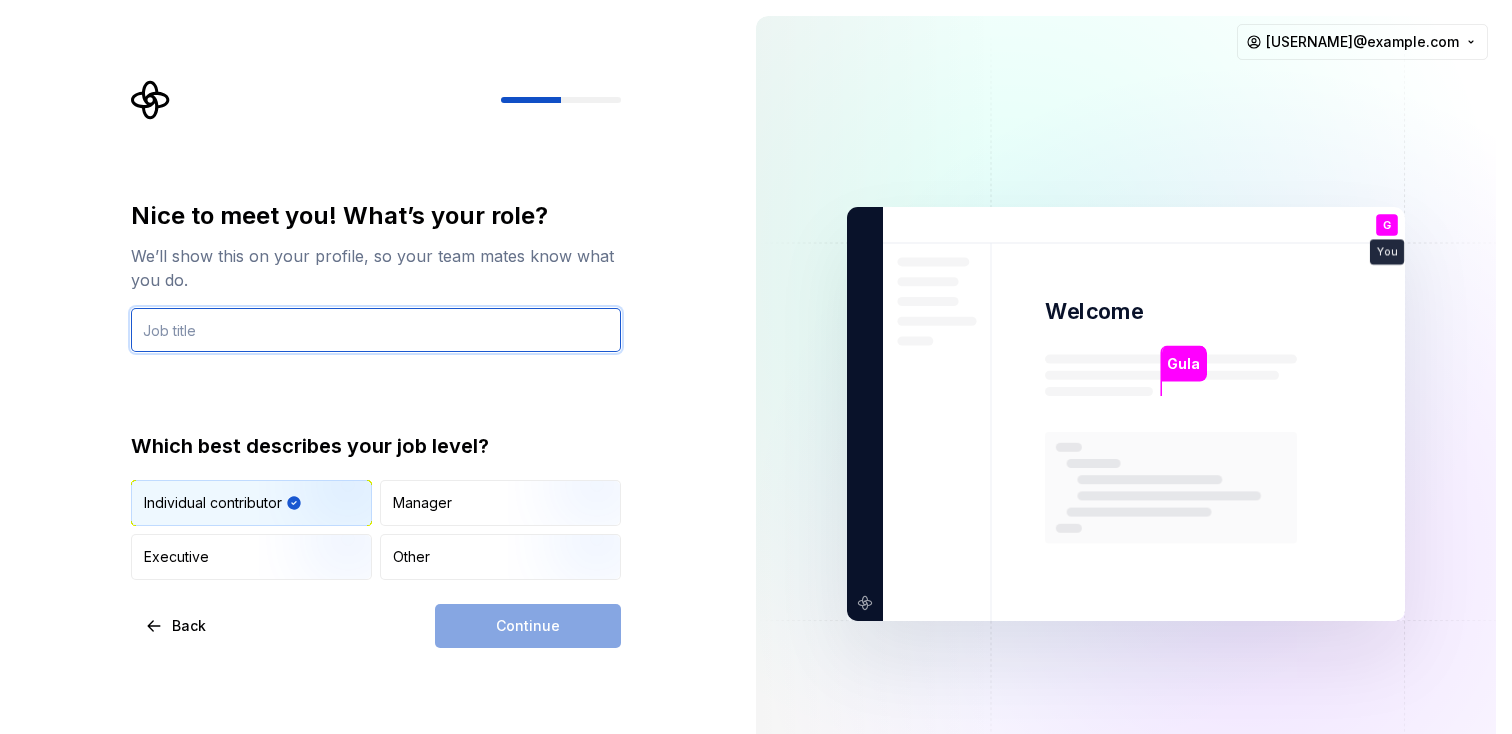 click at bounding box center (376, 330) 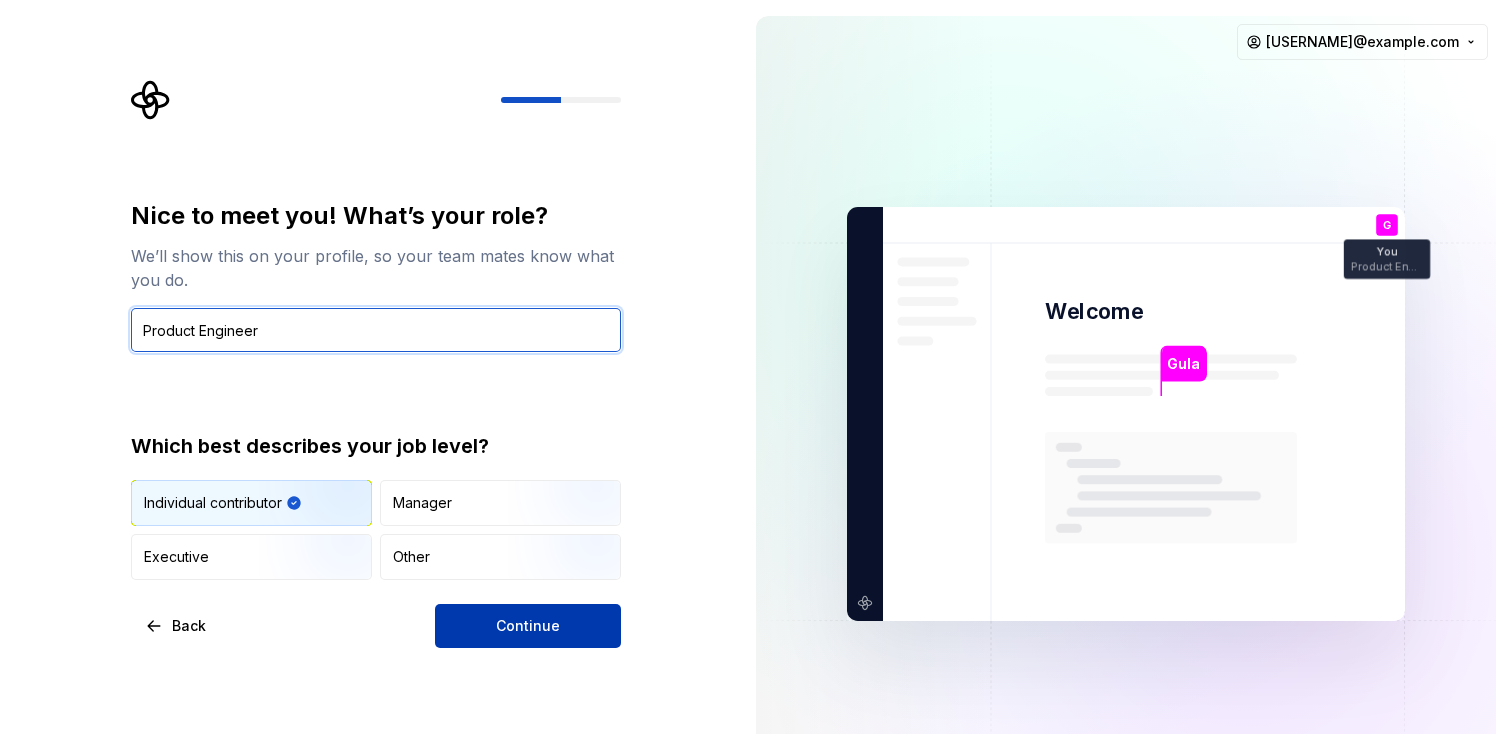 type on "Product Engineer" 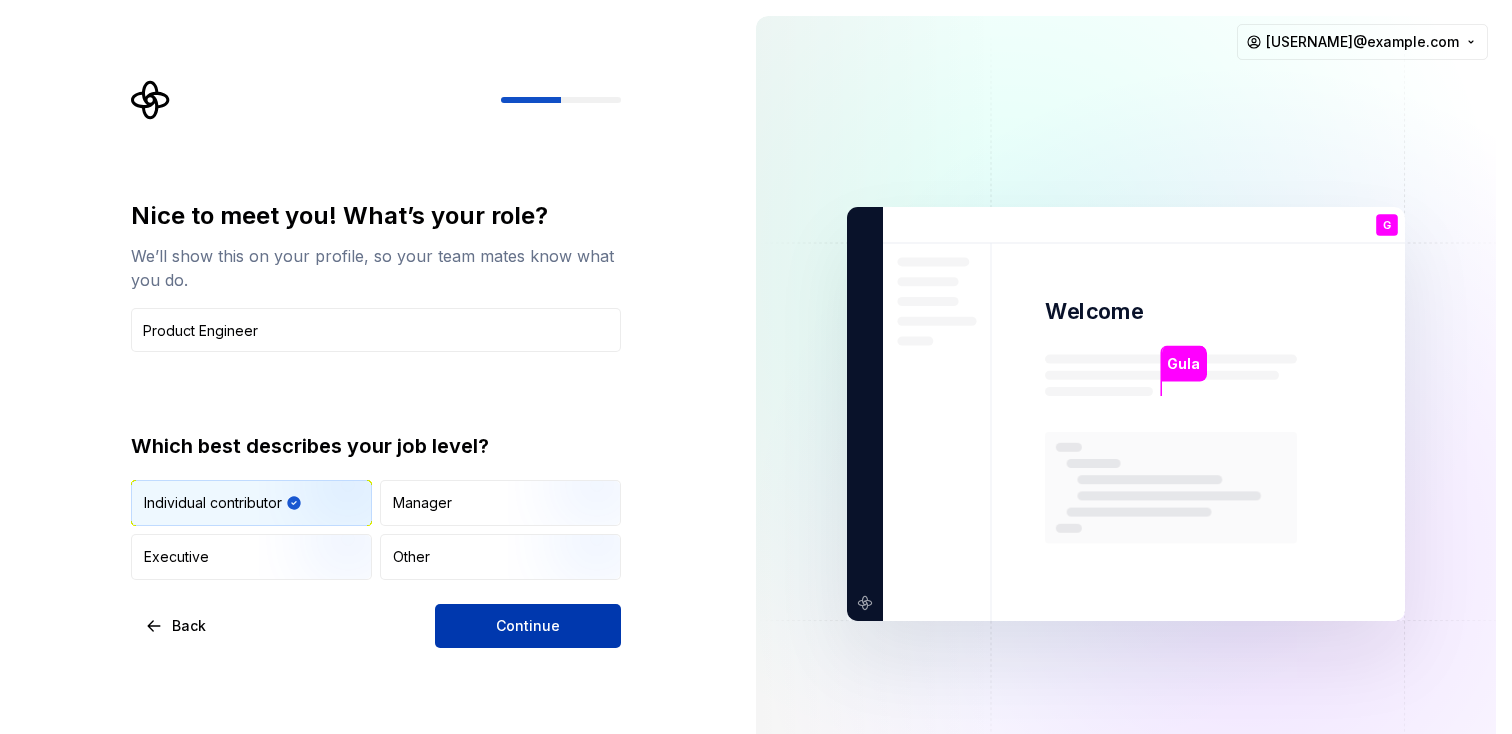 click on "Continue" at bounding box center [528, 626] 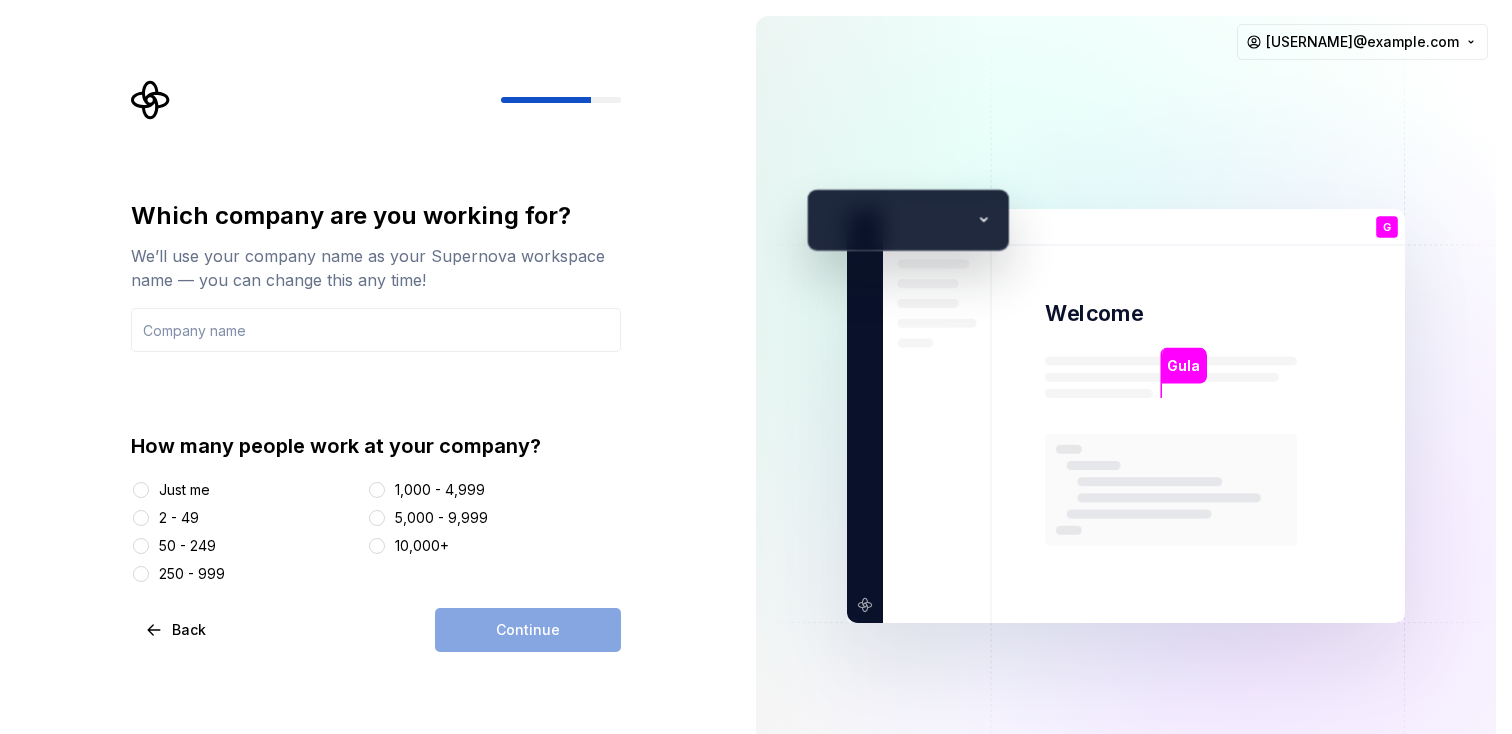 click on "Just me" at bounding box center [184, 490] 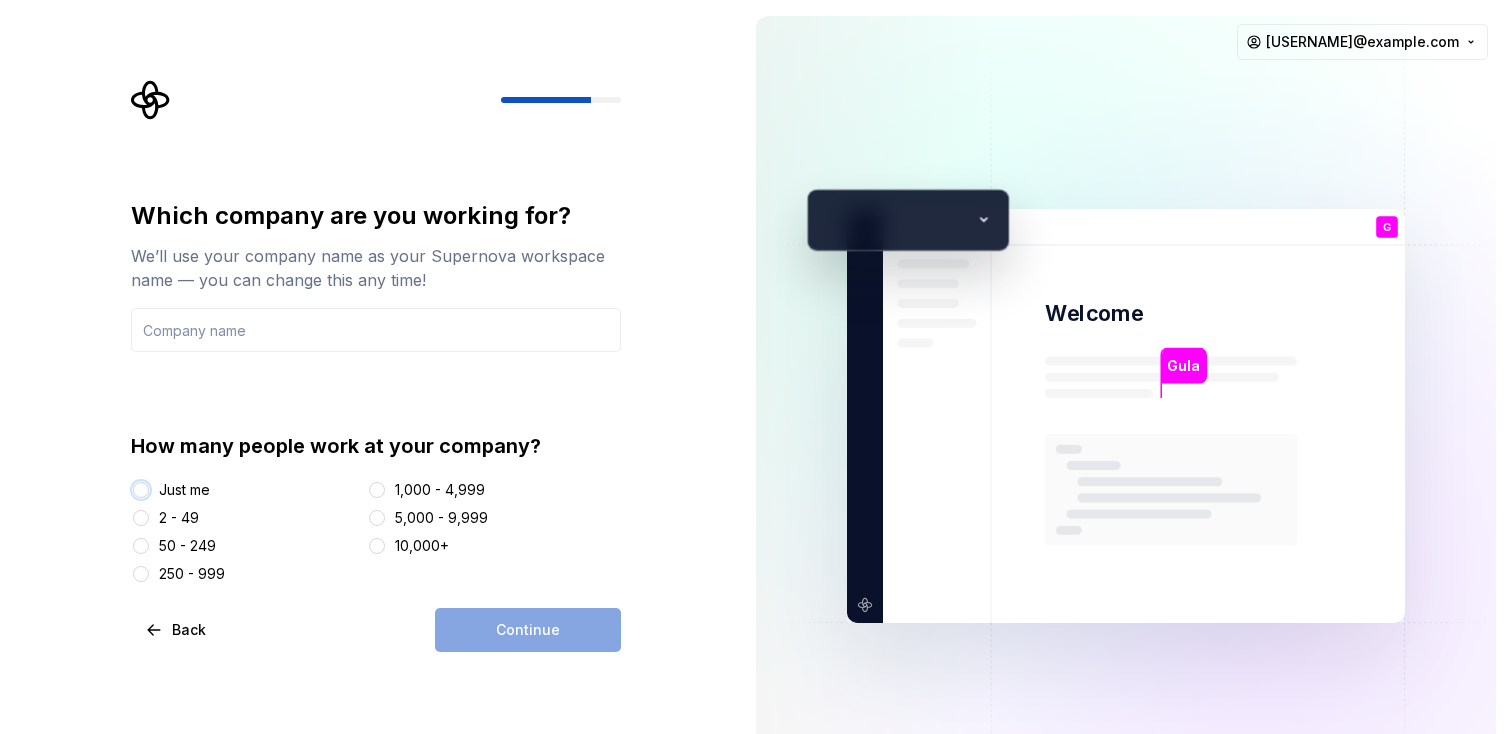 click on "Just me" at bounding box center [141, 490] 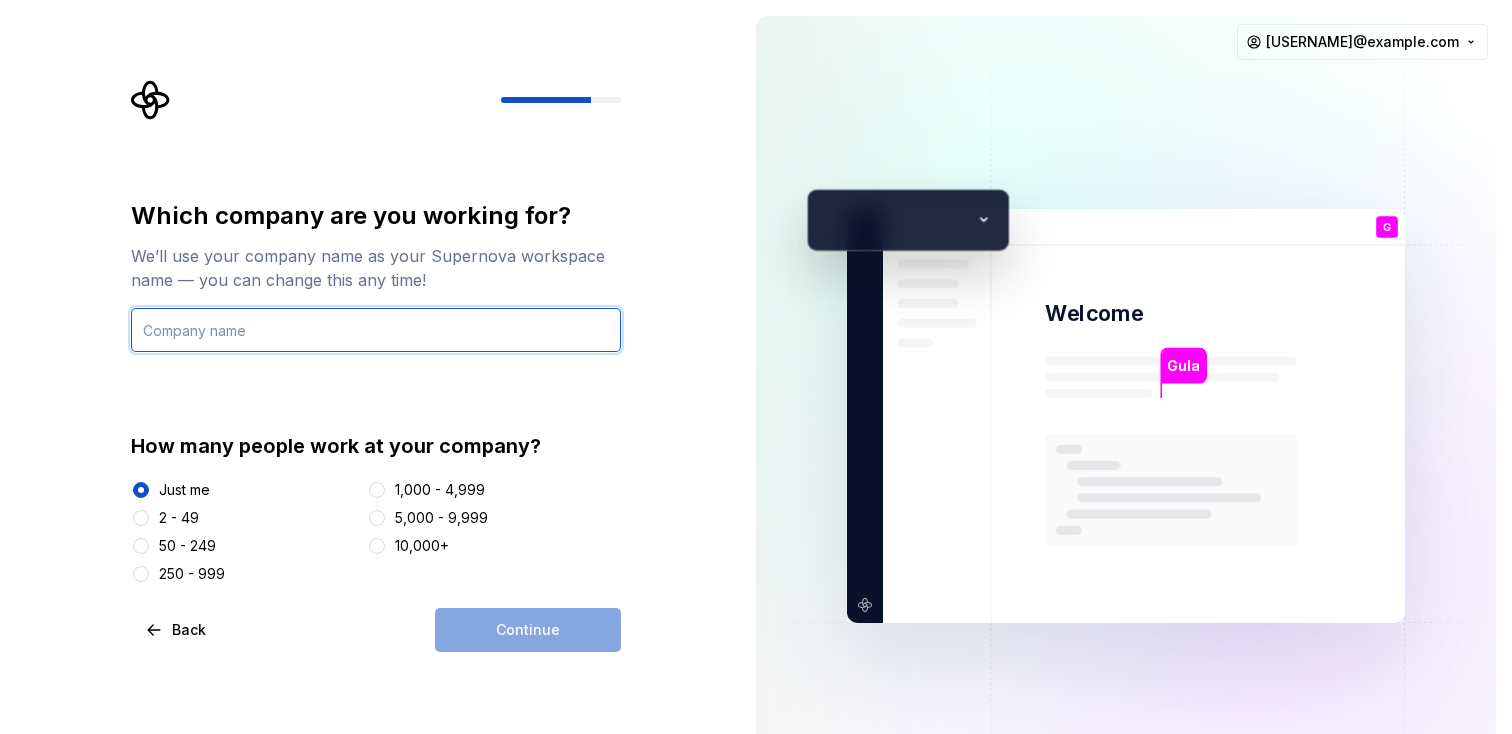 click at bounding box center [376, 330] 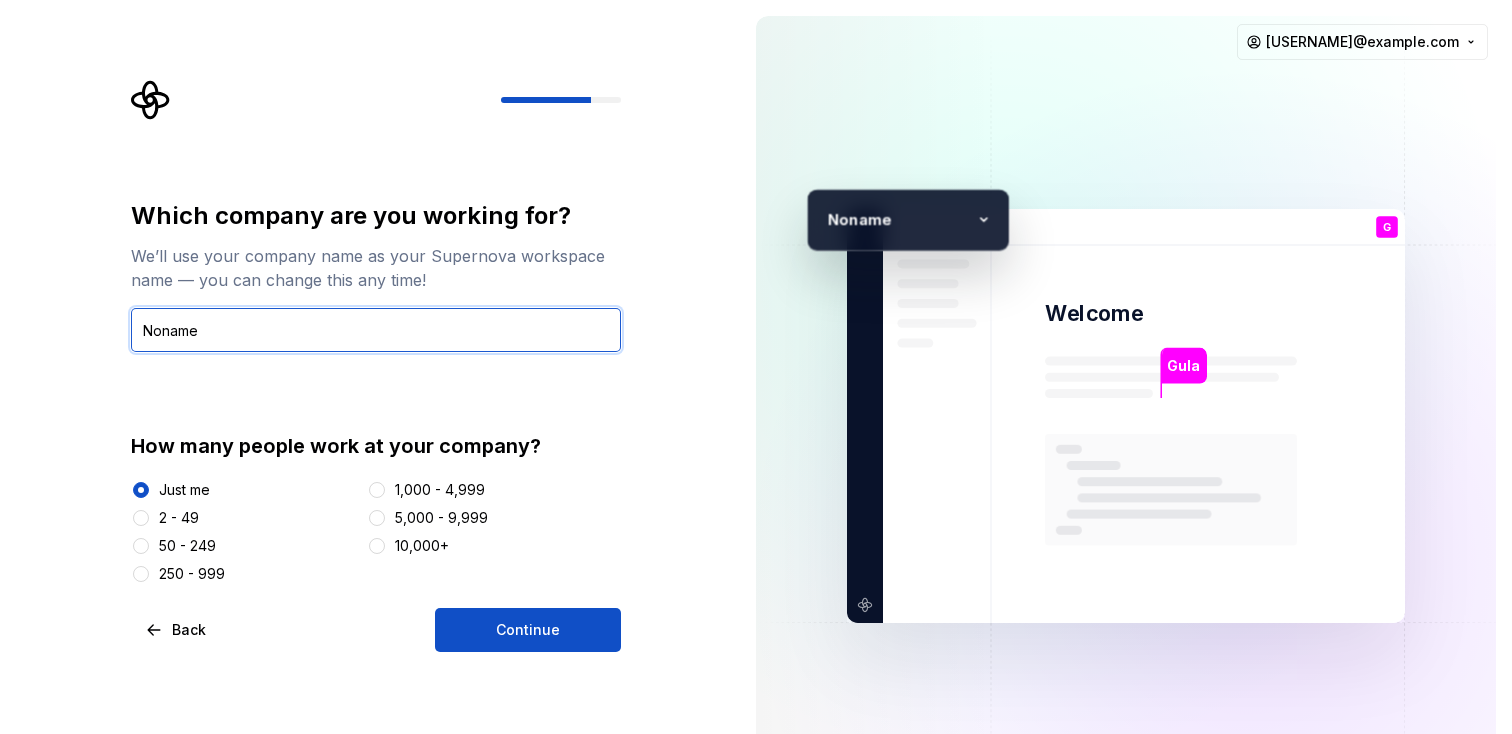 type on "Noname" 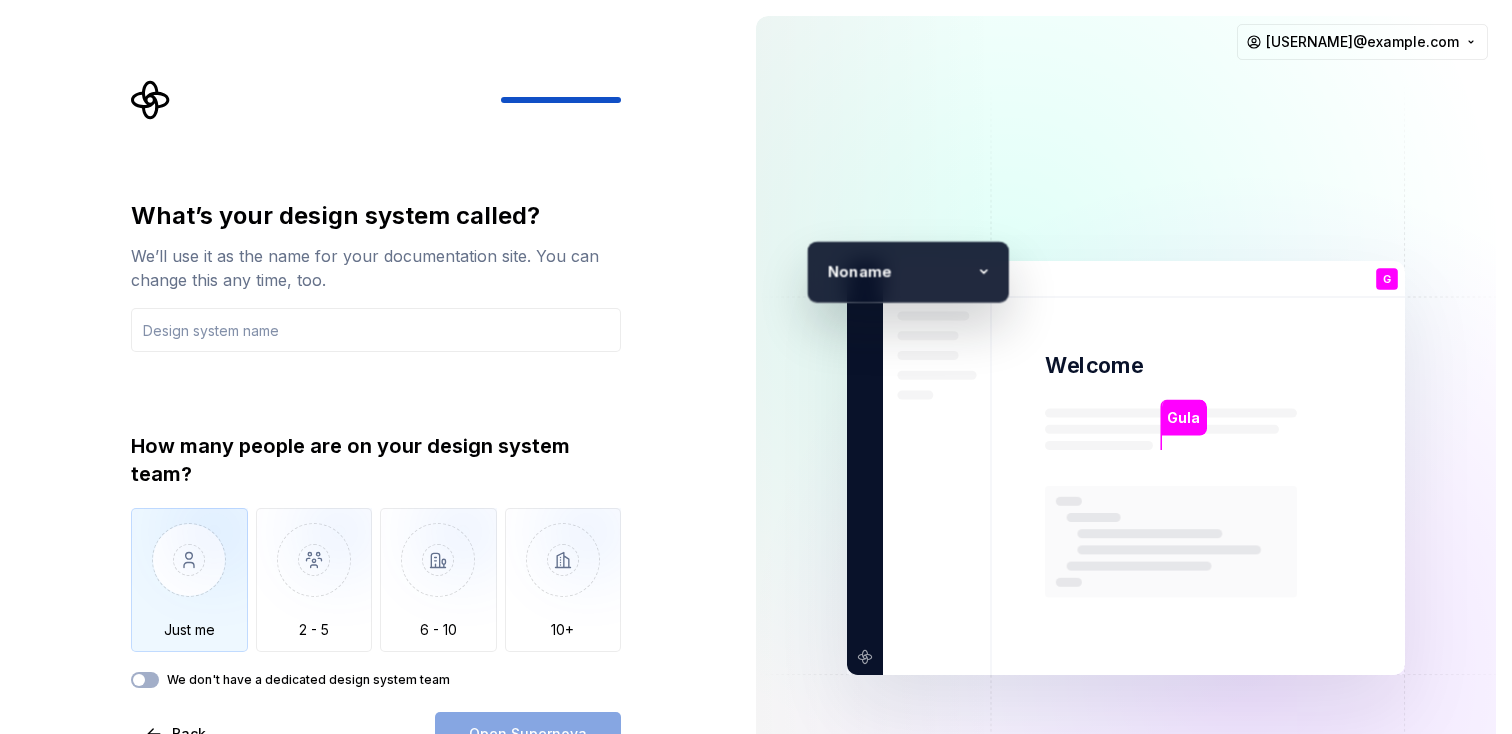 click at bounding box center [189, 575] 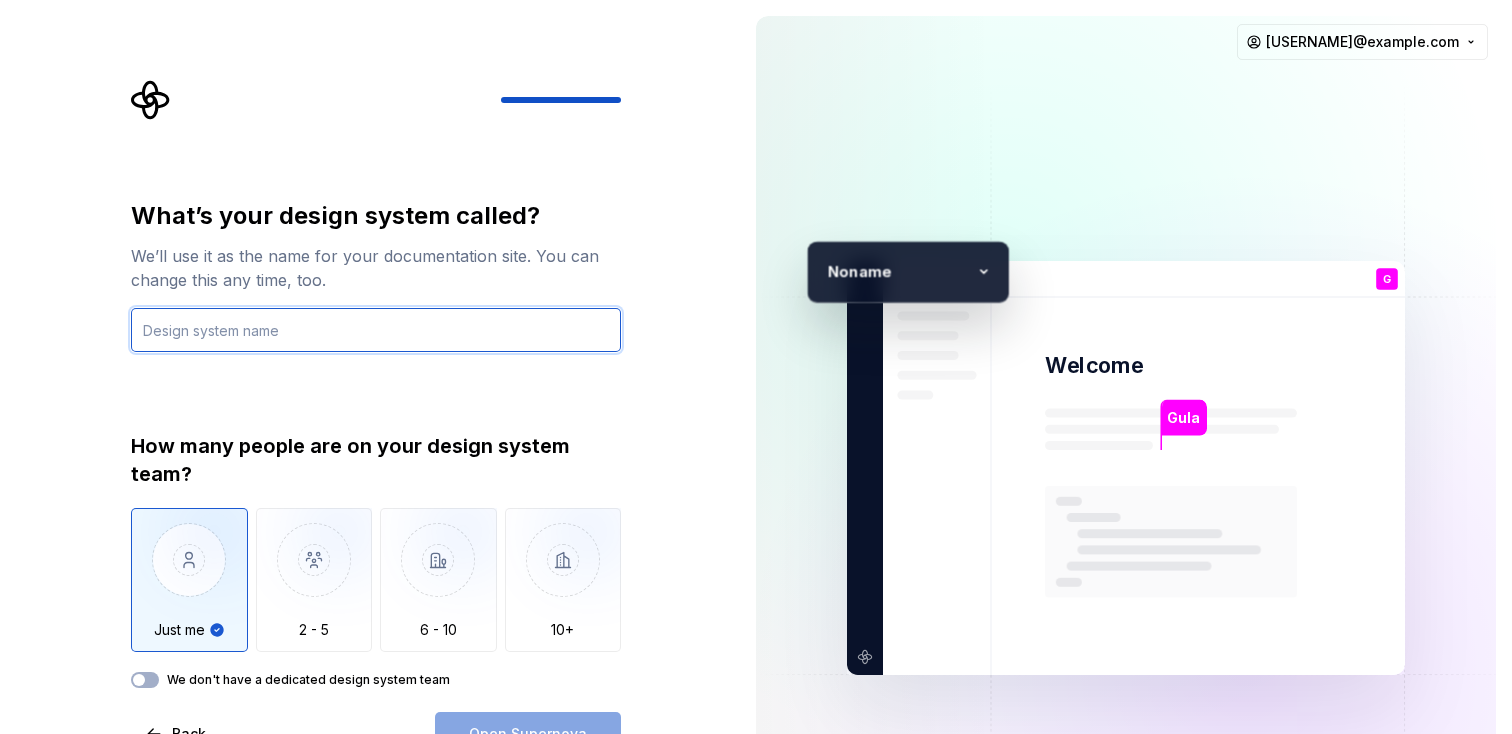 click at bounding box center [376, 330] 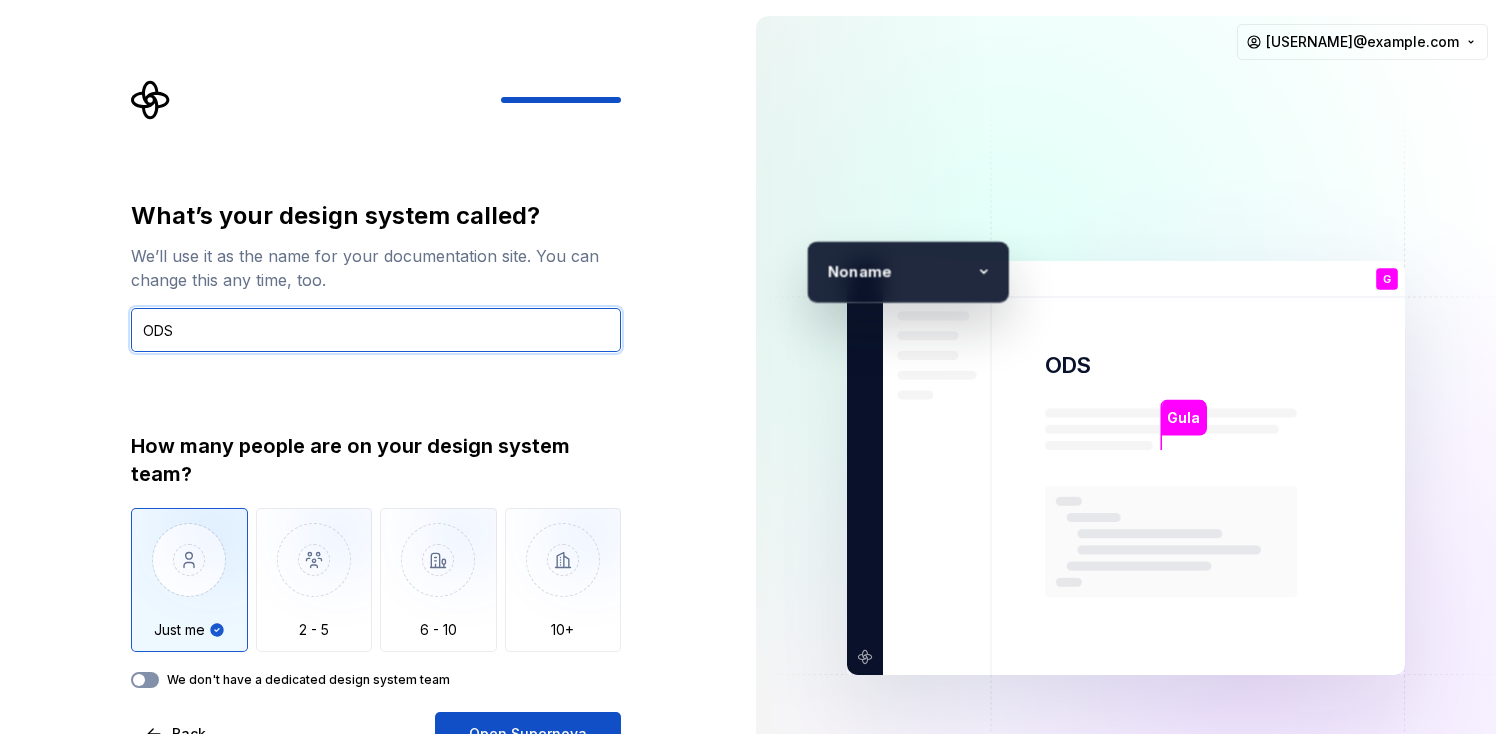 type on "ODS" 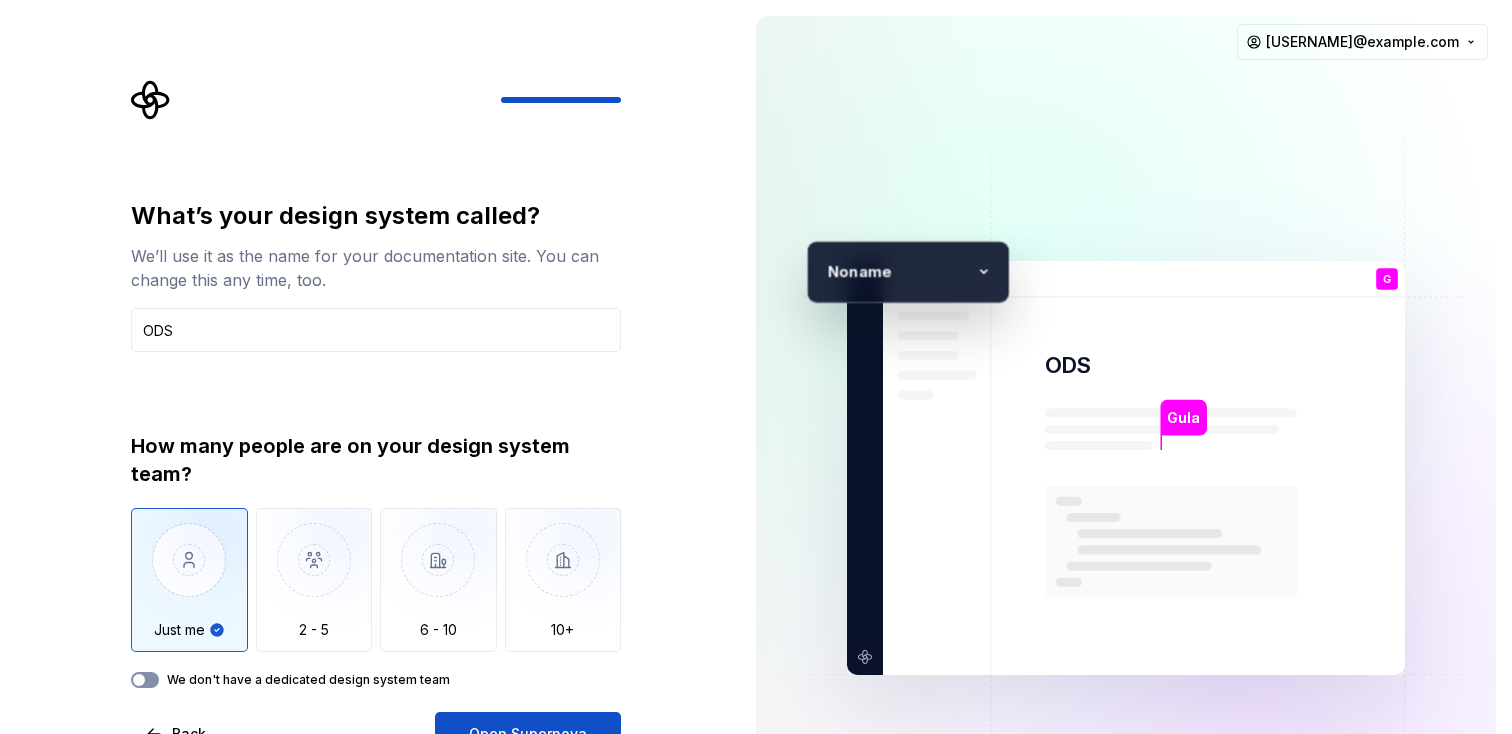 click at bounding box center (139, 680) 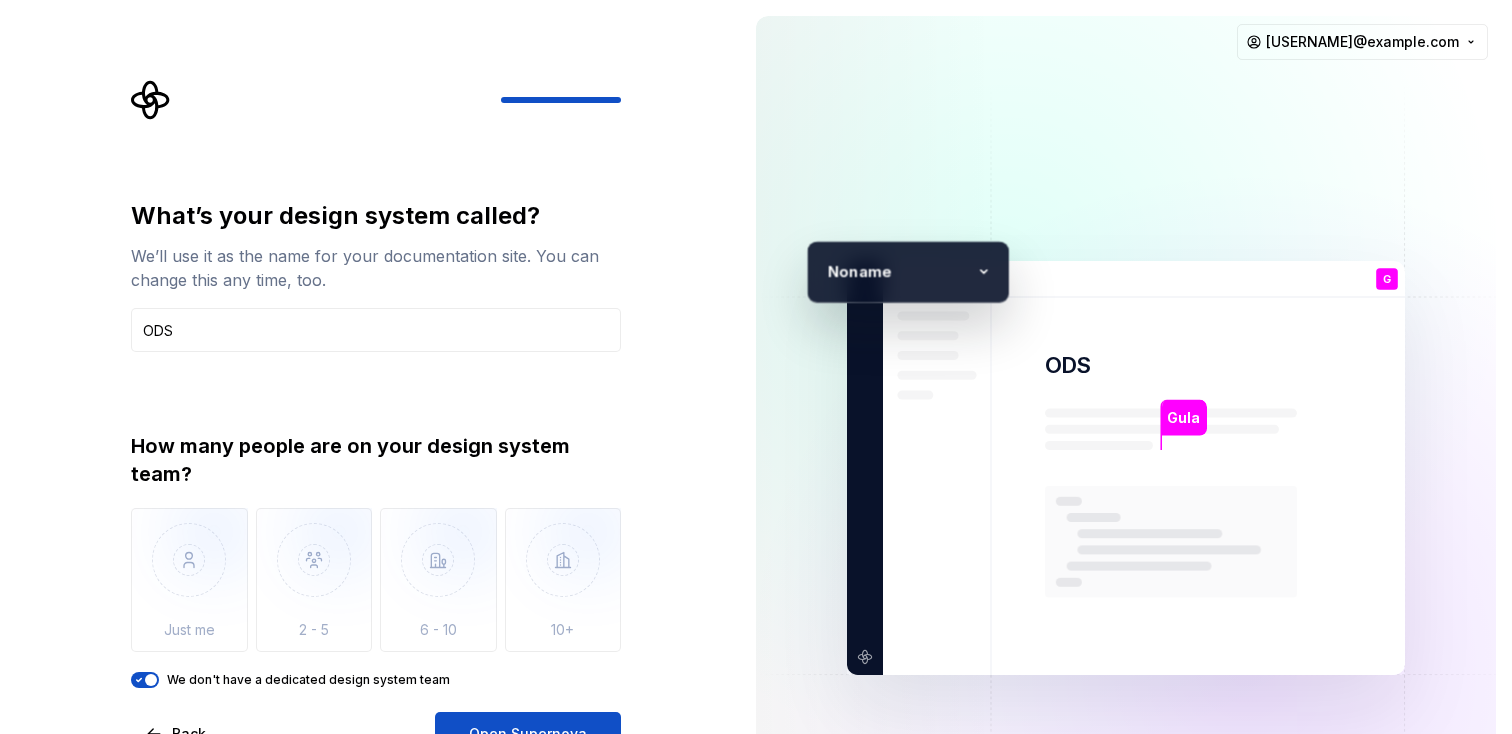 click on "Gula [LAST] You Product Engineer T B +3 [USERNAME] [LAST] [USERNAME]@example.com" at bounding box center (1126, 468) 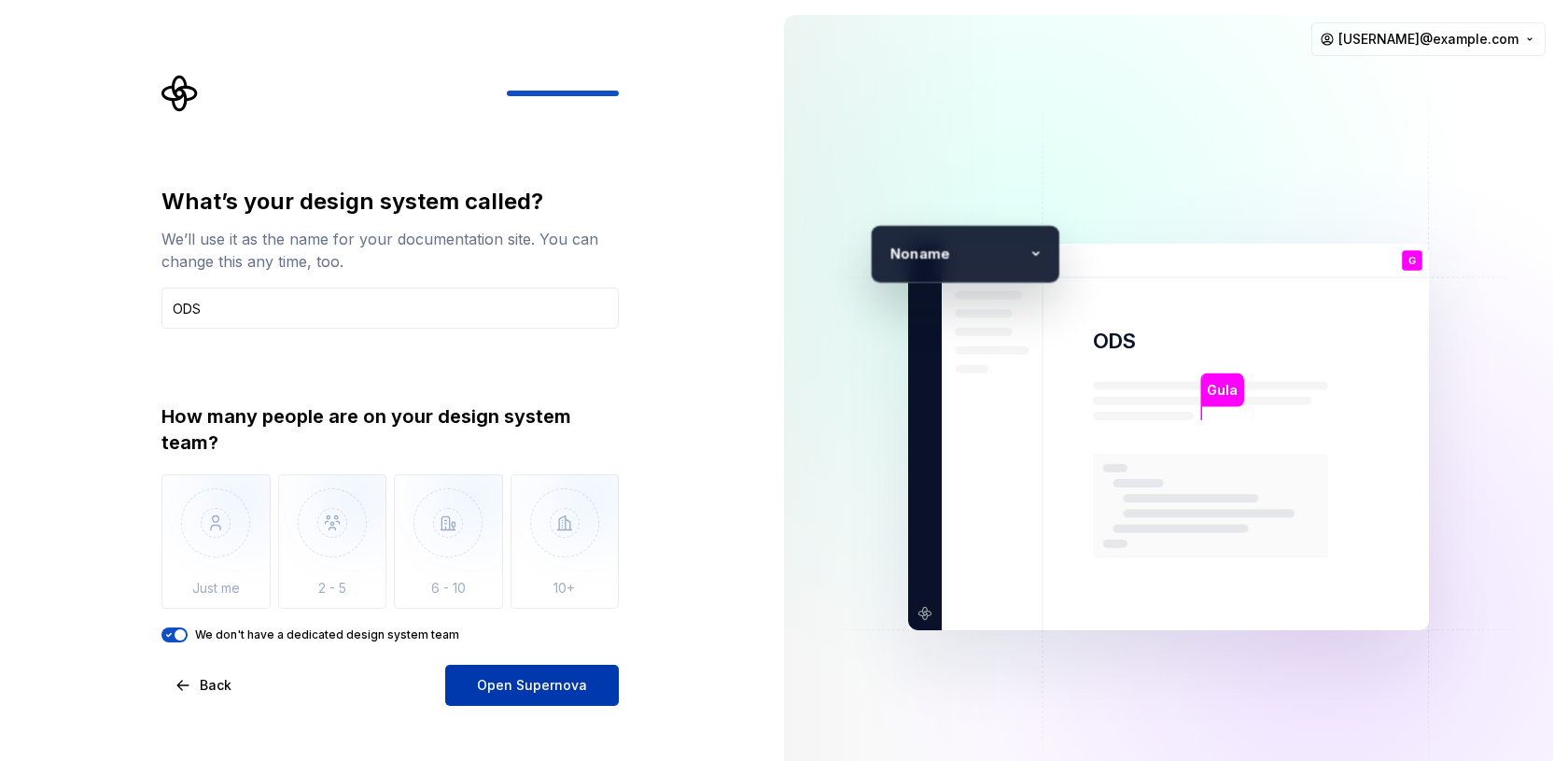 click on "Open Supernova" at bounding box center [532, 685] 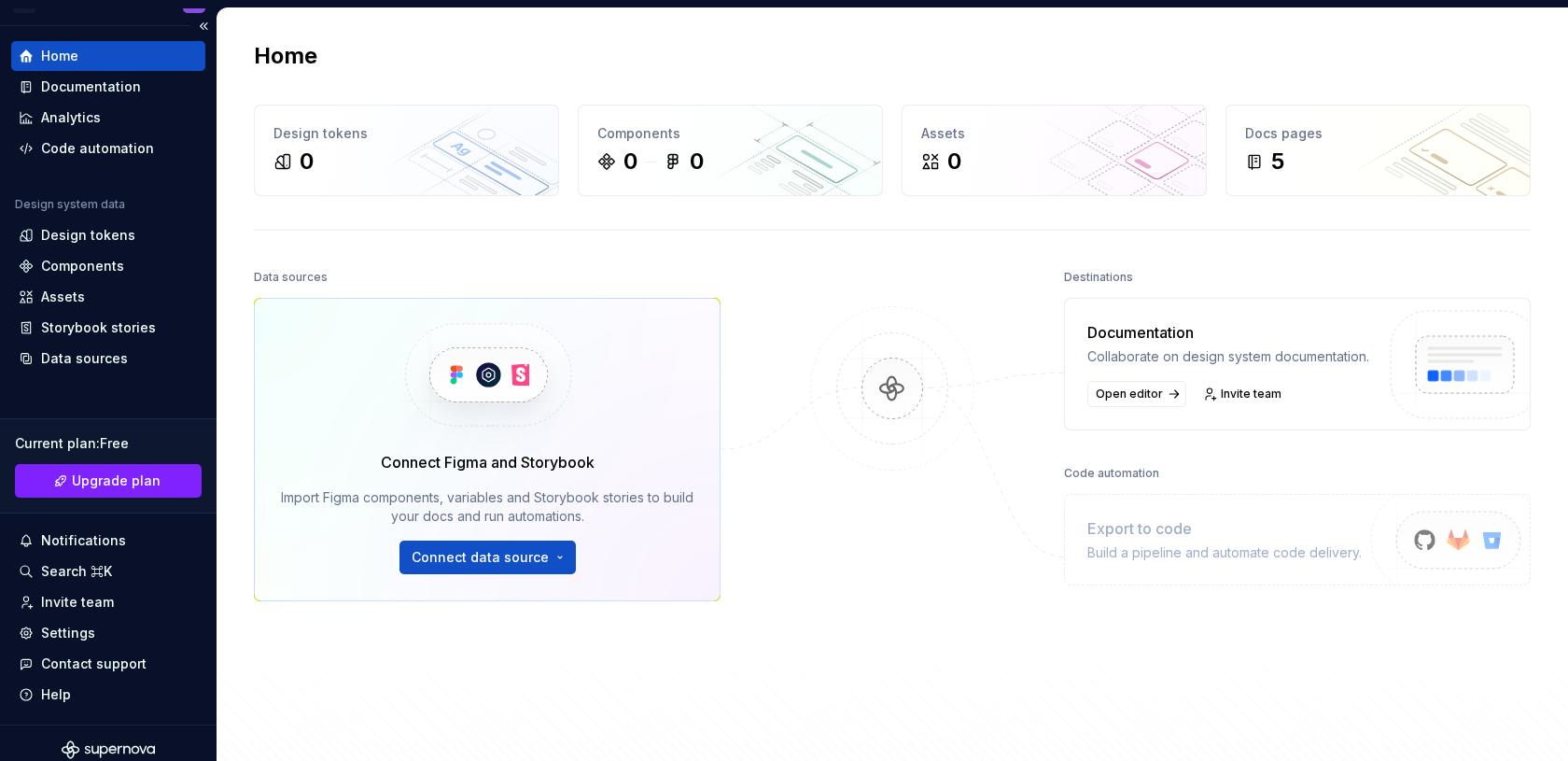 scroll, scrollTop: 42, scrollLeft: 0, axis: vertical 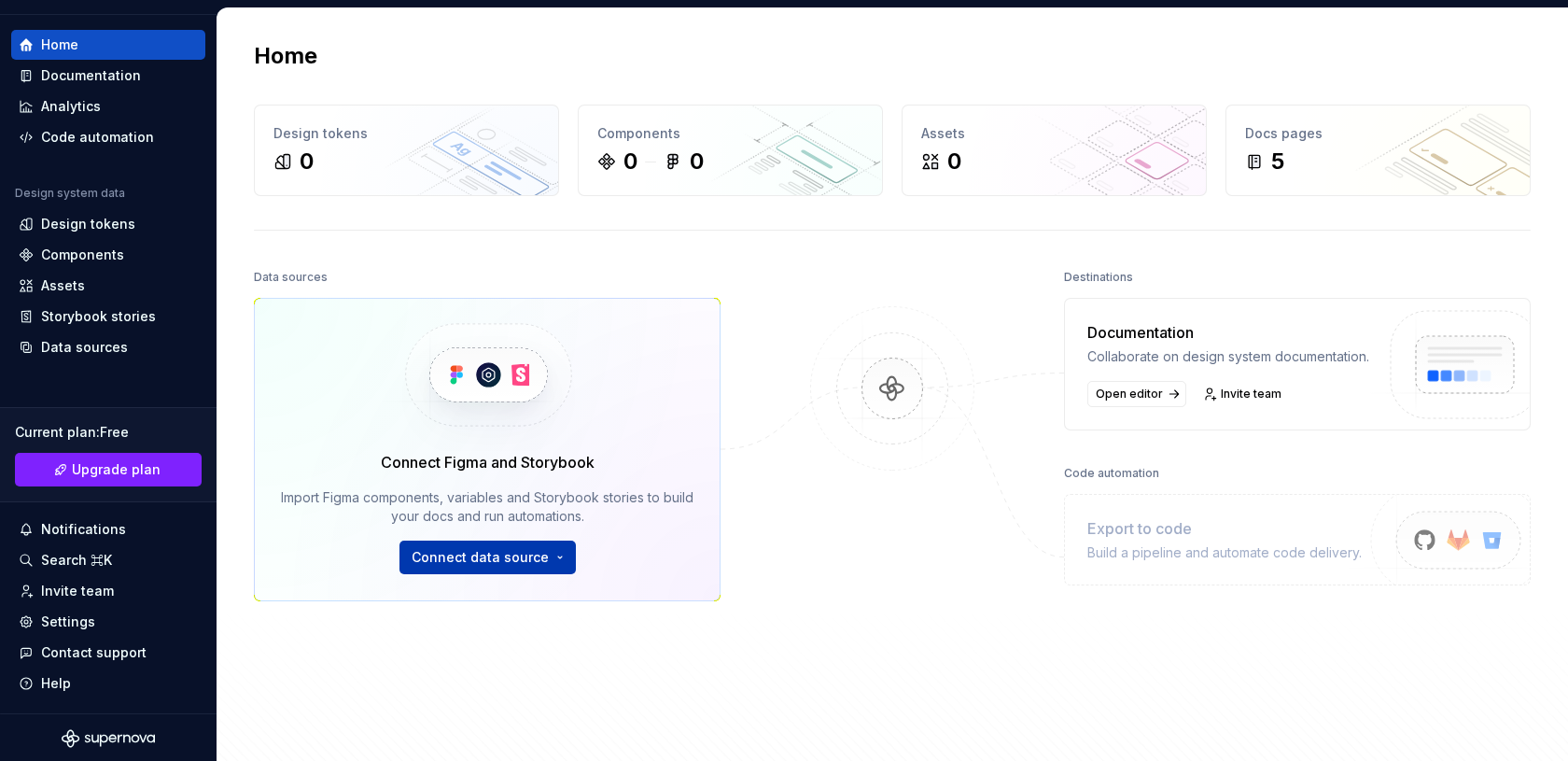 click on "N ODS G Home Documentation Analytics Code automation Design system data Design tokens Components Assets Storybook stories Data sources Current plan :  Free Upgrade plan Notifications Search ⌘K Invite team Settings Contact support Help Home Design tokens 0 Components 0 0 Assets 0 Docs pages 5 Data sources Connect Figma and Storybook Import Figma components, variables and Storybook stories to build your docs and run automations. Connect data source Destinations Documentation Collaborate on design system documentation. Open editor Invite team Code automation Export to code Build a pipeline and automate code delivery. Product documentation Learn how to build, manage and maintain design systems in smarter ways. Developer documentation Start delivering your design choices to your codebases right away. Join our Slack community Connect and learn with other design system practitioners." at bounding box center [784, 380] 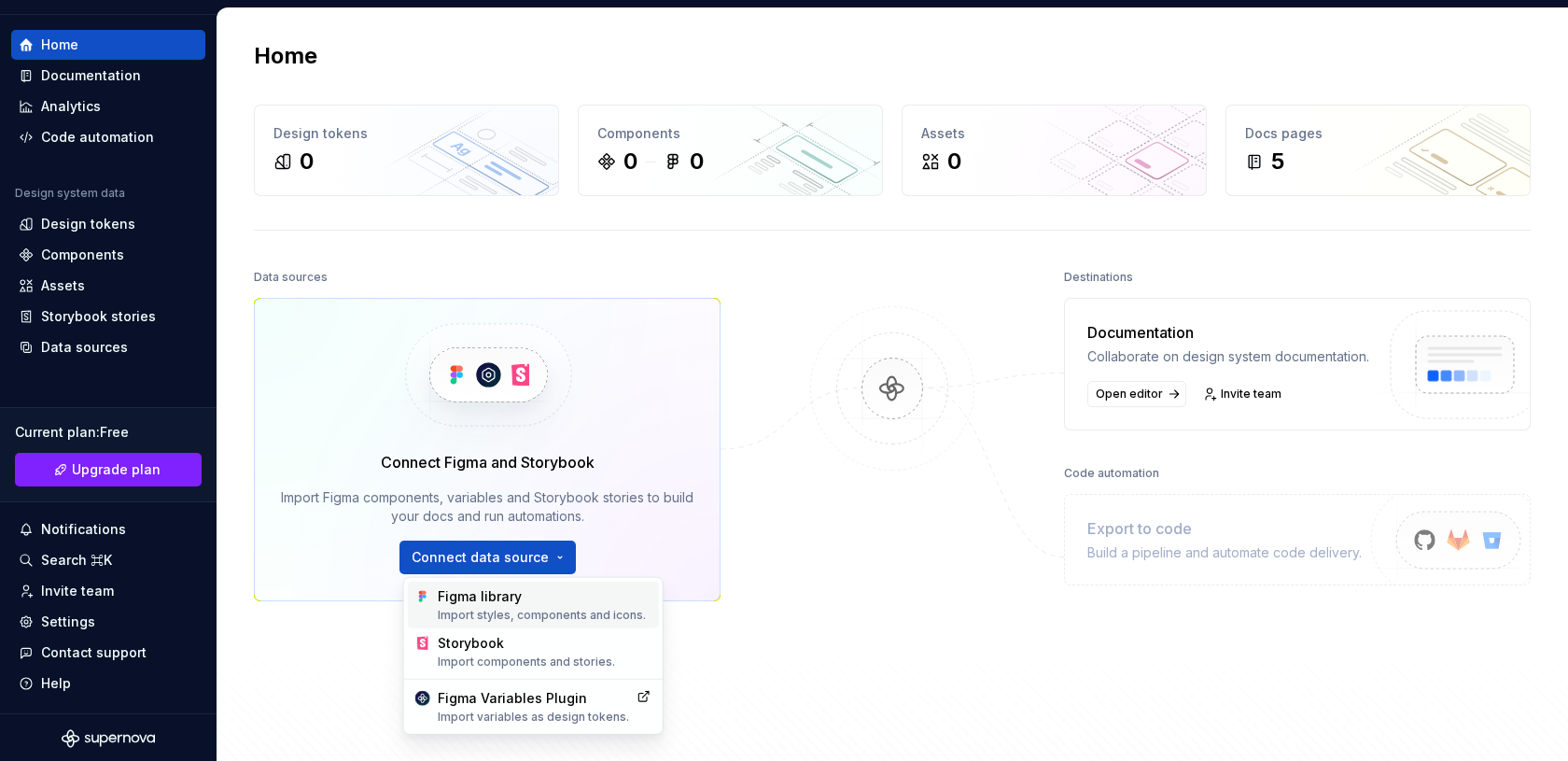 click on "Import styles, components and icons." at bounding box center [544, 615] 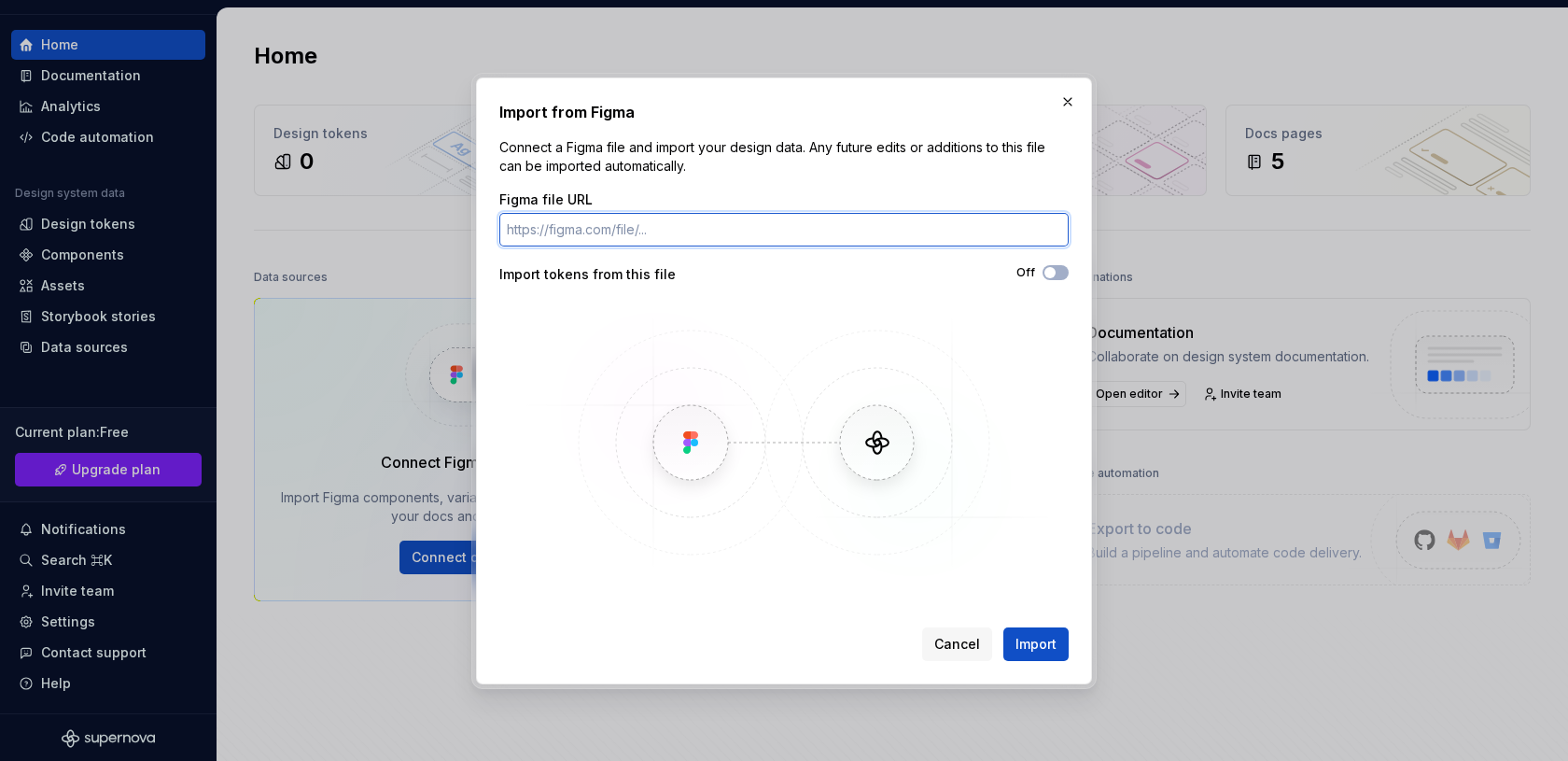 click on "Figma file URL" at bounding box center (784, 230) 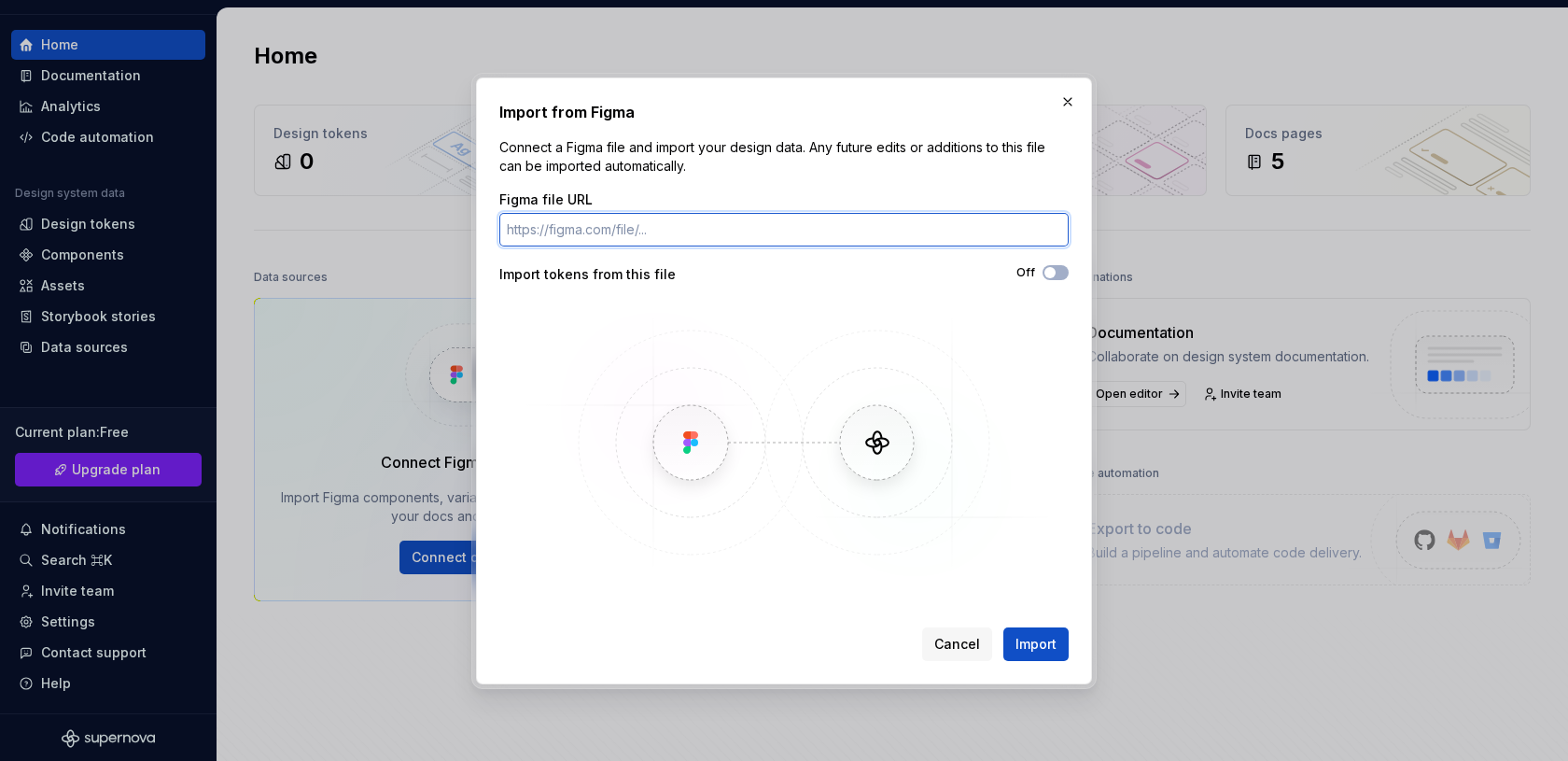 paste on "https://www.figma.com/design/Vu66EhM0q3kiJOReYBIzla/Untitled?node-id=0-1&t=0eCYOz8xurZJxLVg-1" 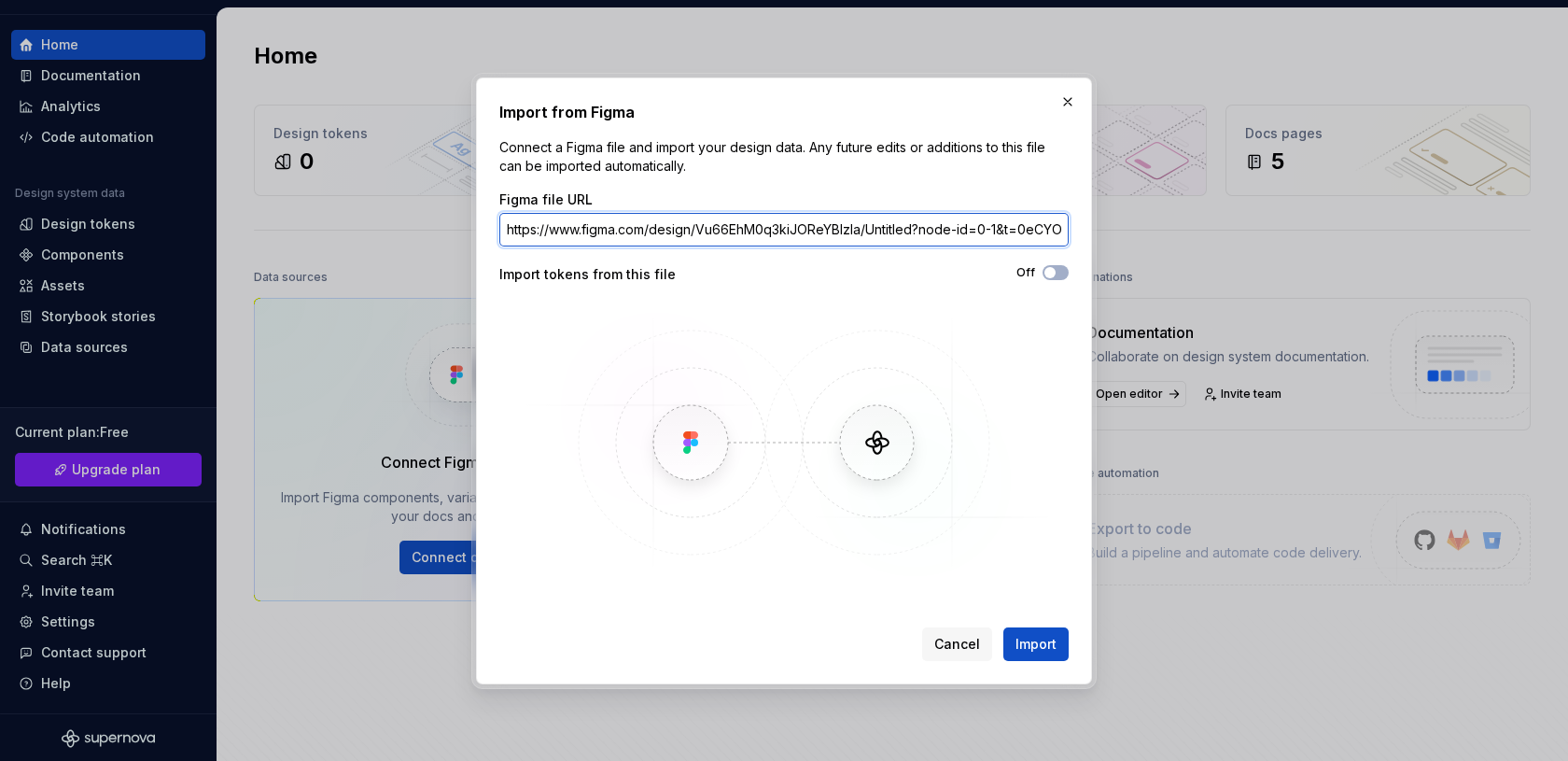 scroll, scrollTop: 0, scrollLeft: 98, axis: horizontal 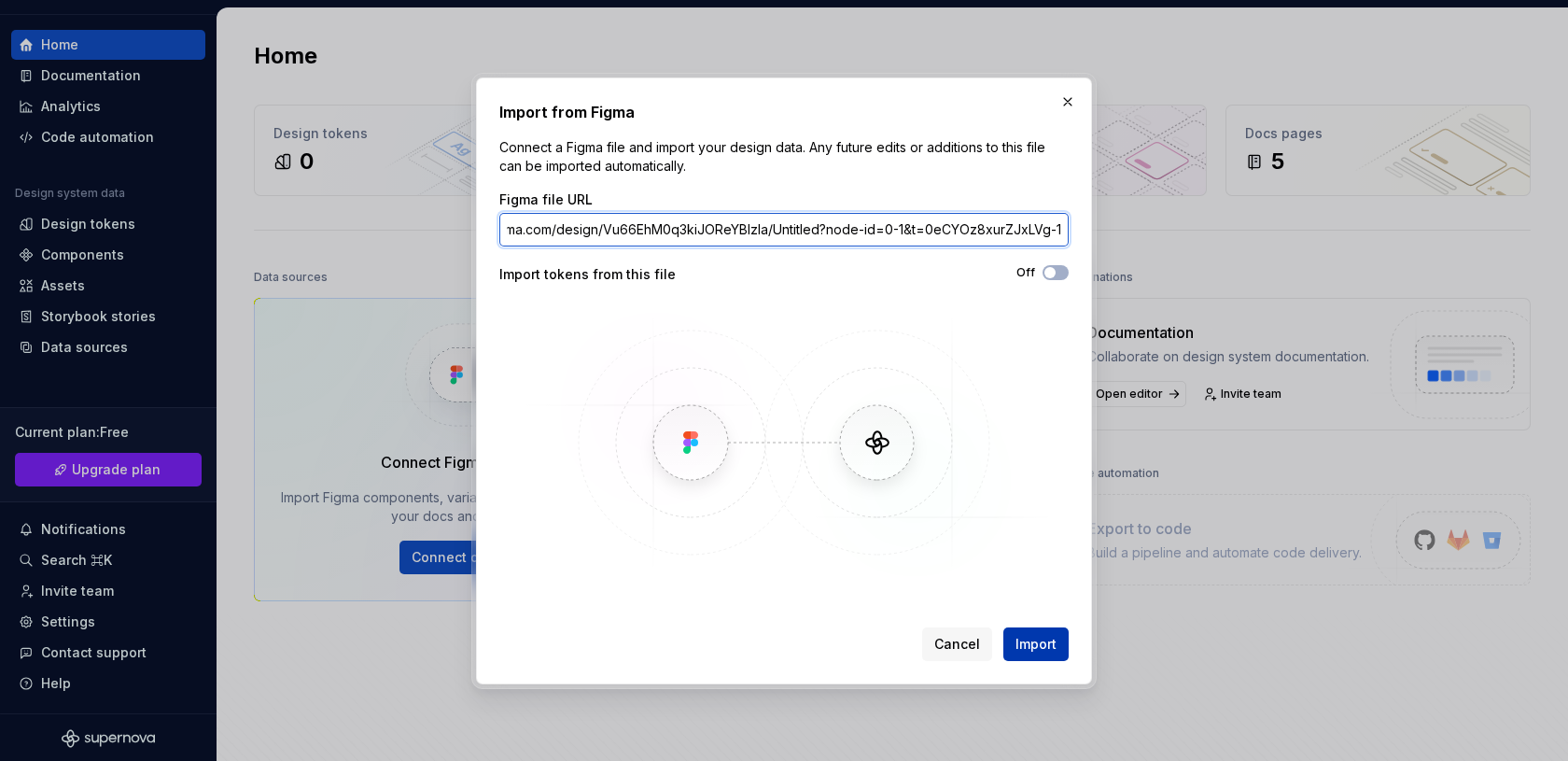 type on "https://www.figma.com/design/Vu66EhM0q3kiJOReYBIzla/Untitled?node-id=0-1&t=0eCYOz8xurZJxLVg-1" 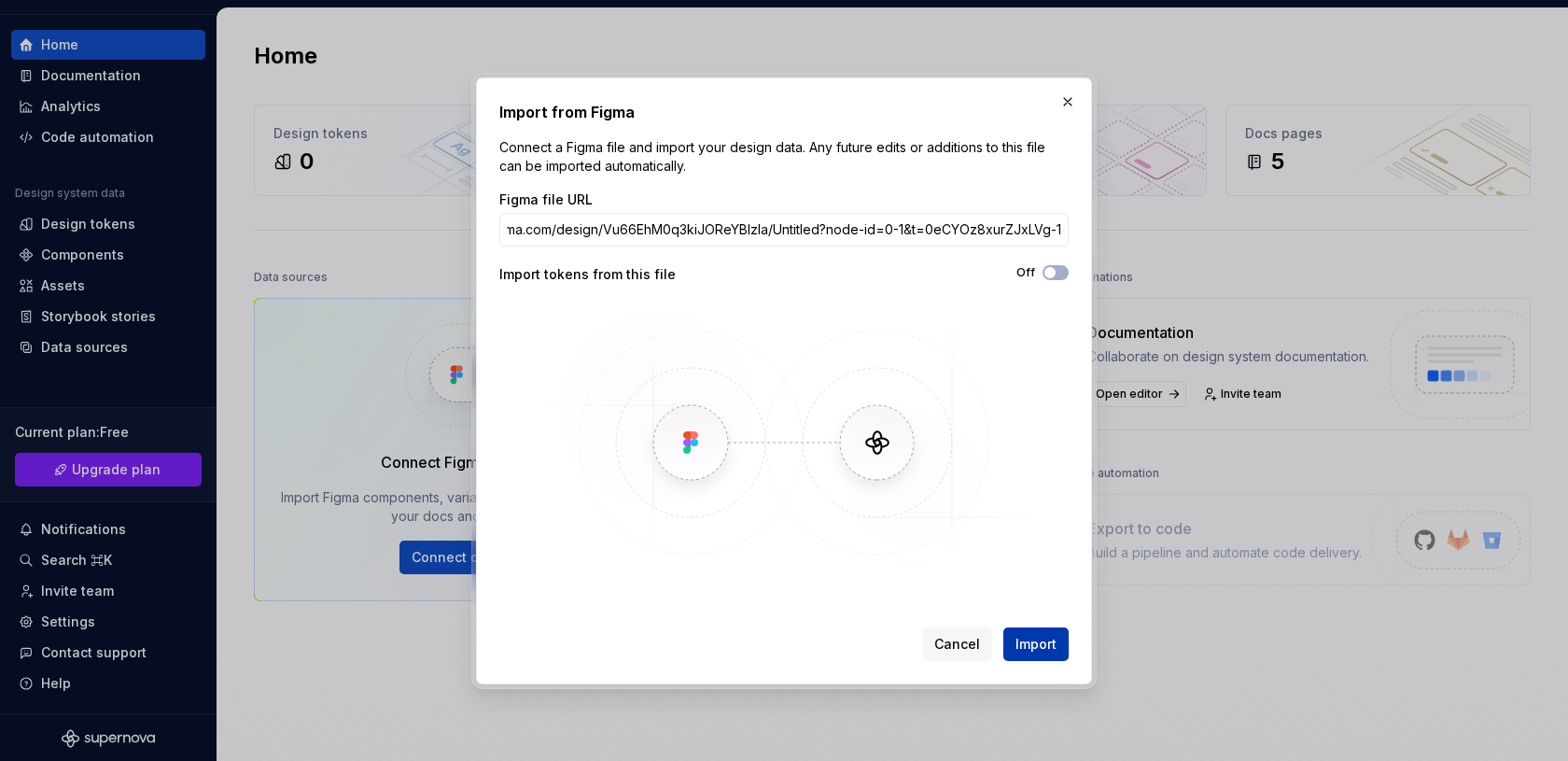 scroll, scrollTop: 0, scrollLeft: 0, axis: both 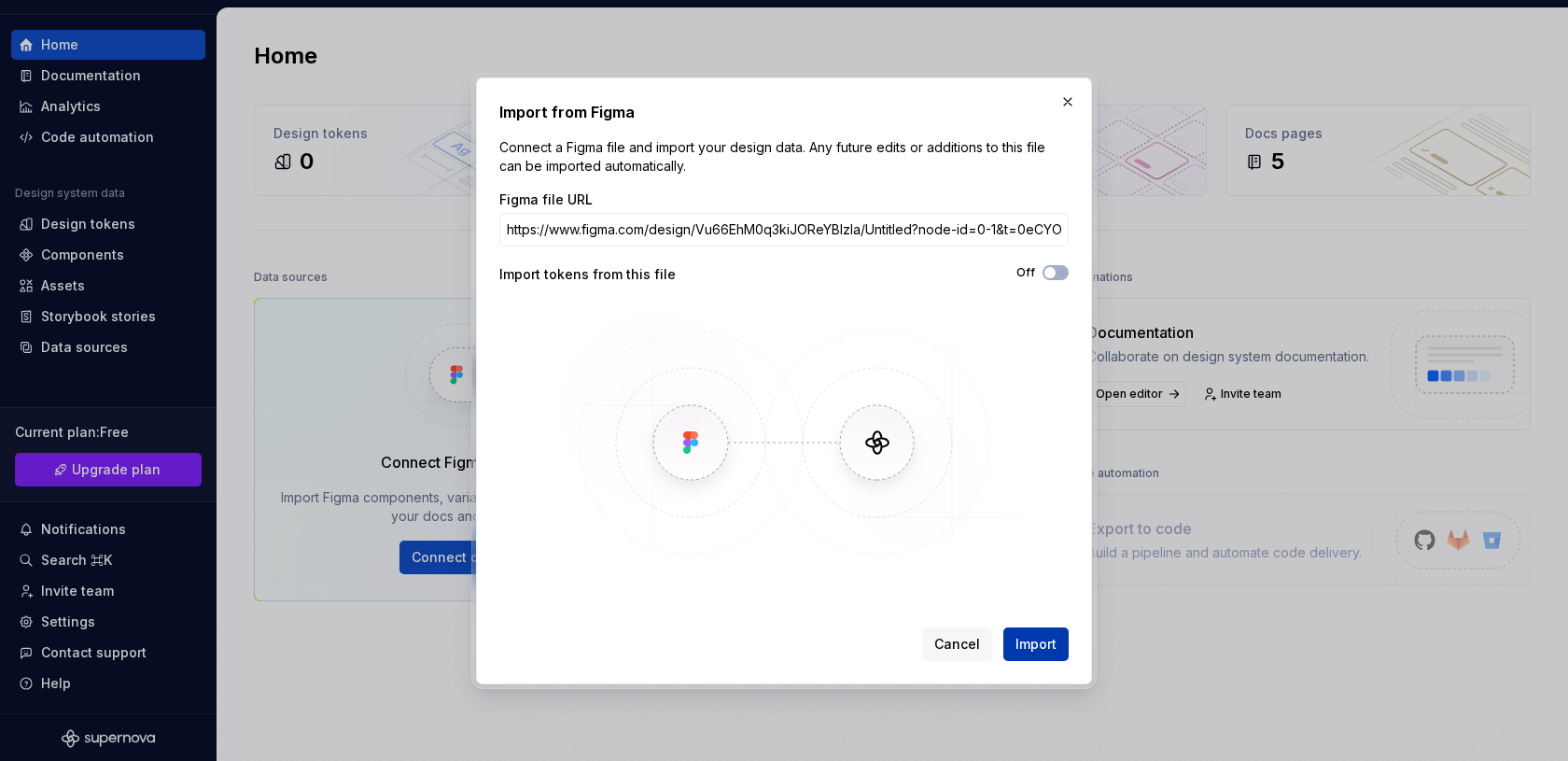 click on "Import" at bounding box center (1036, 644) 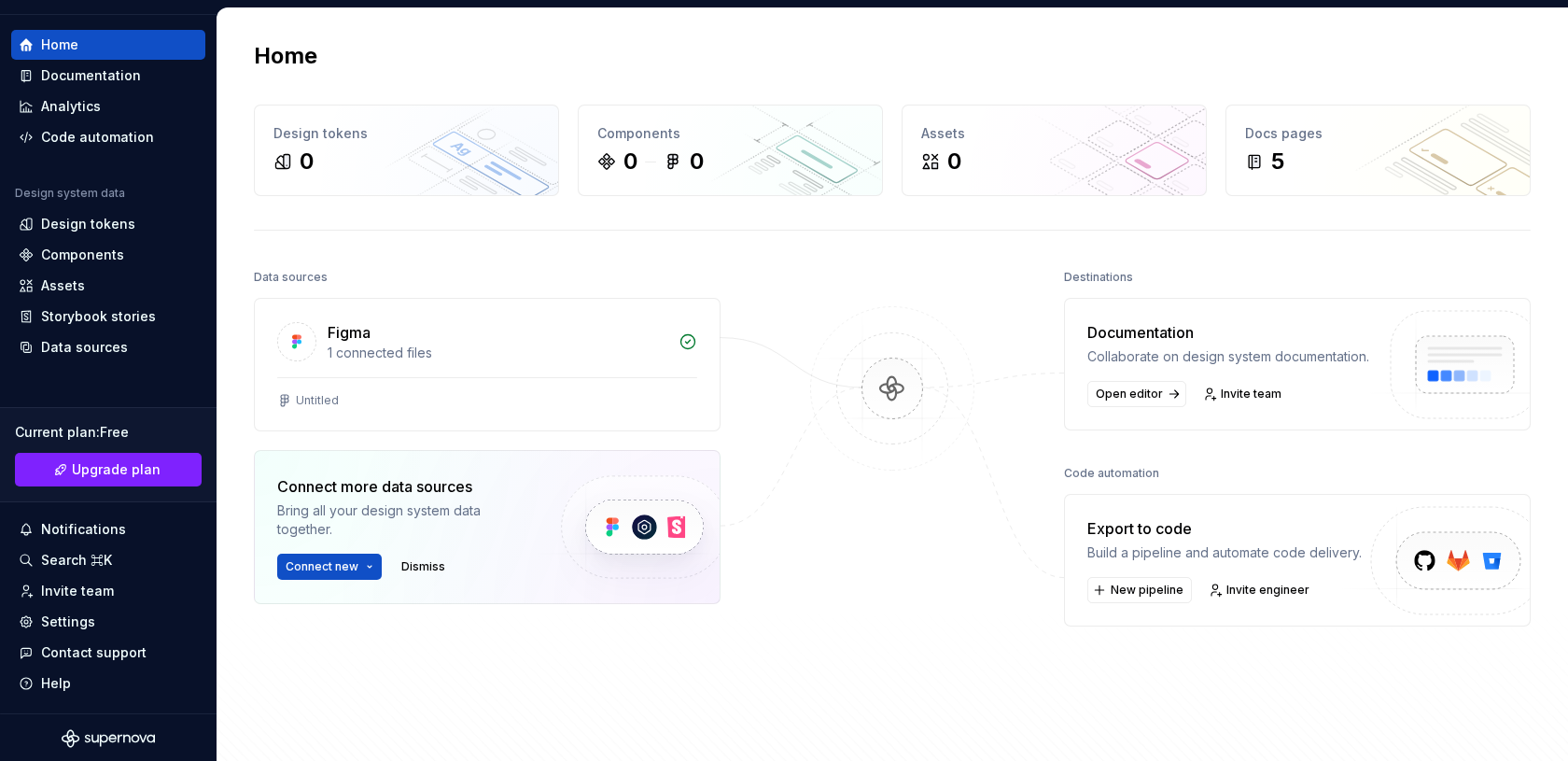 click on "Data sources Figma 1 connected files Untitled Connect more data sources Bring all your design system data together. Connect new Dismiss Destinations Documentation Collaborate on design system documentation. Open editor Invite team Code automation Export to code Build a pipeline and automate code delivery. New pipeline Invite engineer" at bounding box center [892, 529] 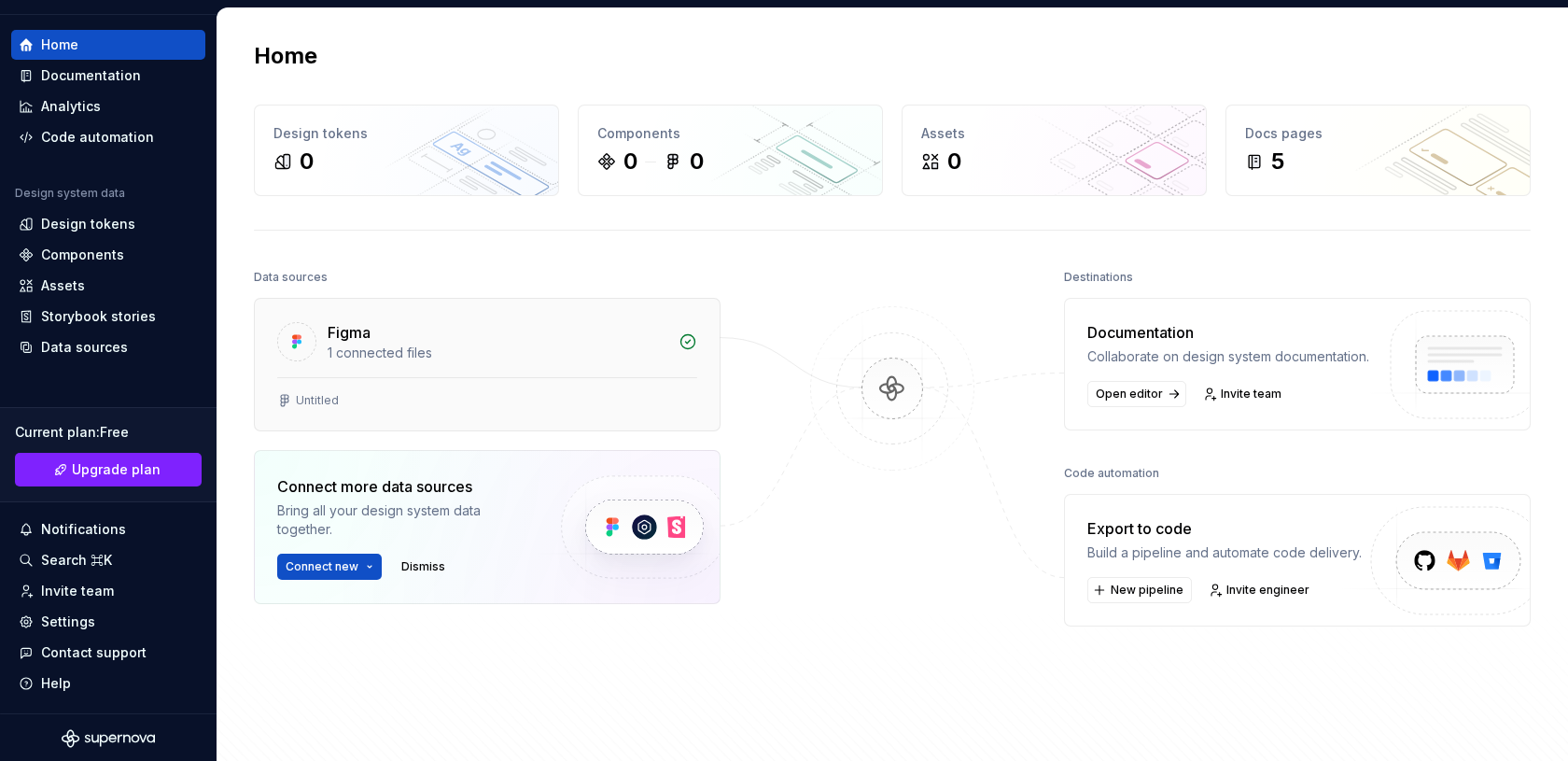 click on "1 connected files" at bounding box center [497, 353] 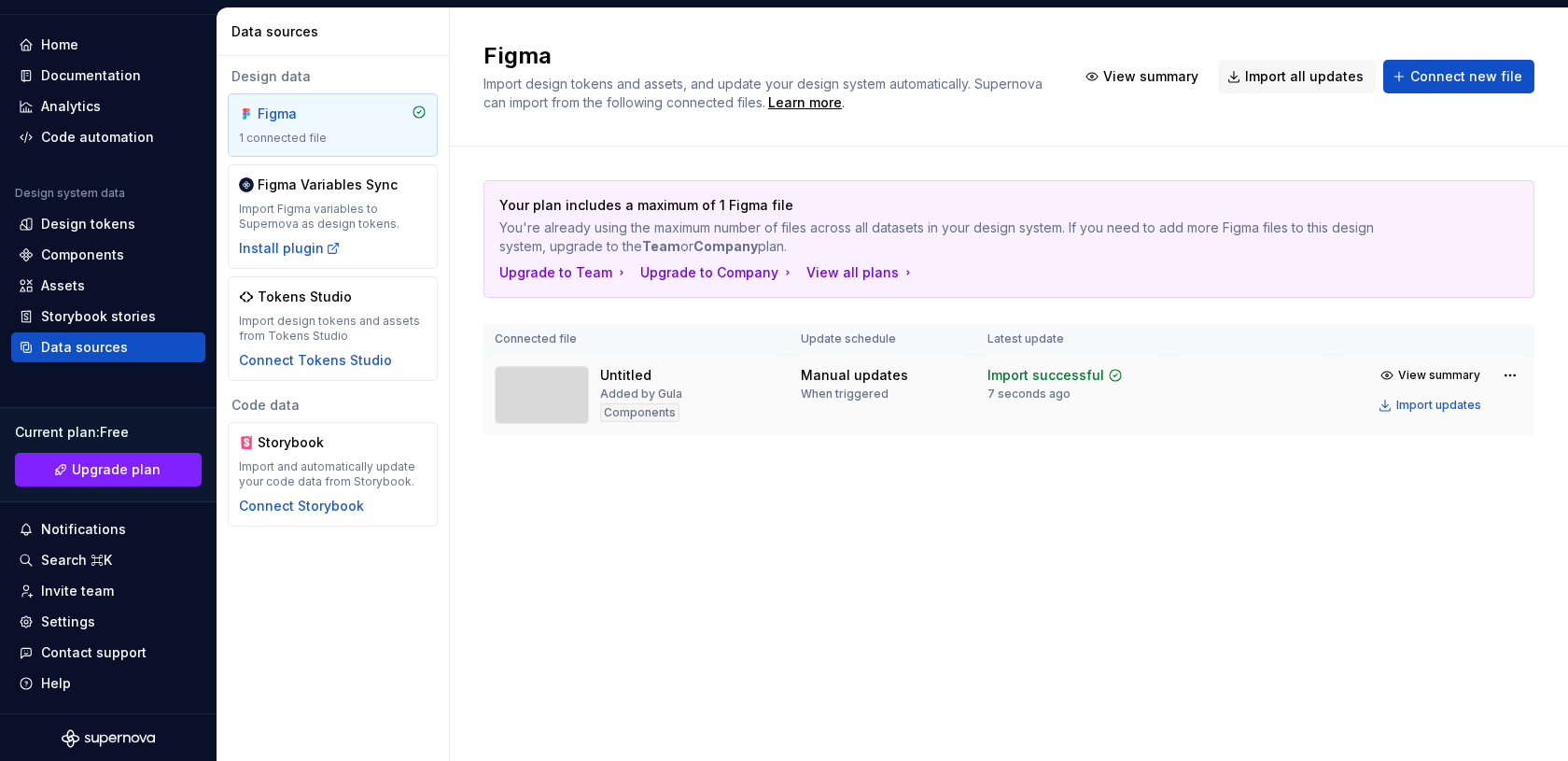 click on "Untitled Added by Gula Components" at bounding box center [637, 395] 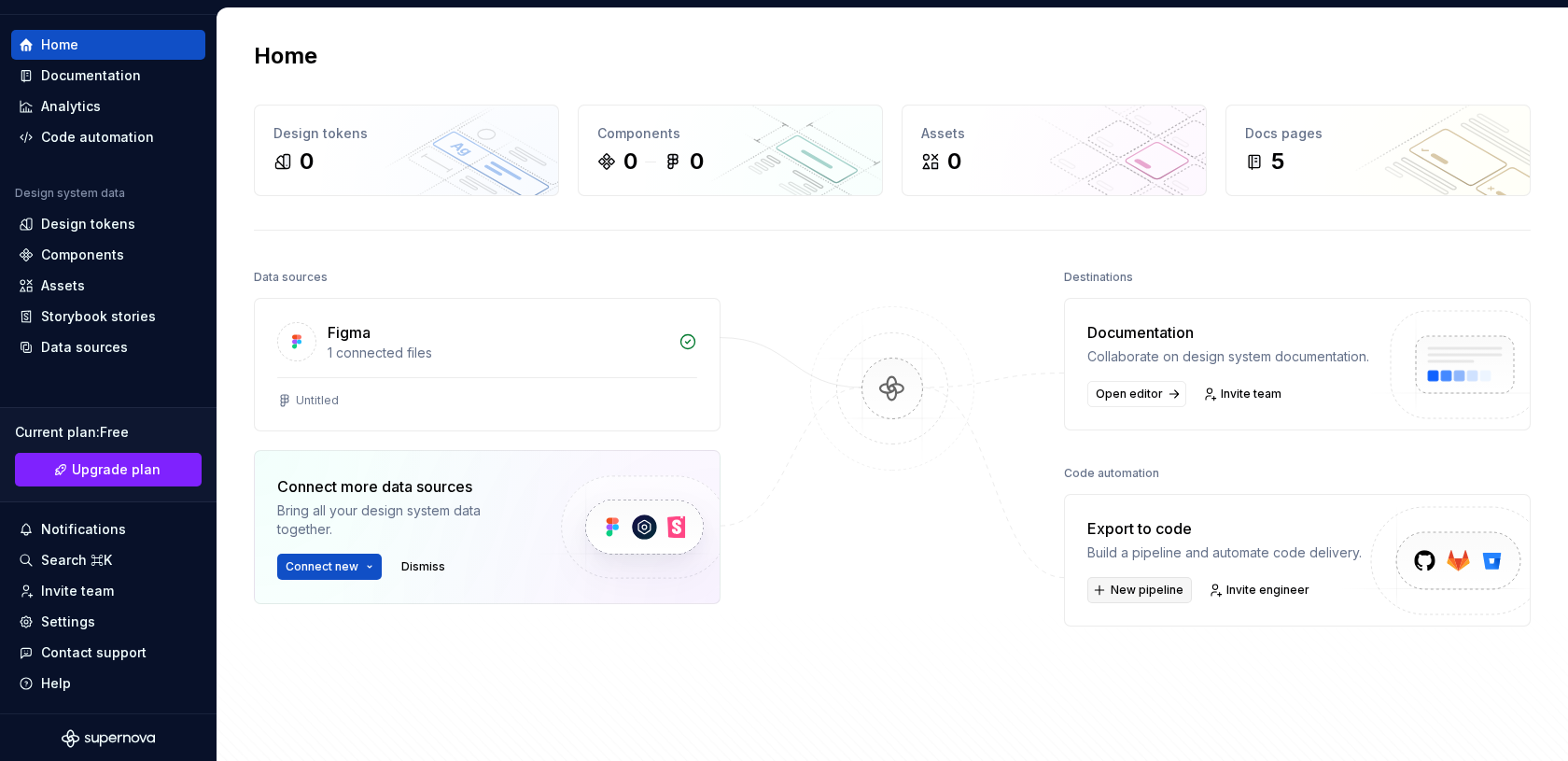 click on "New pipeline" at bounding box center (1147, 590) 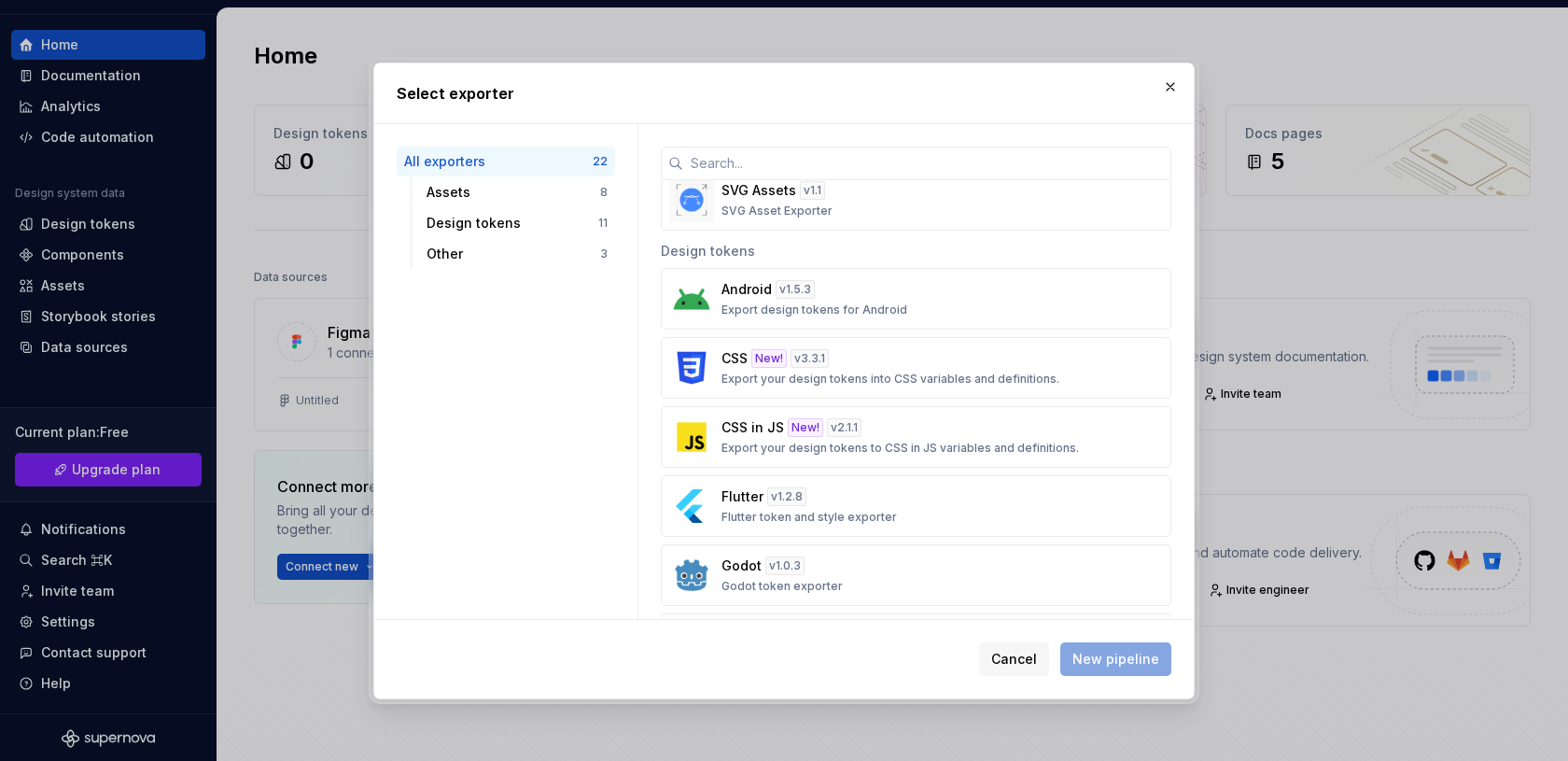 scroll, scrollTop: 539, scrollLeft: 0, axis: vertical 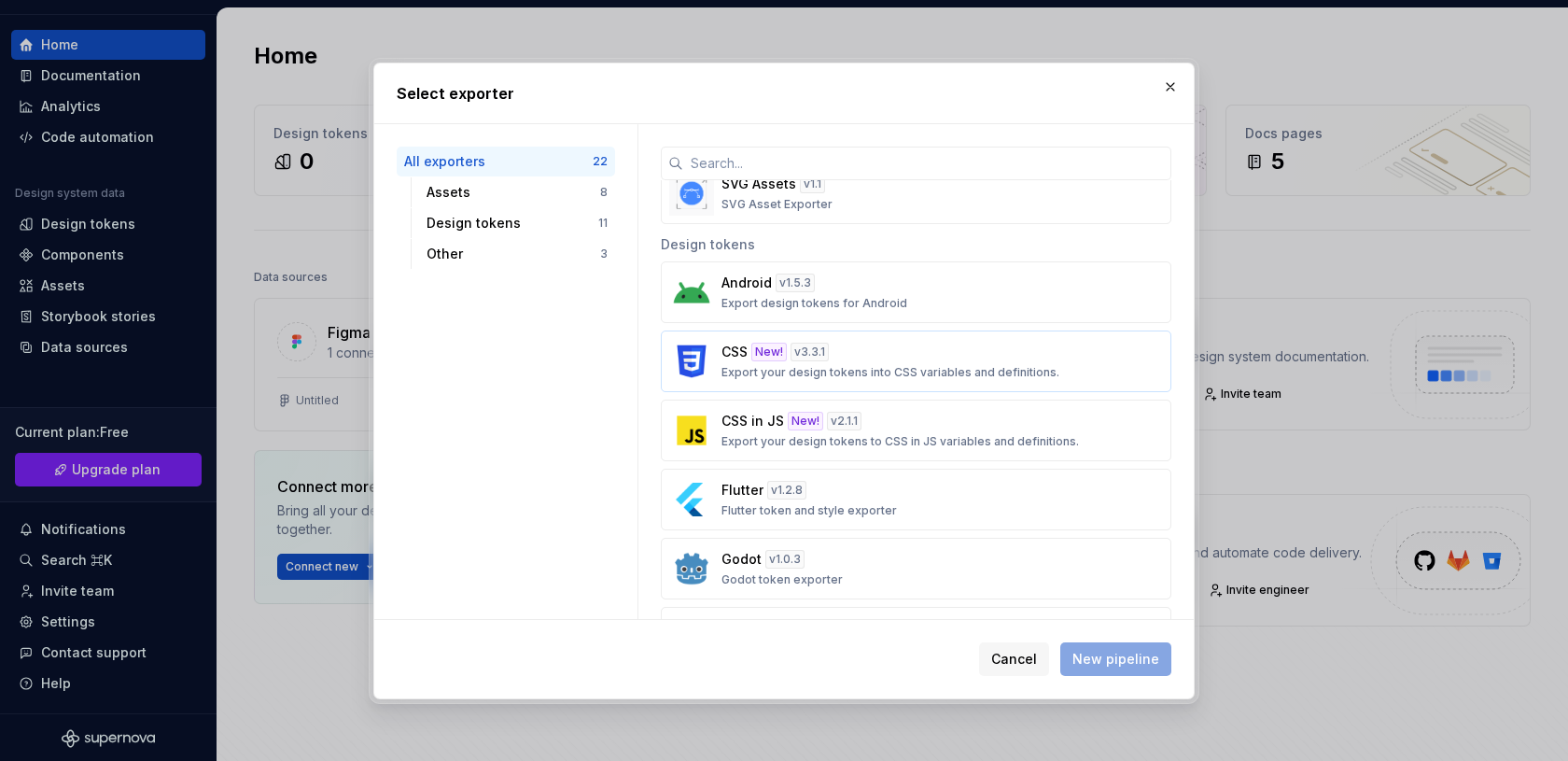 click on "CSS New! v 3.3.1 Export your design tokens into CSS variables and definitions." at bounding box center (910, 361) 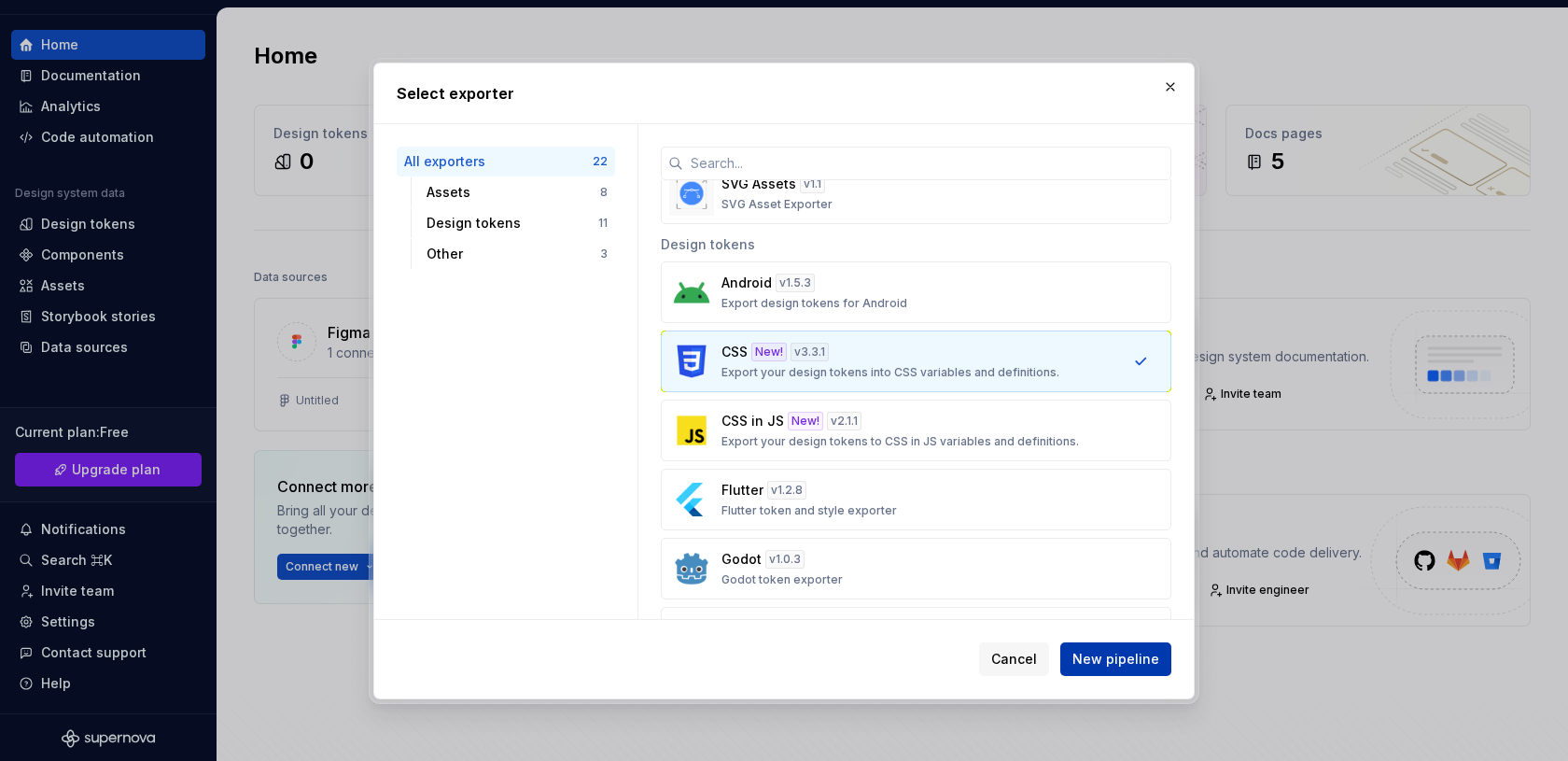 click on "New pipeline" at bounding box center (1115, 659) 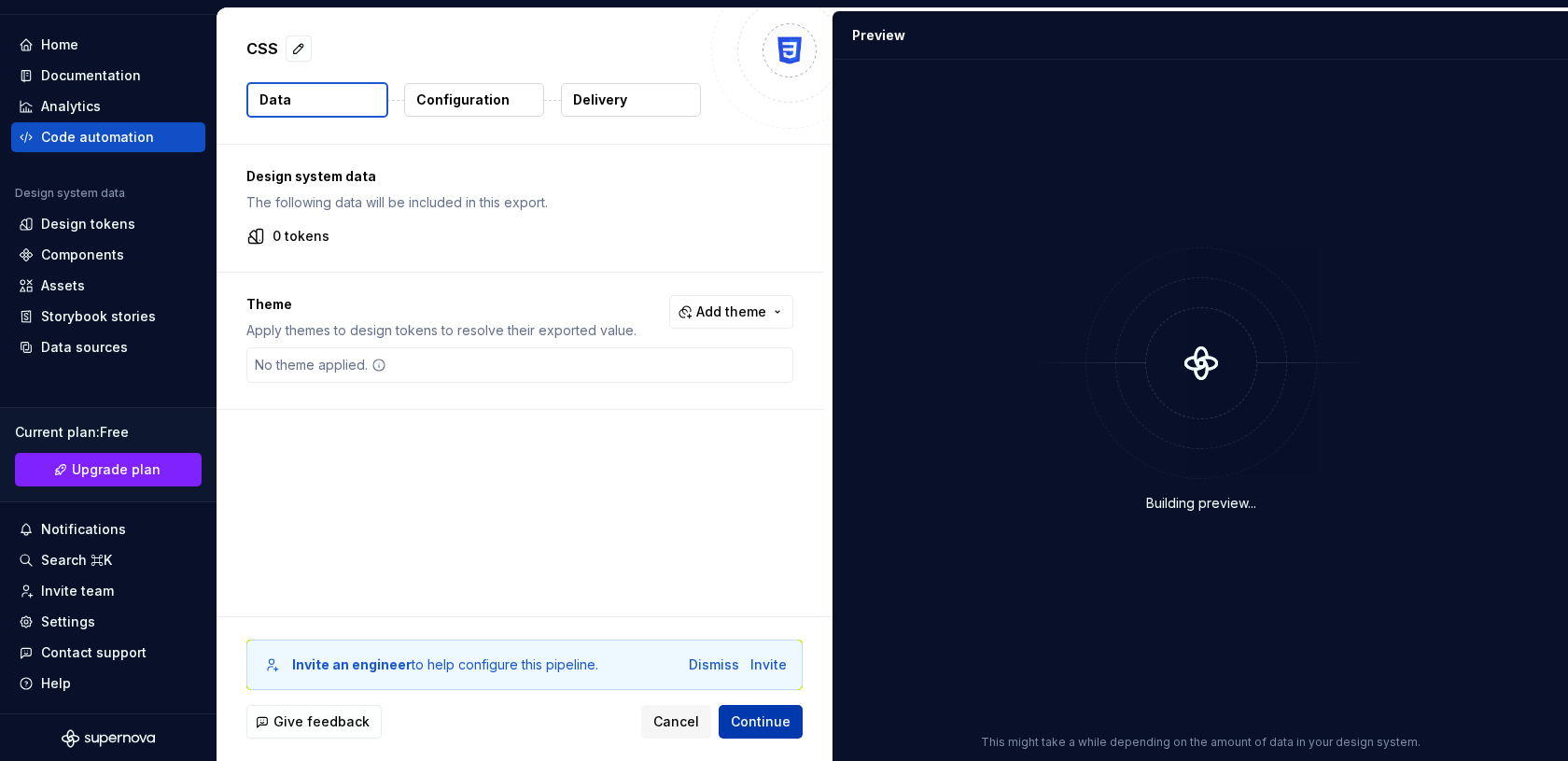 click on "Continue" at bounding box center [761, 722] 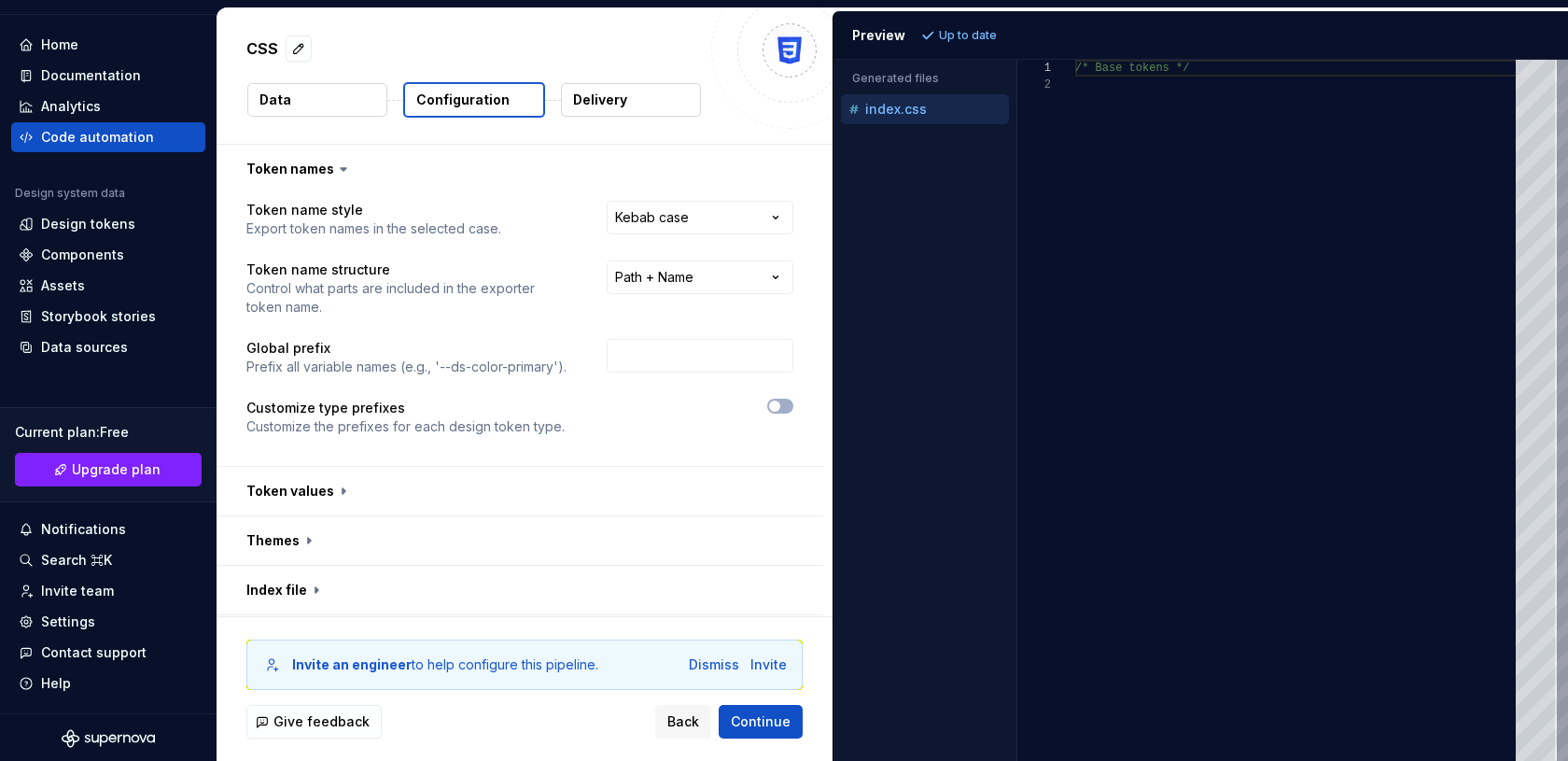 click on "Invite an engineer  to help configure this pipeline. Dismiss Invite Give feedback Back Continue" at bounding box center [525, 689] 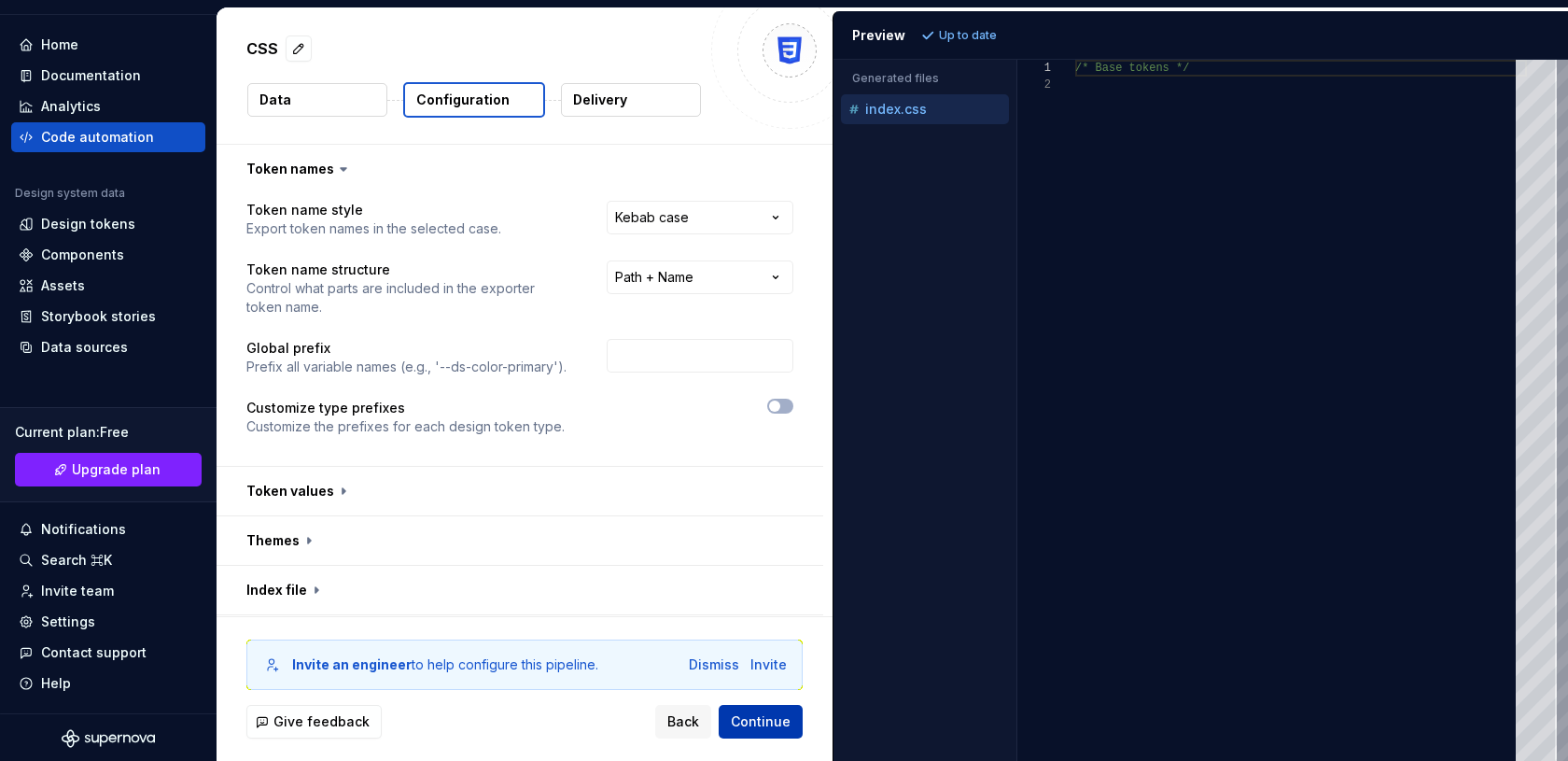 click on "Continue" at bounding box center [761, 722] 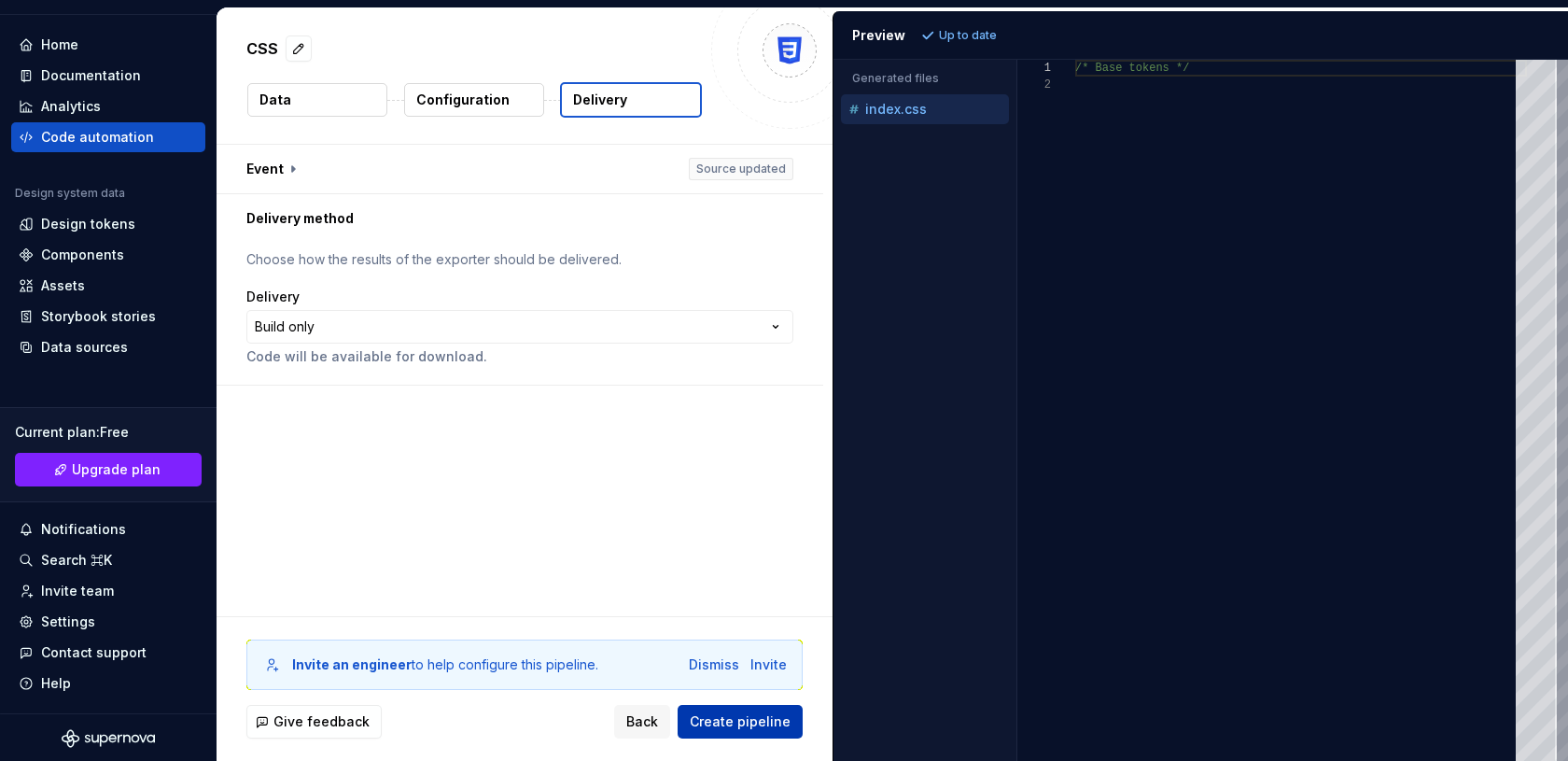 click on "Create pipeline" at bounding box center [740, 722] 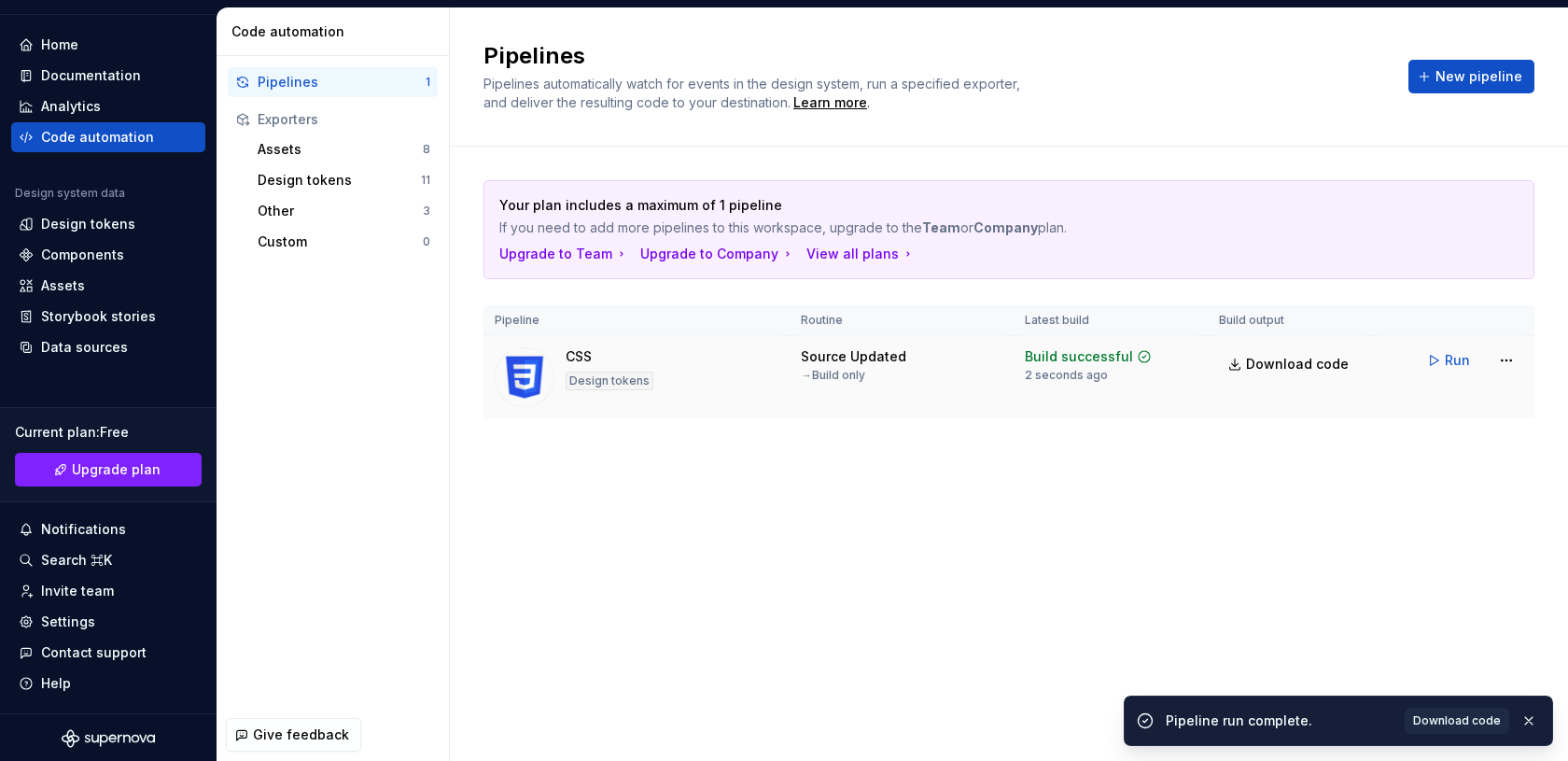 click on "CSS Design tokens" at bounding box center [609, 377] 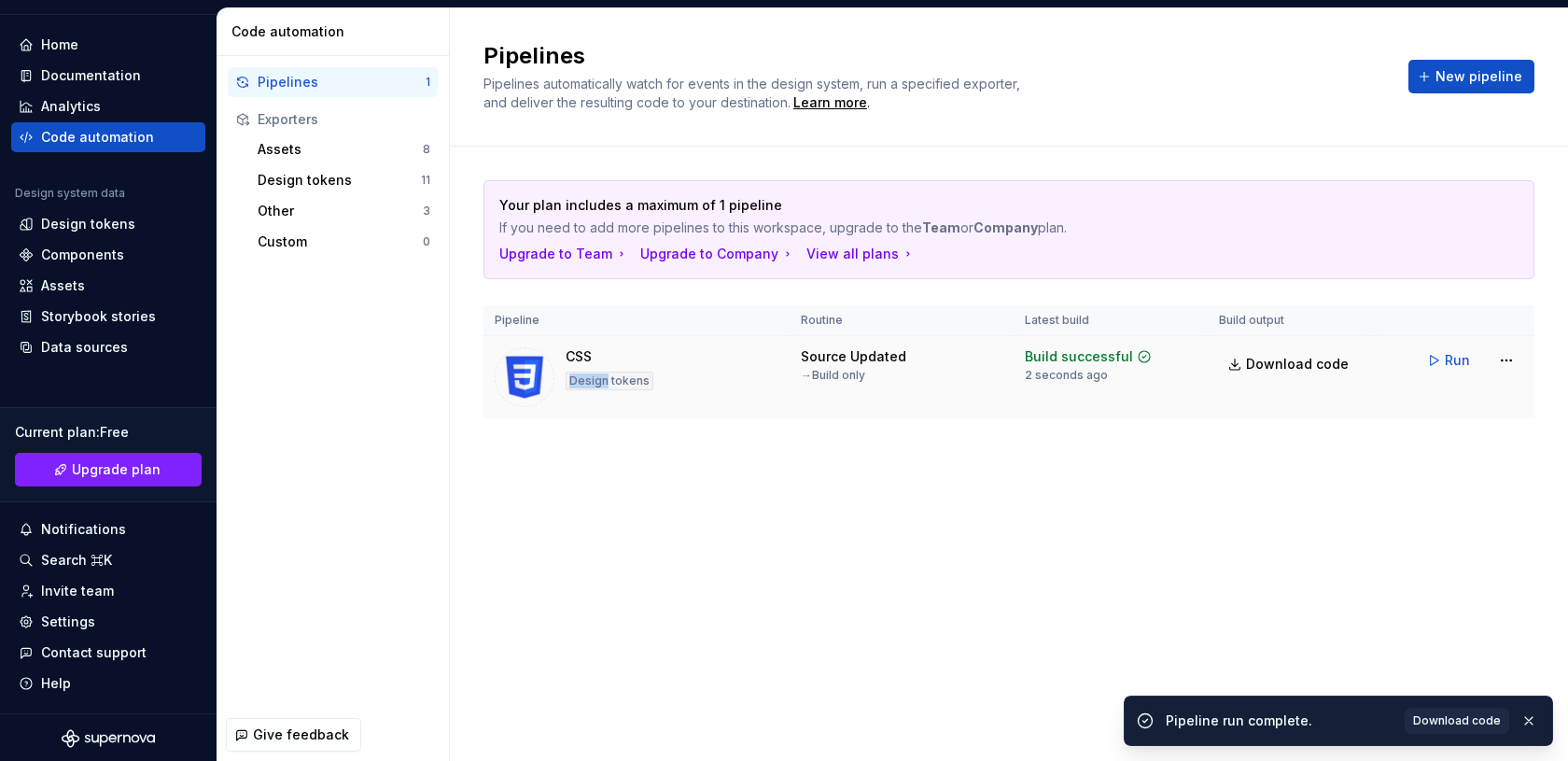 click on "CSS Design tokens" at bounding box center (609, 377) 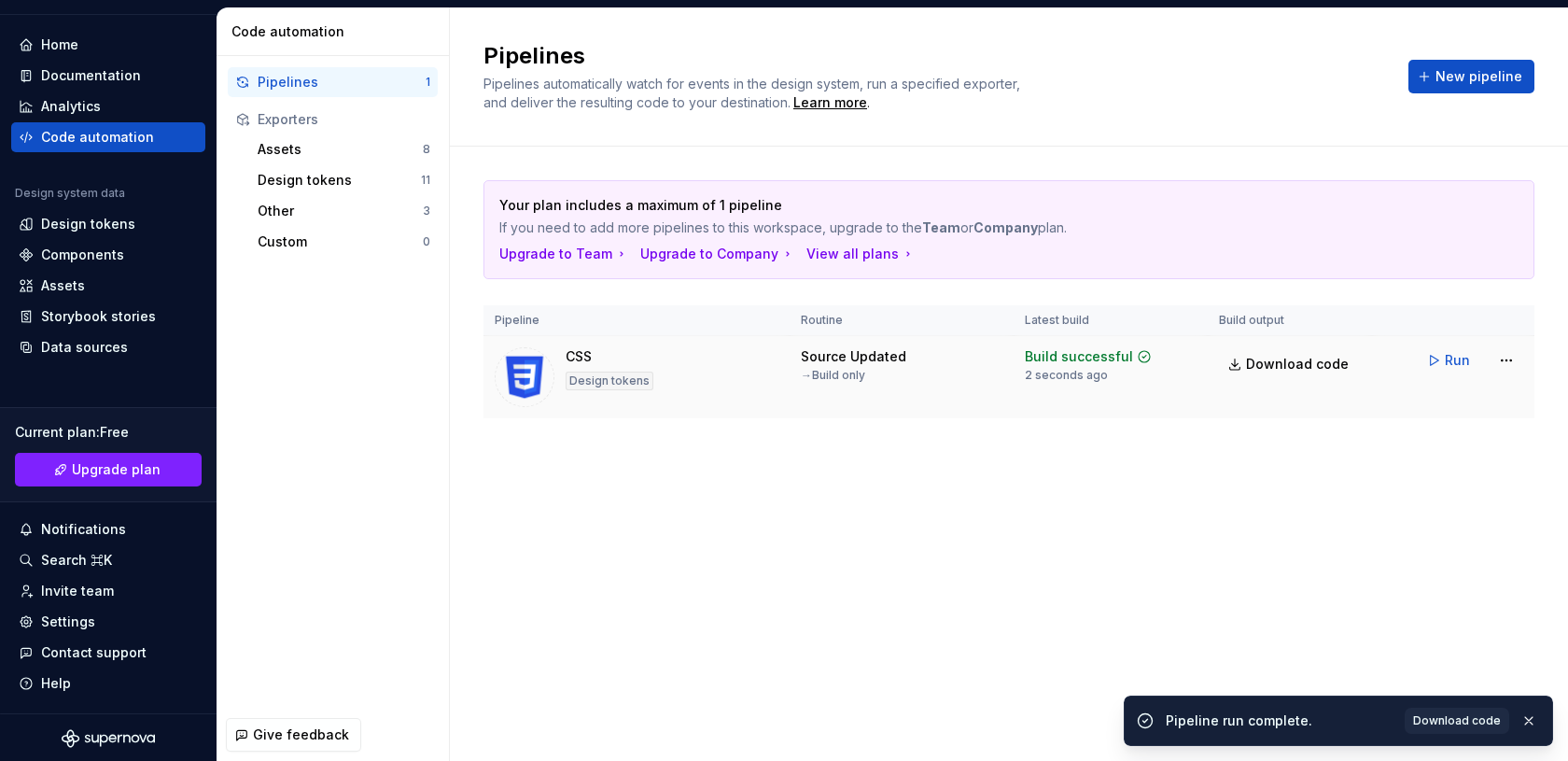 click on "CSS" at bounding box center [579, 357] 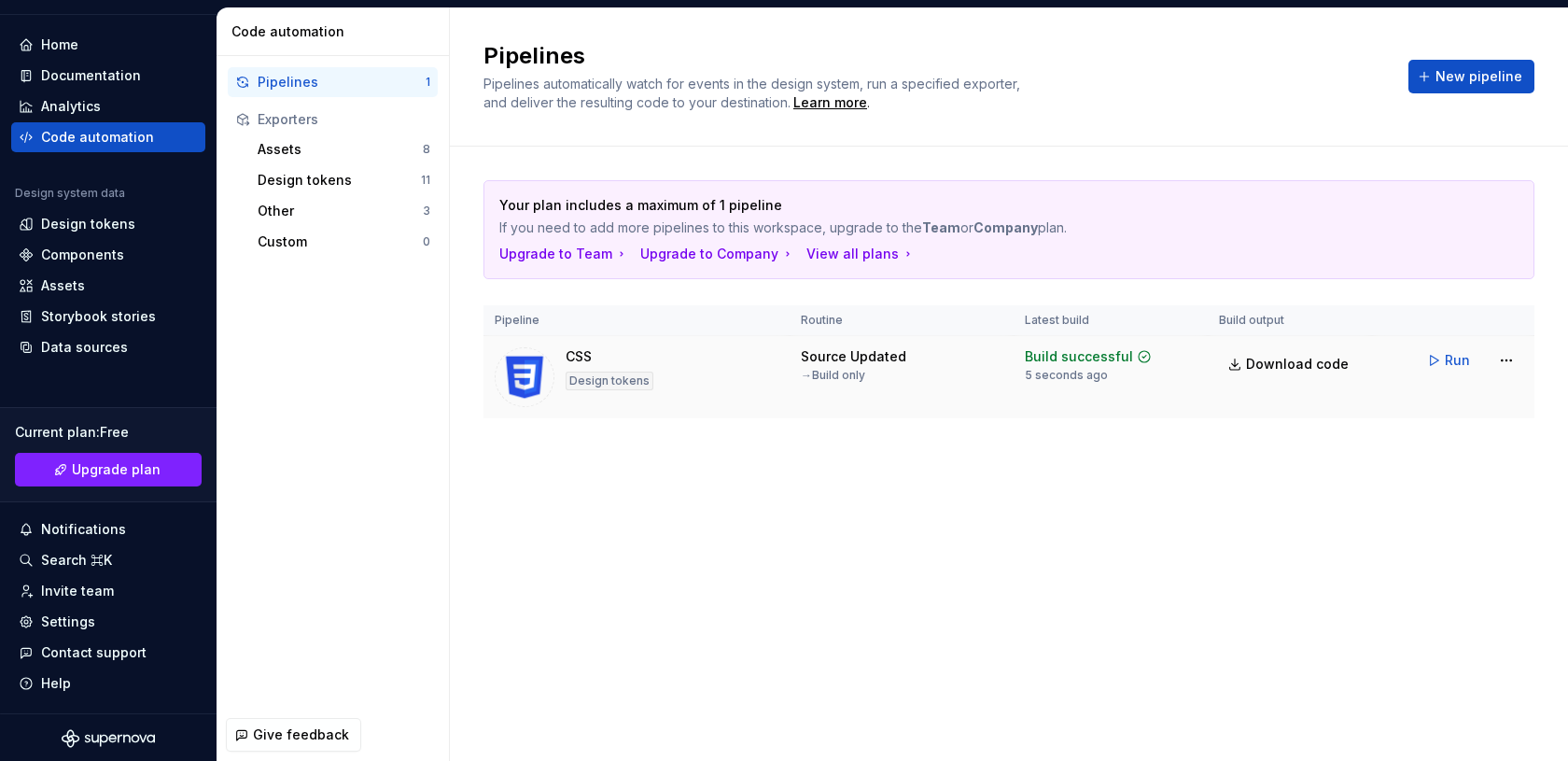 click on "Source Updated →  Build only" at bounding box center (902, 365) 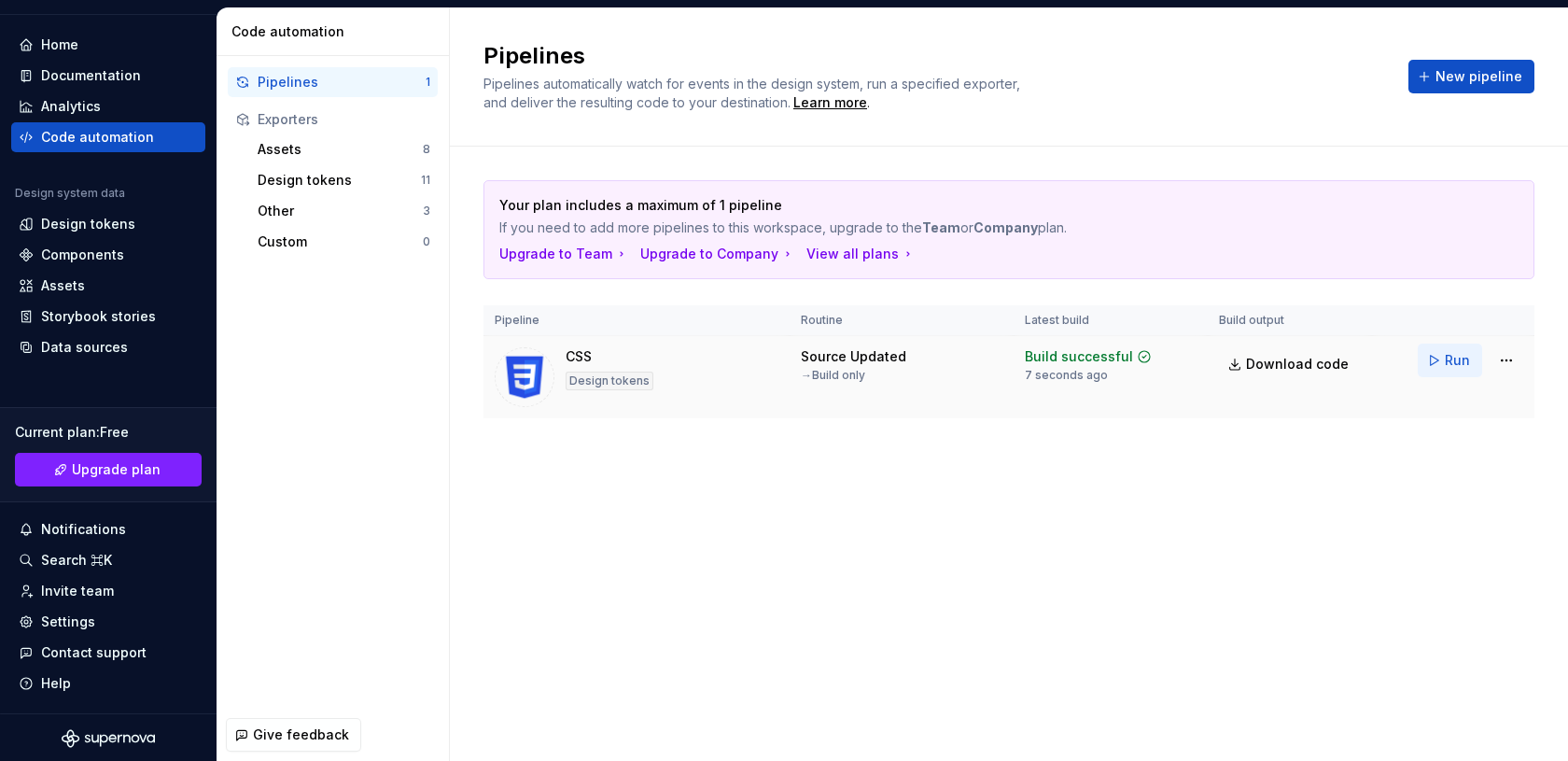 click on "Run" at bounding box center [1449, 360] 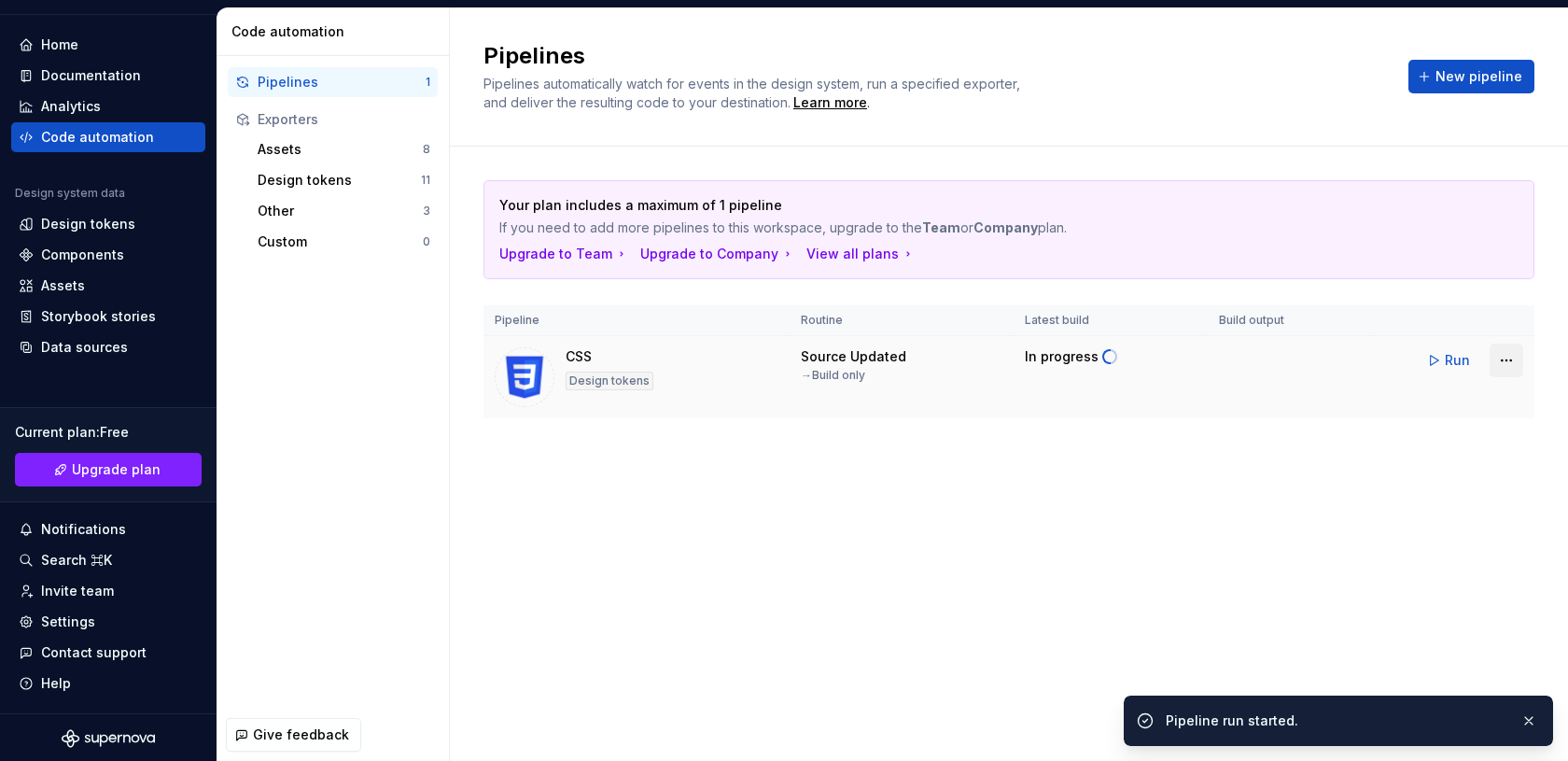 click on "N ODS G Home Documentation Analytics Code automation Design system data Design tokens Components Assets Storybook stories Data sources Current plan :  Free Upgrade plan Notifications Search ⌘K Invite team Settings Contact support Help Code automation Pipelines 1 Exporters Assets 8 Design tokens 11 Other 3 Custom 0 Give feedback Pipelines Pipelines automatically watch for events in the design system, run a specified exporter, and deliver the resulting code to your destination.   Learn more . New pipeline Your plan includes a maximum of 1 pipeline If you need to add more pipelines to this workspace, upgrade to the  Team  or  Company  plan. Upgrade to Team Upgrade to Company View all plans Pipeline Routine Latest build Build output CSS Design tokens Source Updated →  Build only In progress Run   Pipeline run started. *" at bounding box center [784, 380] 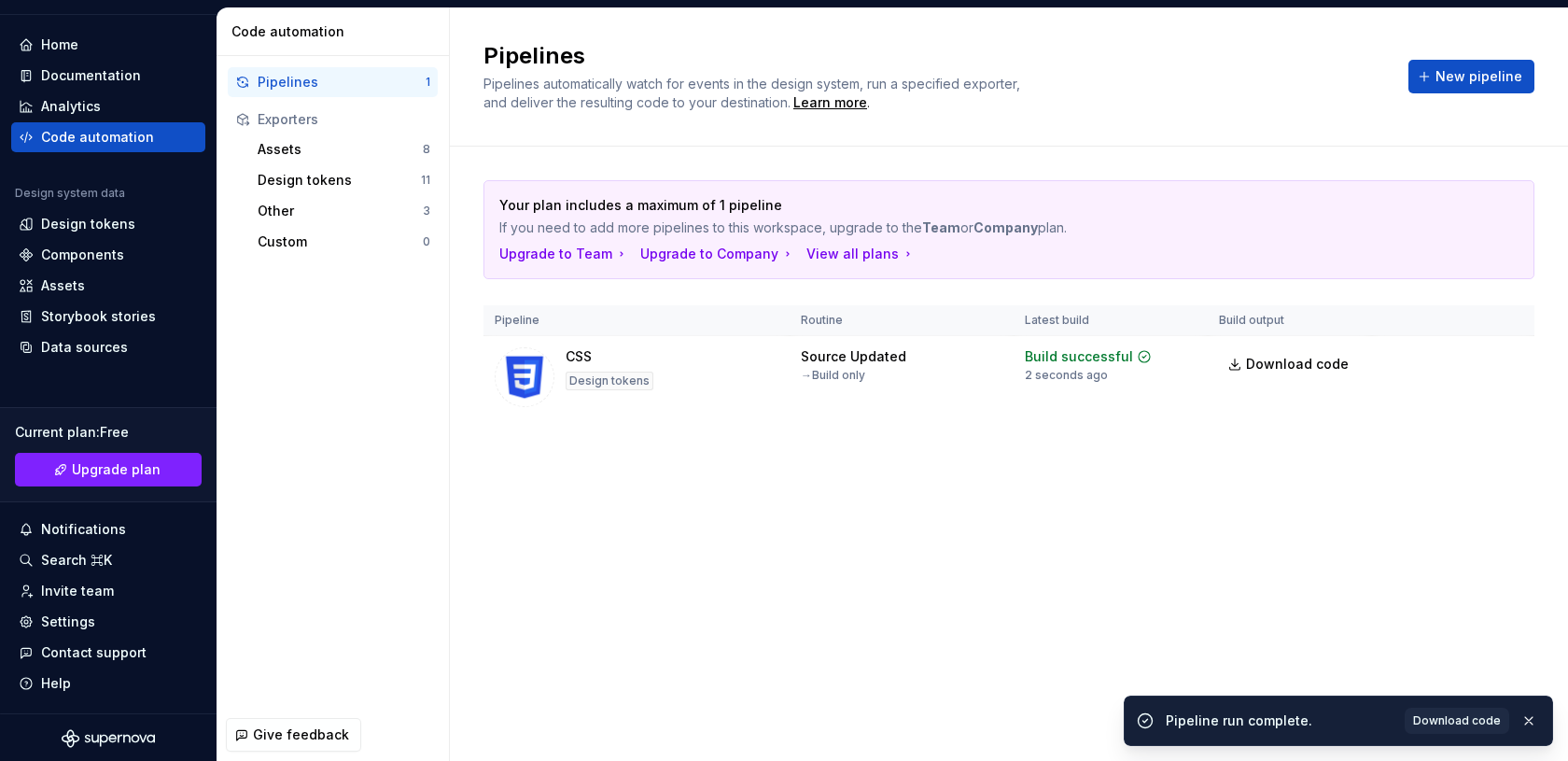 click on "N ODS G Home Documentation Analytics Code automation Design system data Design tokens Components Assets Storybook stories Data sources Current plan :  Free Upgrade plan Notifications Search ⌘K Invite team Settings Contact support Help Code automation Pipelines 1 Exporters Assets 8 Design tokens 11 Other 3 Custom 0 Give feedback Pipelines Pipelines automatically watch for events in the design system, run a specified exporter, and deliver the resulting code to your destination.   Learn more . New pipeline Your plan includes a maximum of 1 pipeline If you need to add more pipelines to this workspace, upgrade to the  Team  or  Company  plan. Upgrade to Team Upgrade to Company View all plans Pipeline Routine Latest build Build output CSS Design tokens Source Updated →  Build only Build successful 2 seconds ago Download code Run   Pipeline run complete. Download code *" at bounding box center [784, 380] 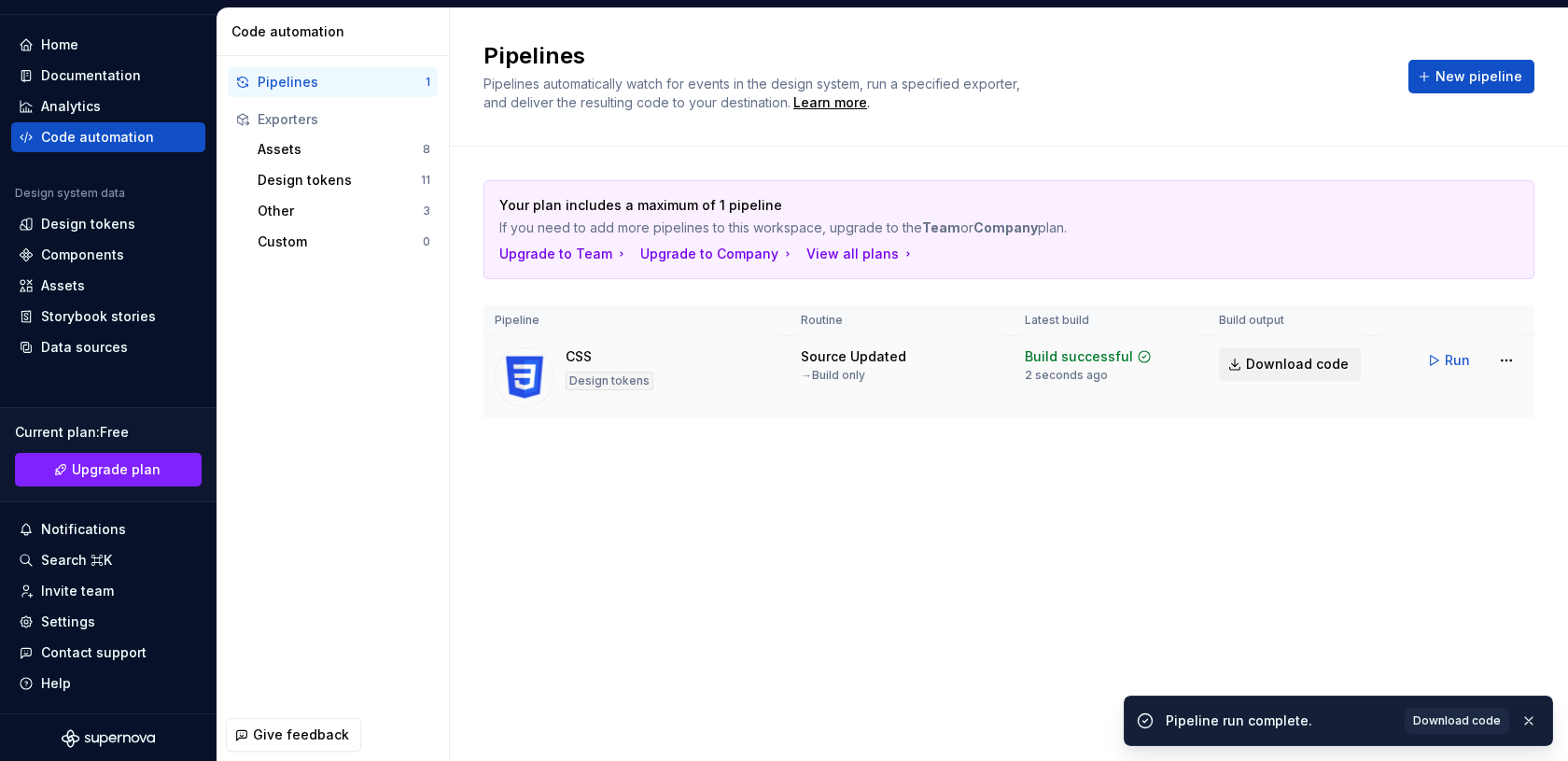 click on "Download code" at bounding box center (1297, 364) 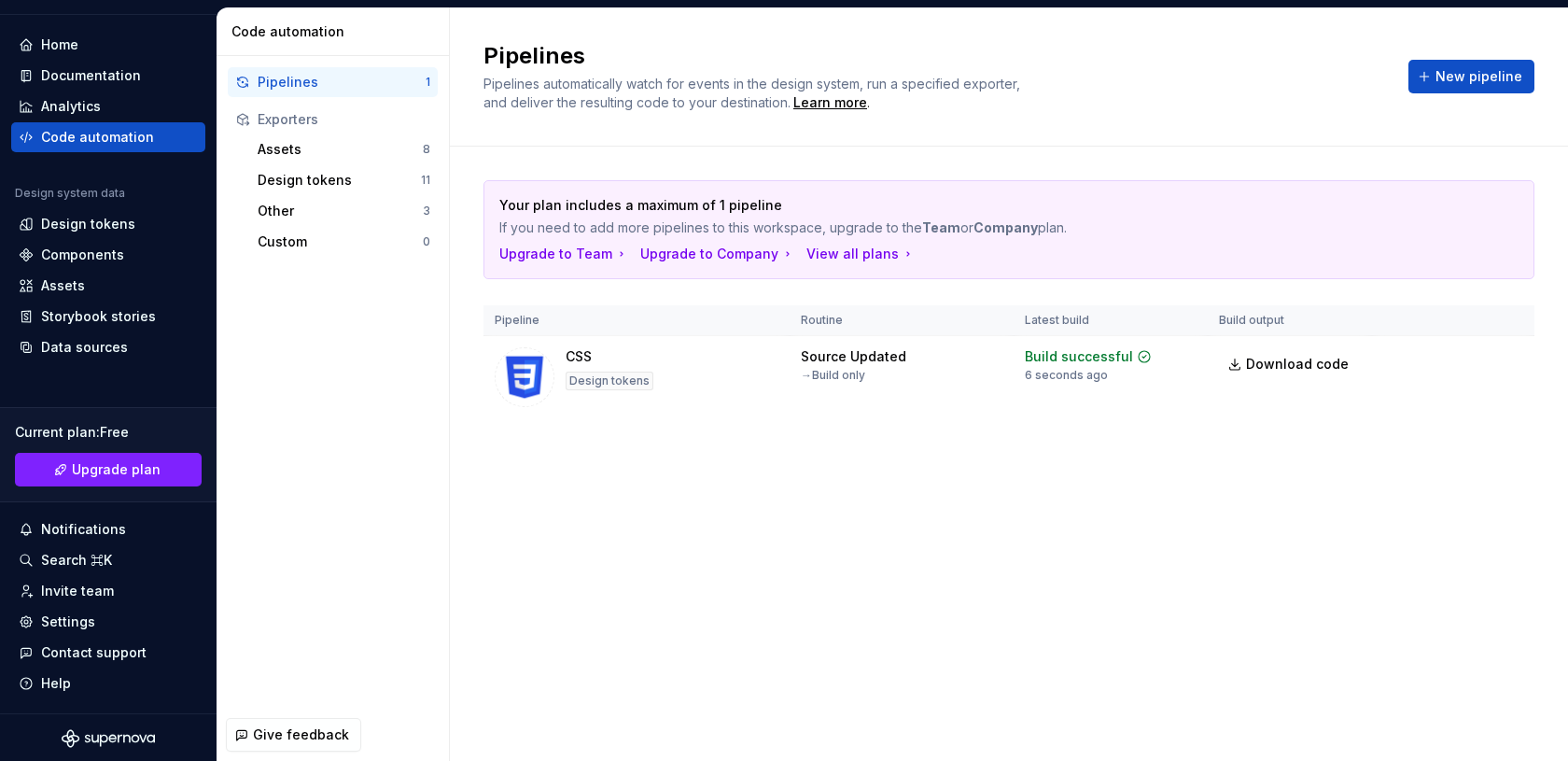 click on "Your plan includes a maximum of 1 pipeline" at bounding box center (944, 205) 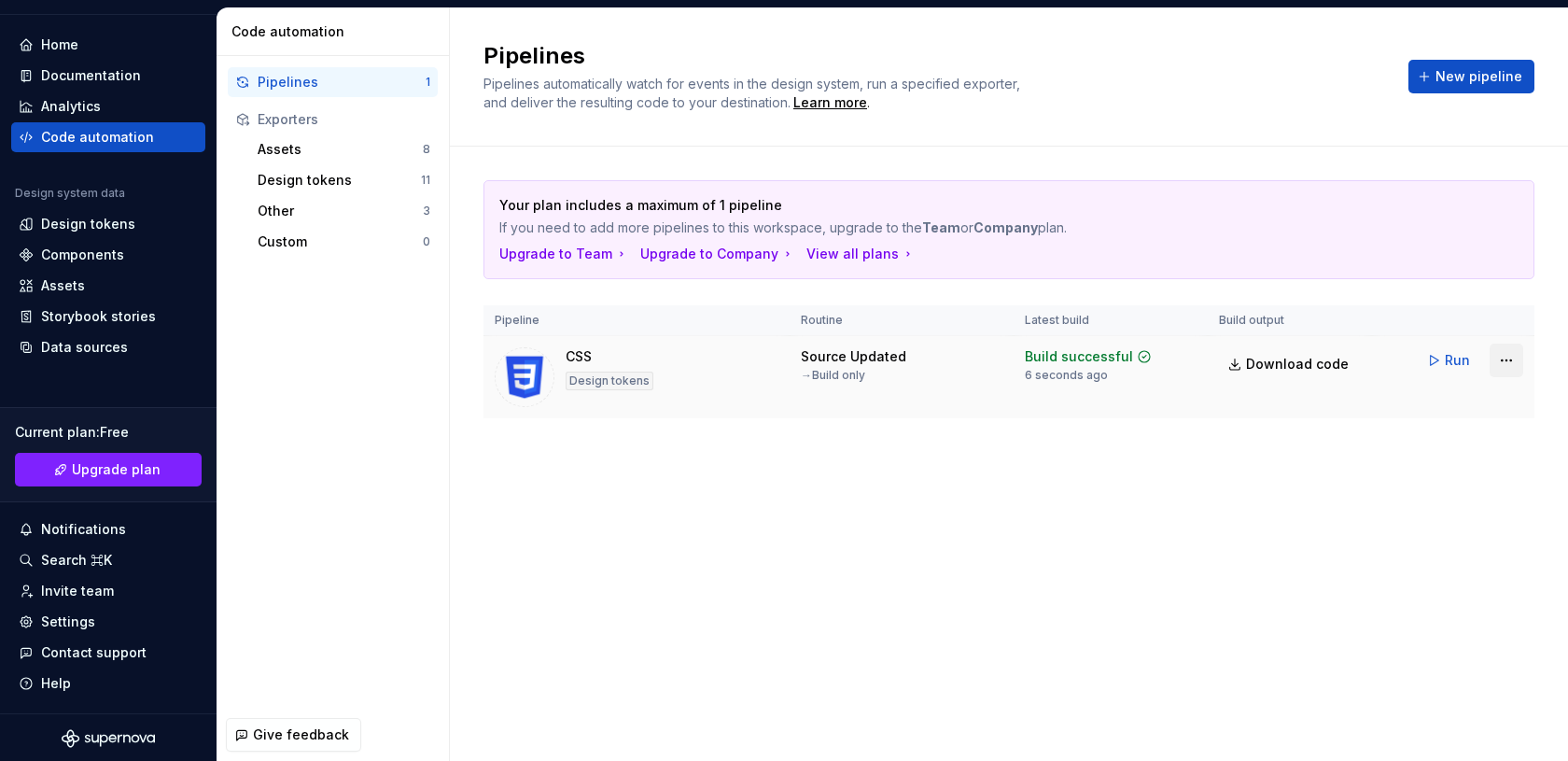 click on "N ODS G Home Documentation Analytics Code automation Design system data Design tokens Components Assets Storybook stories Data sources Current plan :  Free Upgrade plan Notifications Search ⌘K Invite team Settings Contact support Help Code automation Pipelines 1 Exporters Assets 8 Design tokens 11 Other 3 Custom 0 Give feedback Pipelines Pipelines automatically watch for events in the design system, run a specified exporter, and deliver the resulting code to your destination.   Learn more . New pipeline Your plan includes a maximum of 1 pipeline If you need to add more pipelines to this workspace, upgrade to the  Team  or  Company  plan. Upgrade to Team Upgrade to Company View all plans Pipeline Routine Latest build Build output CSS Design tokens Source Updated →  Build only Build successful 6 seconds ago Download code Run   *" at bounding box center [784, 380] 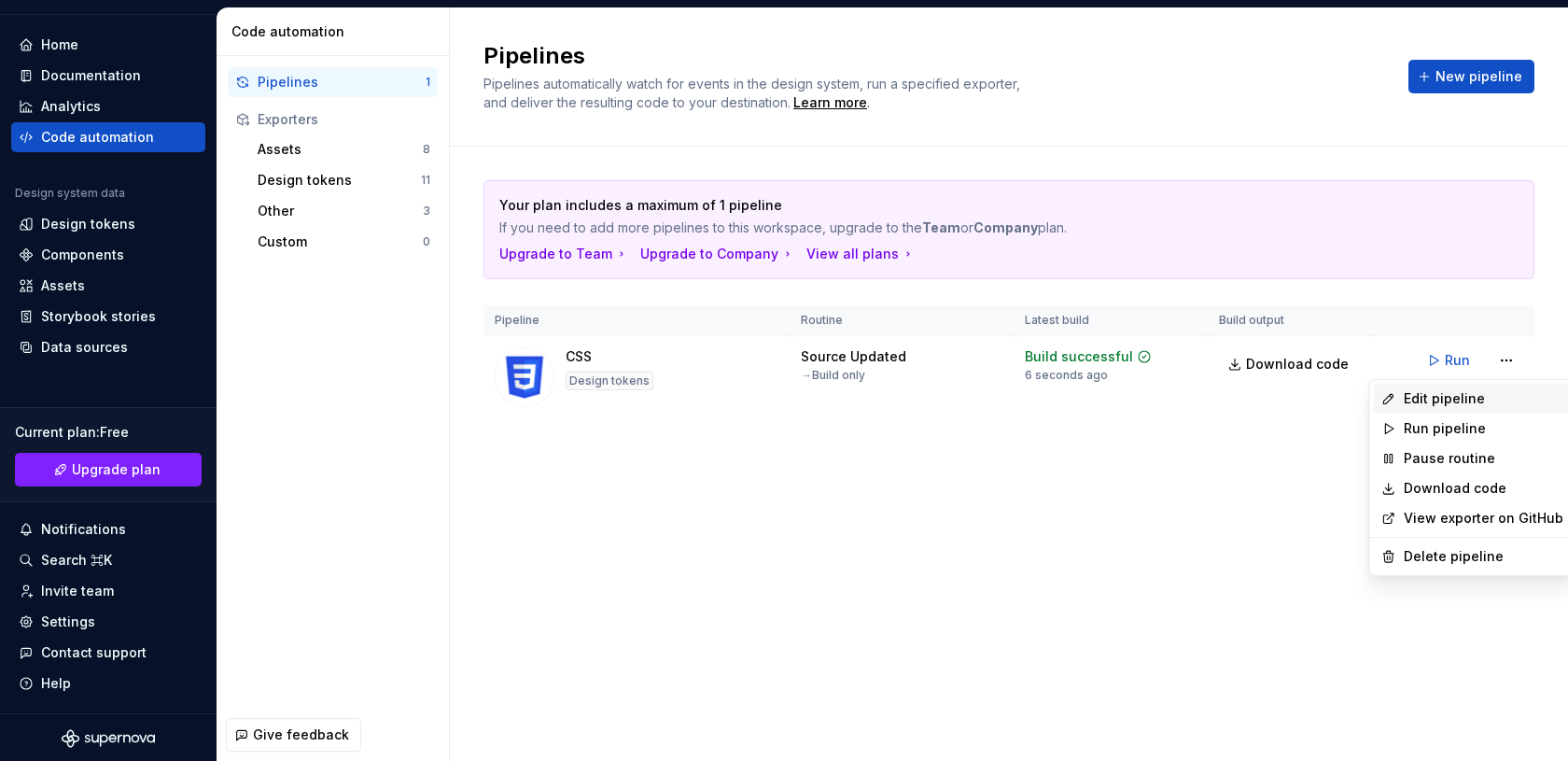 click on "Edit pipeline" at bounding box center [1483, 399] 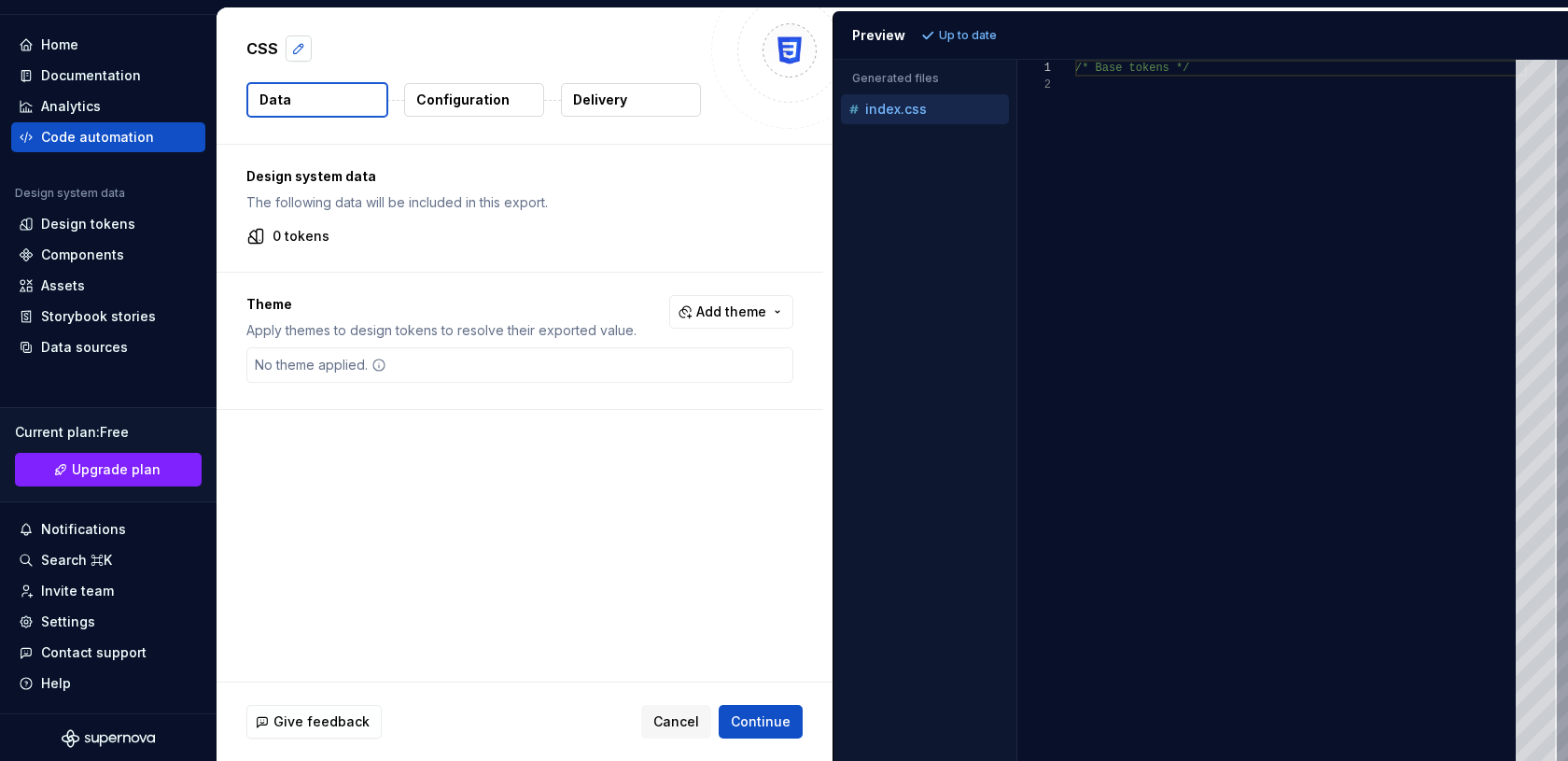 click at bounding box center [299, 49] 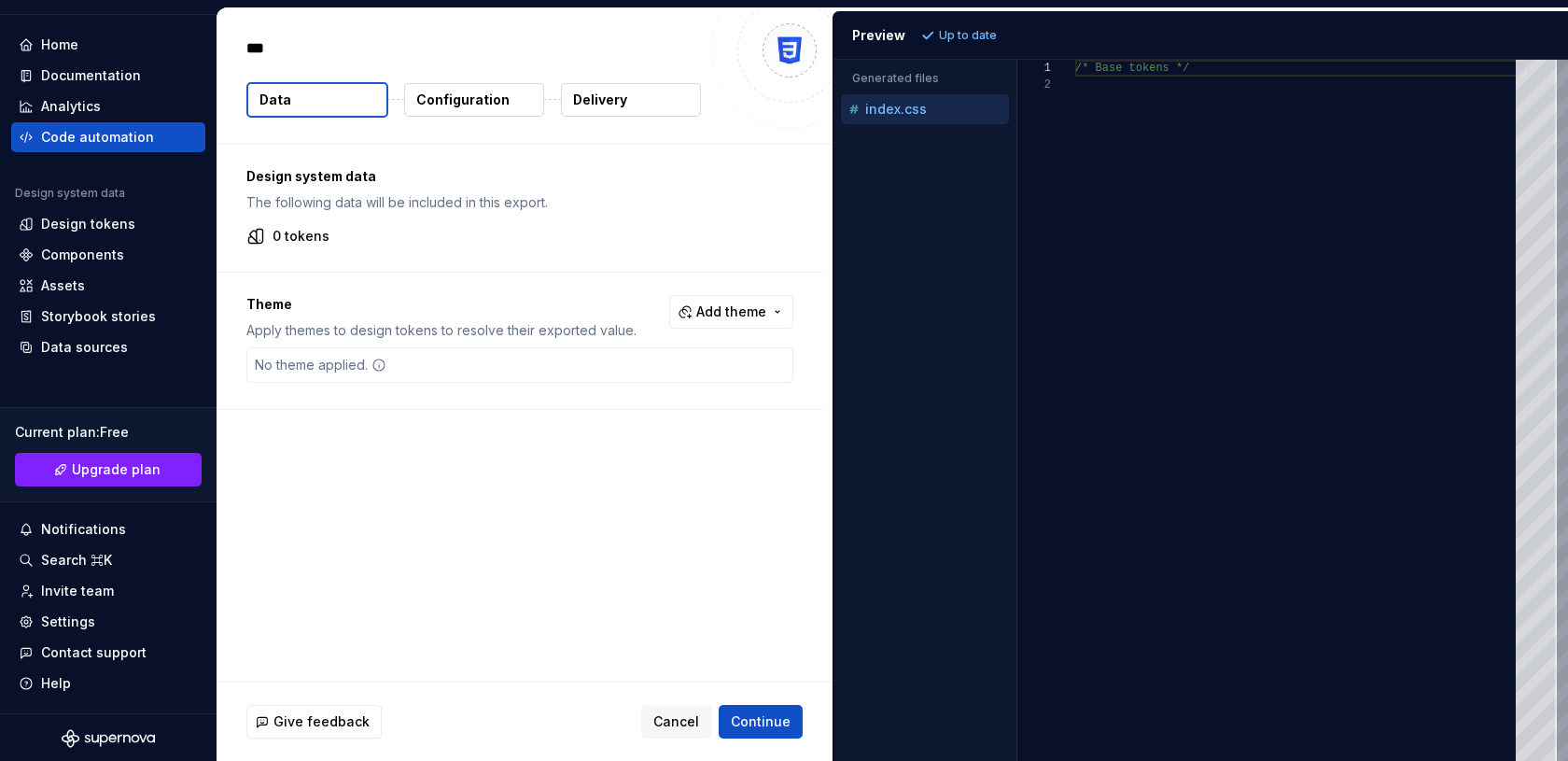 click at bounding box center [790, 50] 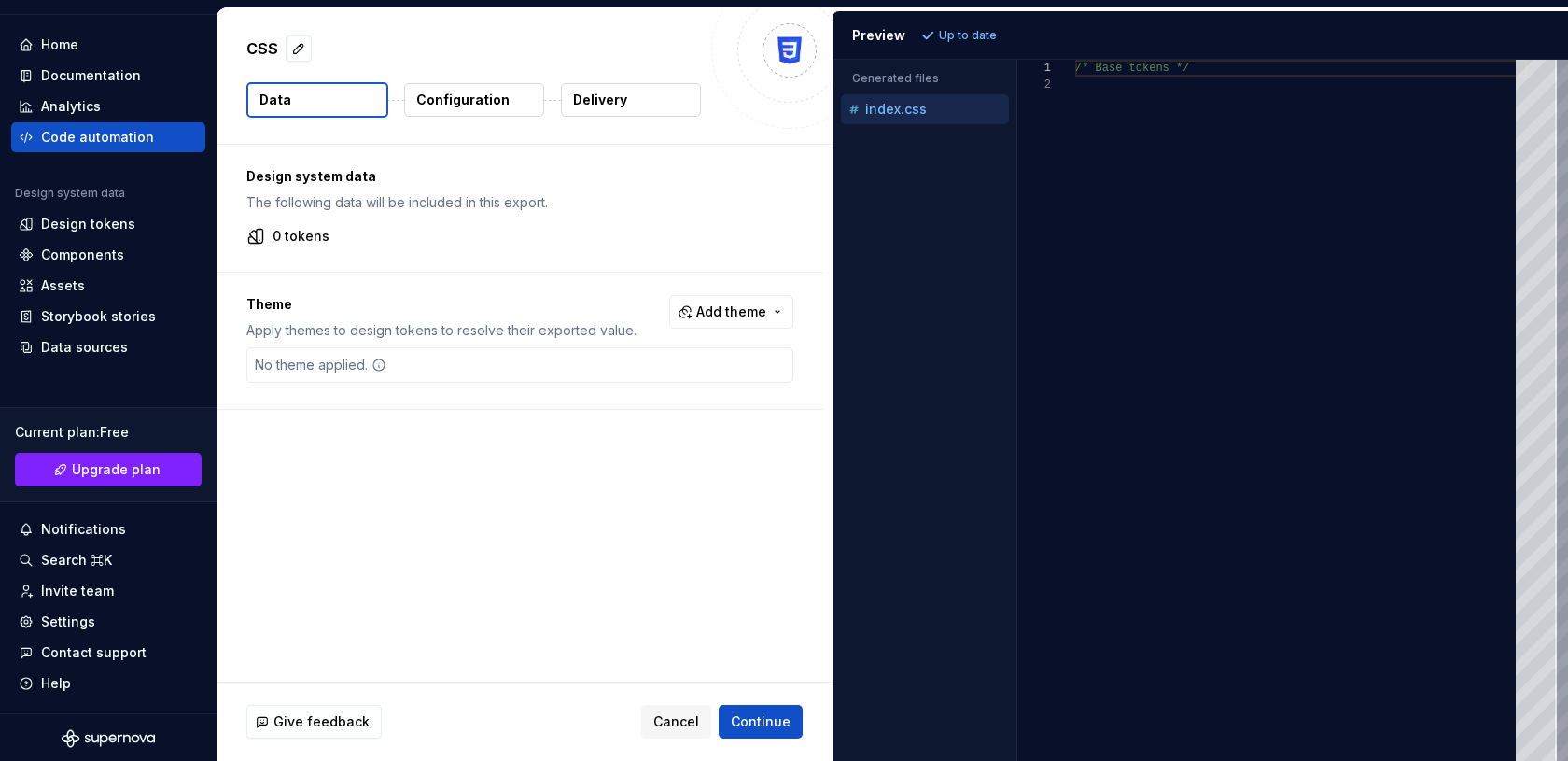 click at bounding box center (790, 50) 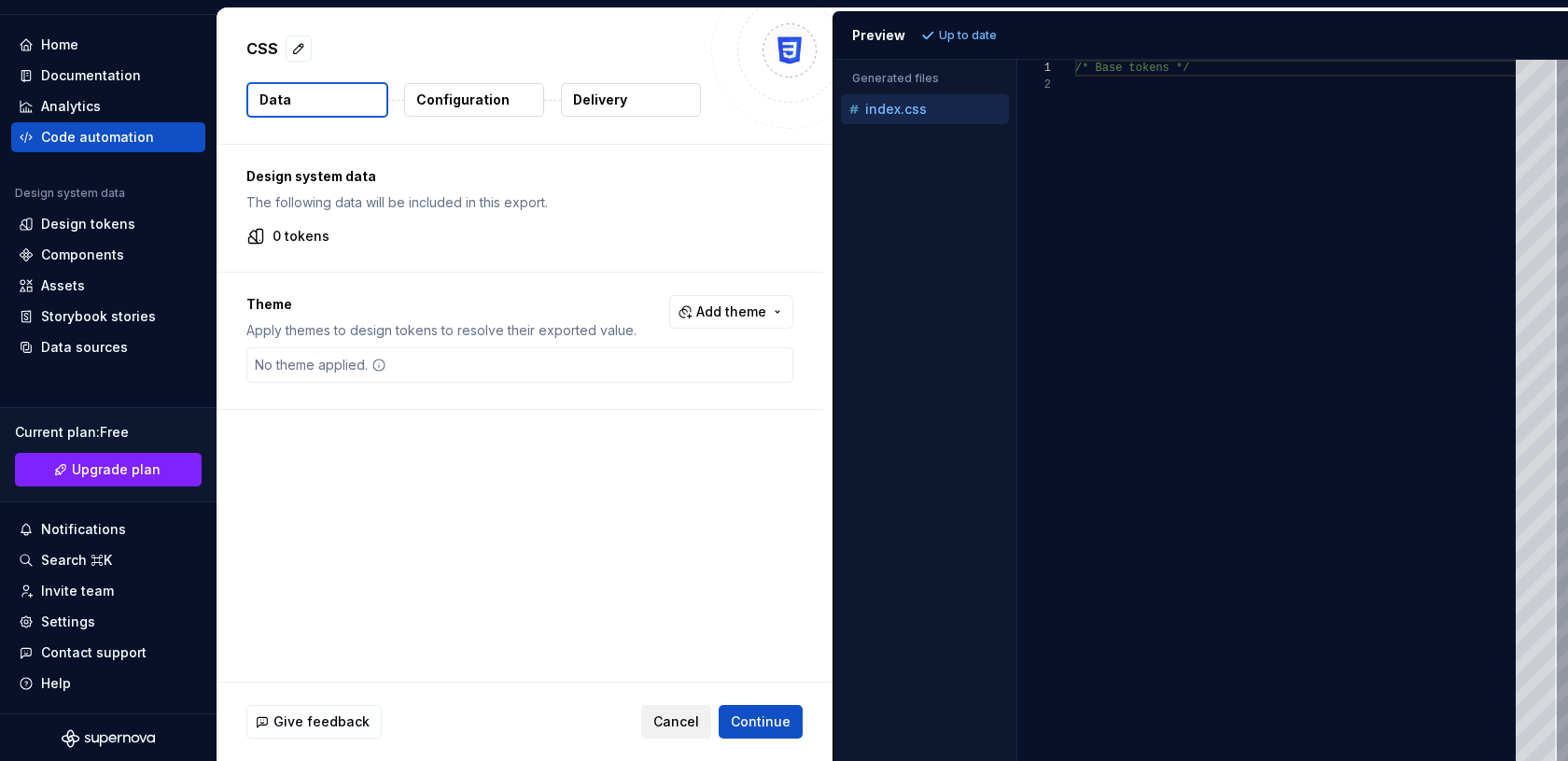 click on "Cancel" at bounding box center (676, 722) 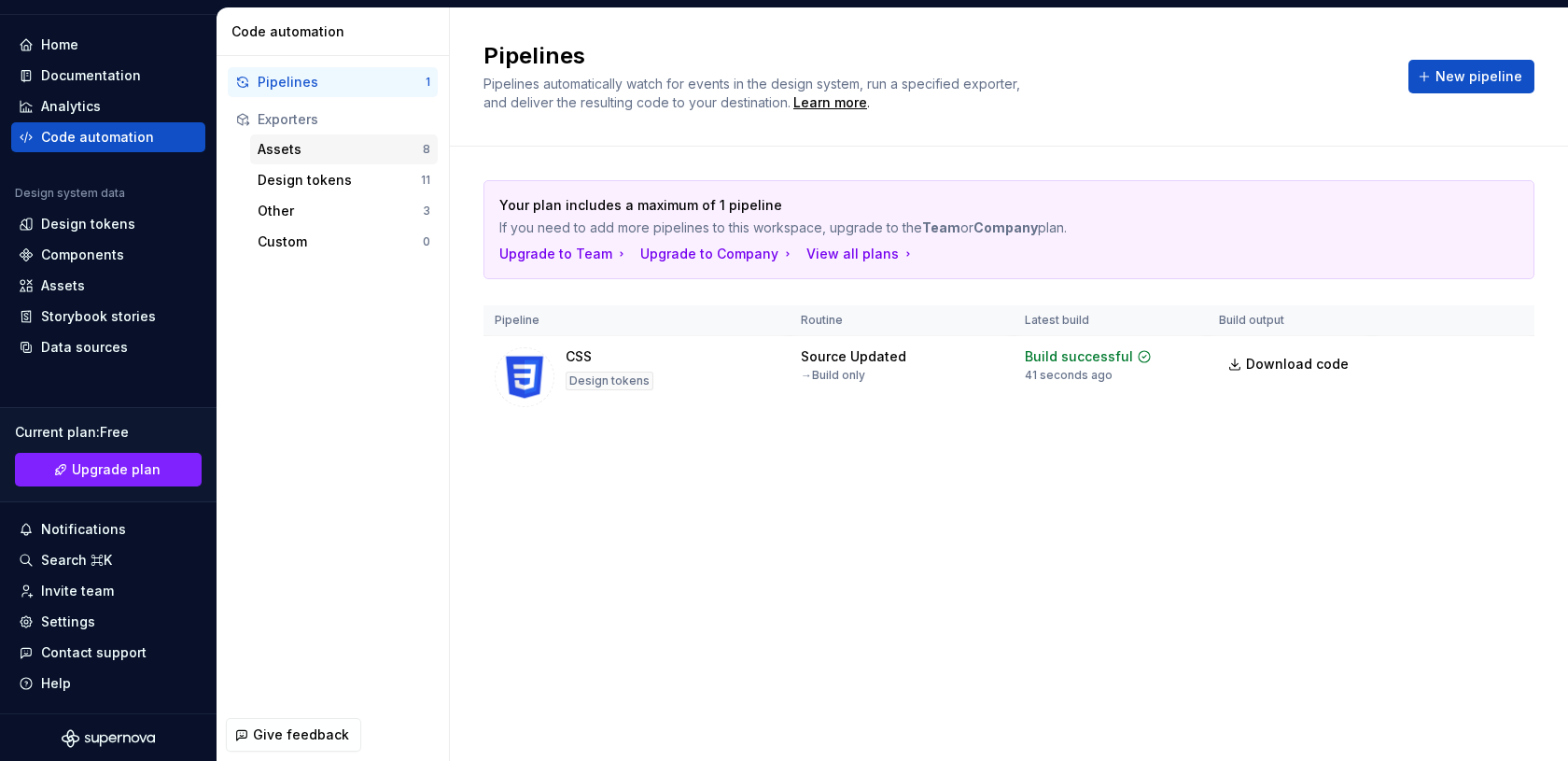 click on "Assets 8" at bounding box center (343, 149) 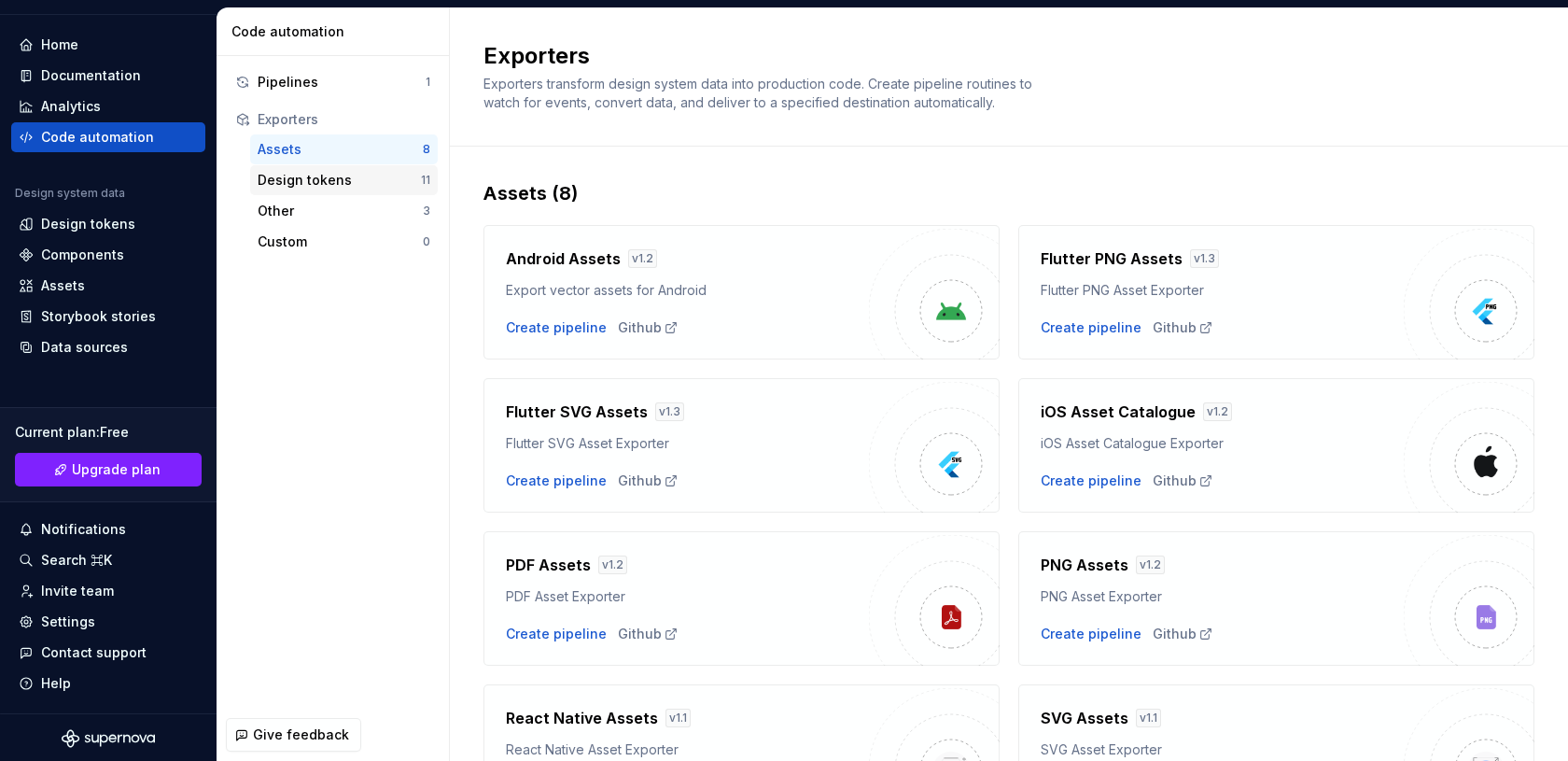 click on "Design tokens 11" at bounding box center [343, 180] 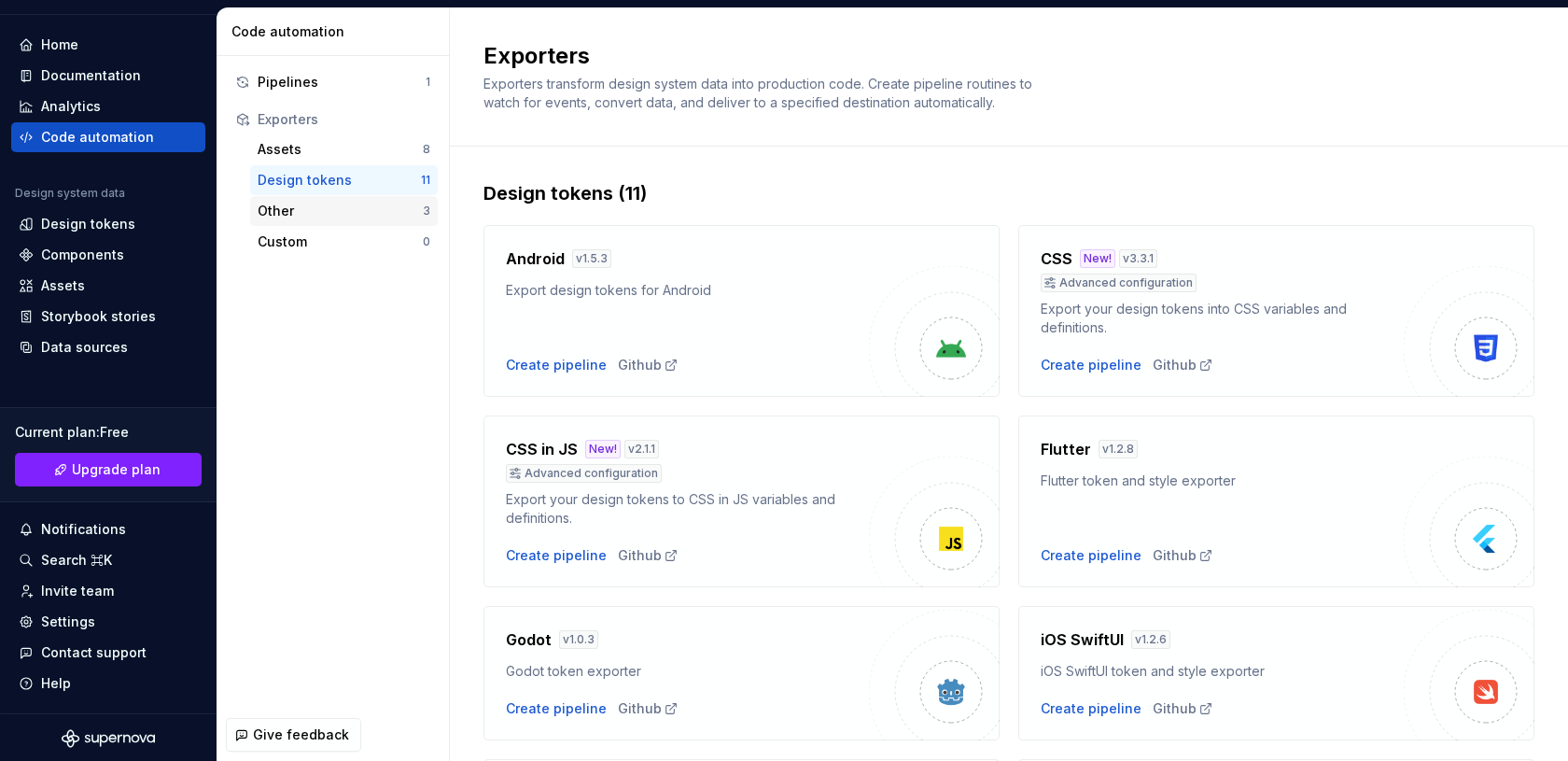 click on "Other 3" at bounding box center [343, 211] 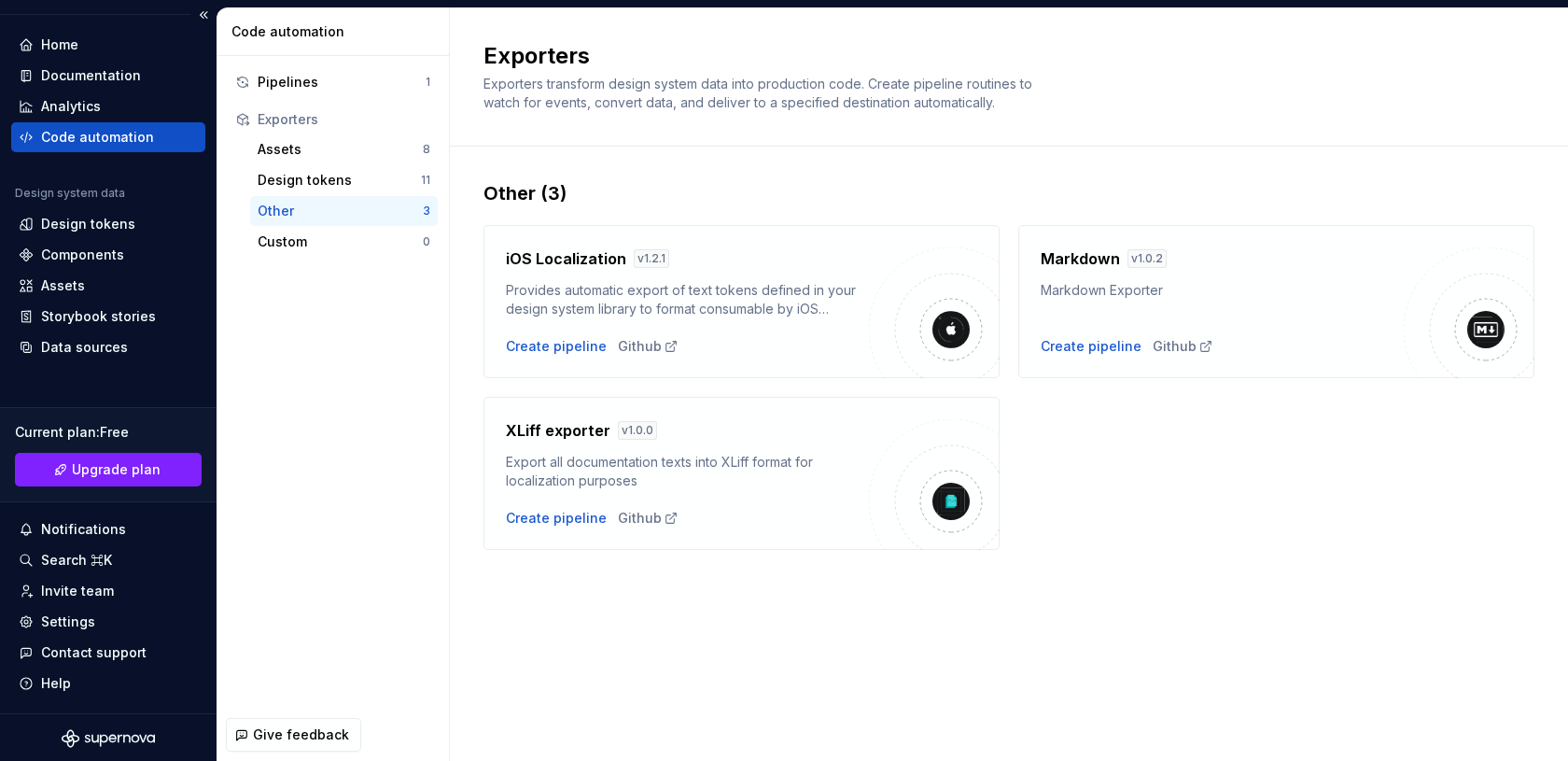 click on "Code automation" at bounding box center (97, 137) 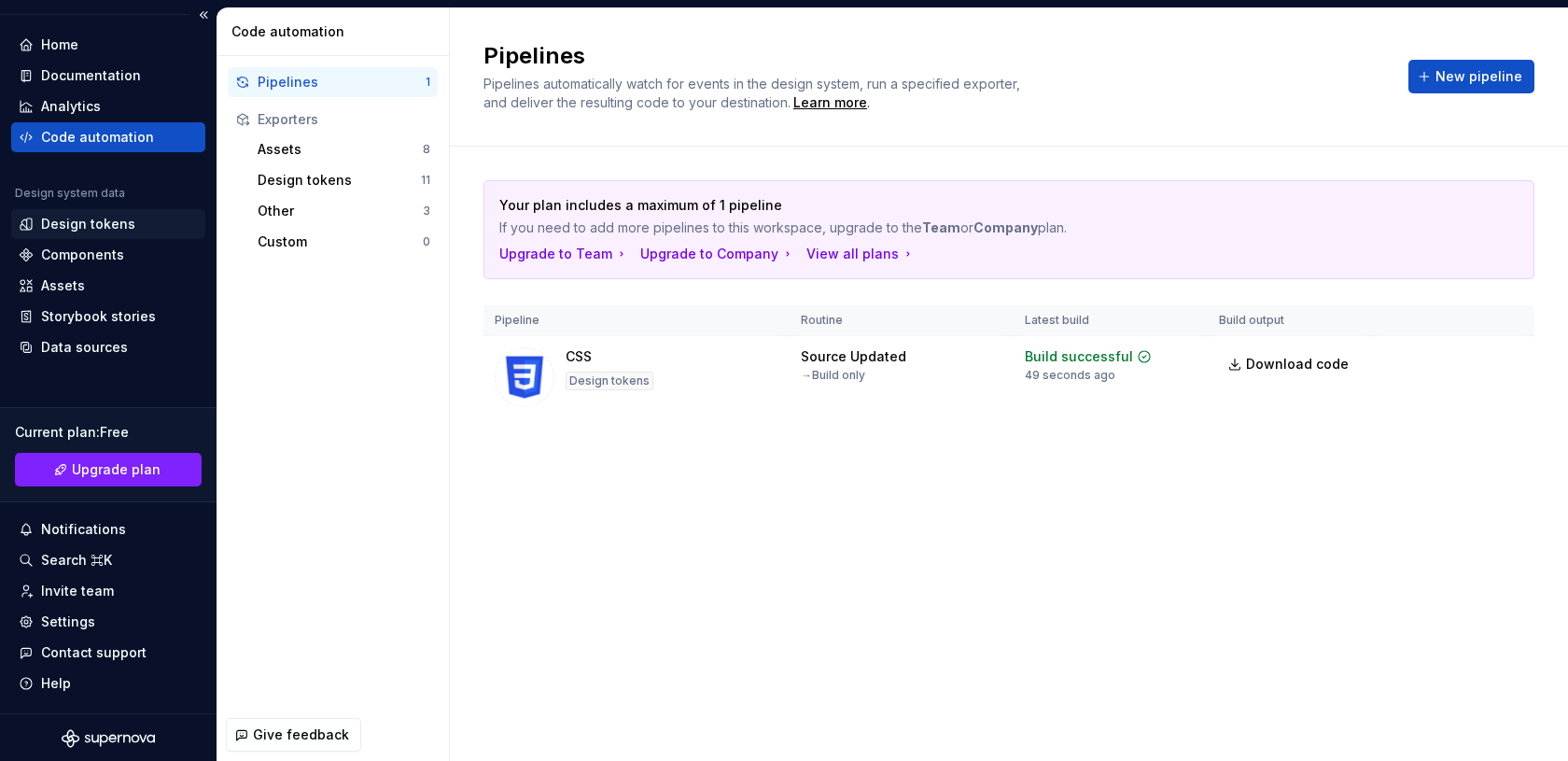 click on "Design tokens" at bounding box center [88, 224] 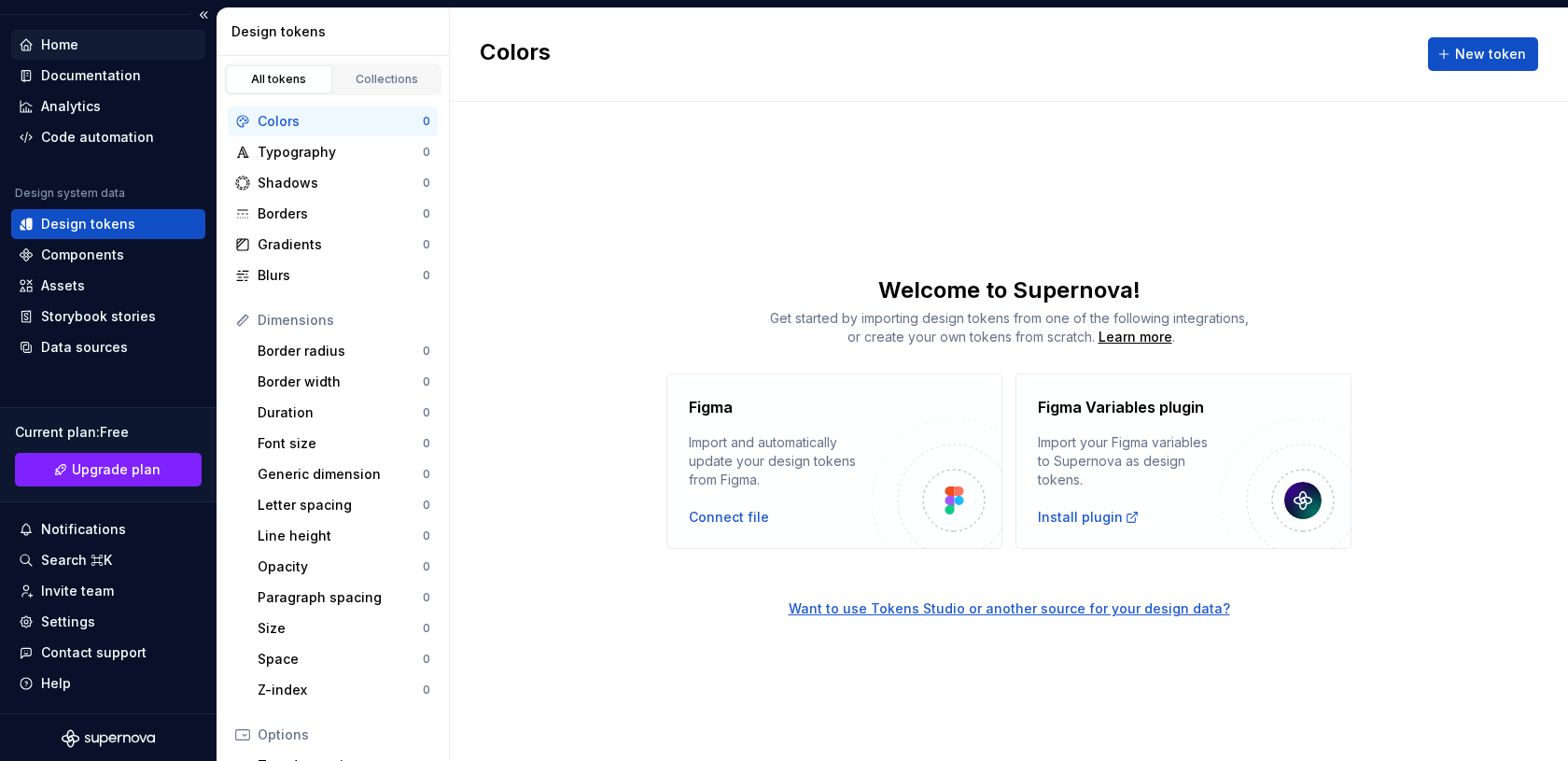 click on "Home" at bounding box center (60, 45) 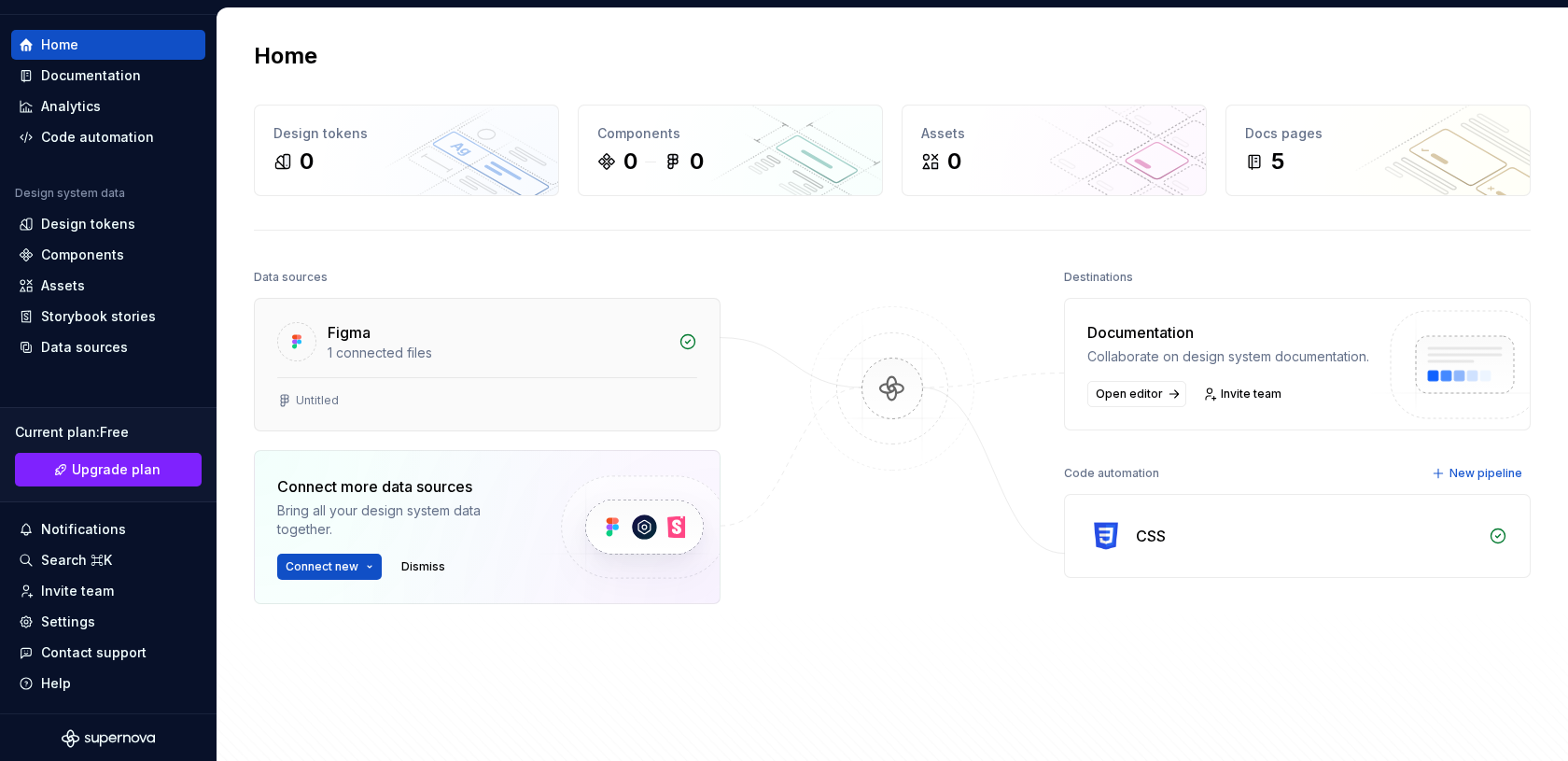 click on "Figma 1 connected files" at bounding box center [487, 338] 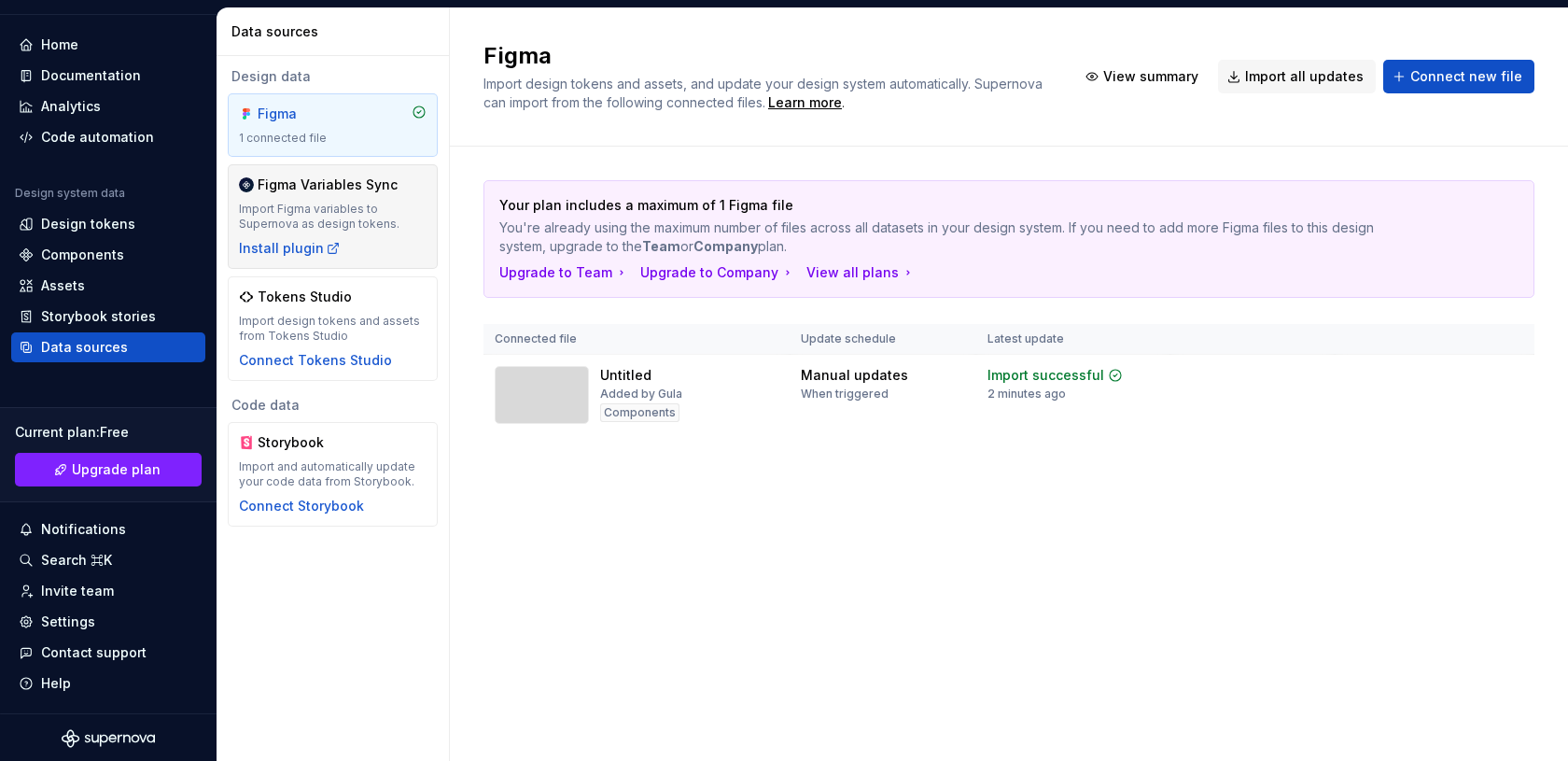 click on "Figma Variables Sync Import Figma variables to Supernova as design tokens. Install plugin" at bounding box center [332, 217] 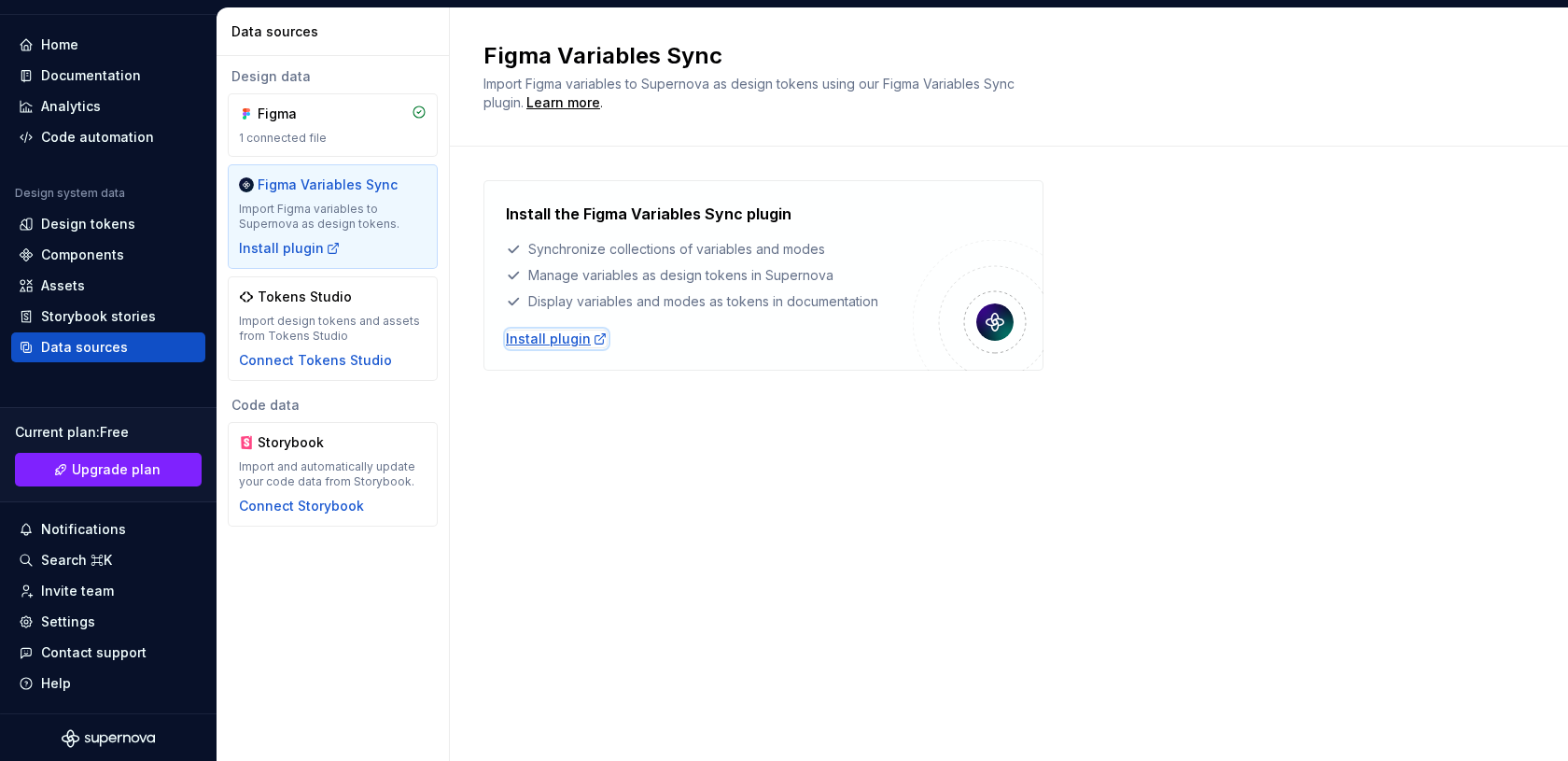 click on "Install plugin" at bounding box center [556, 339] 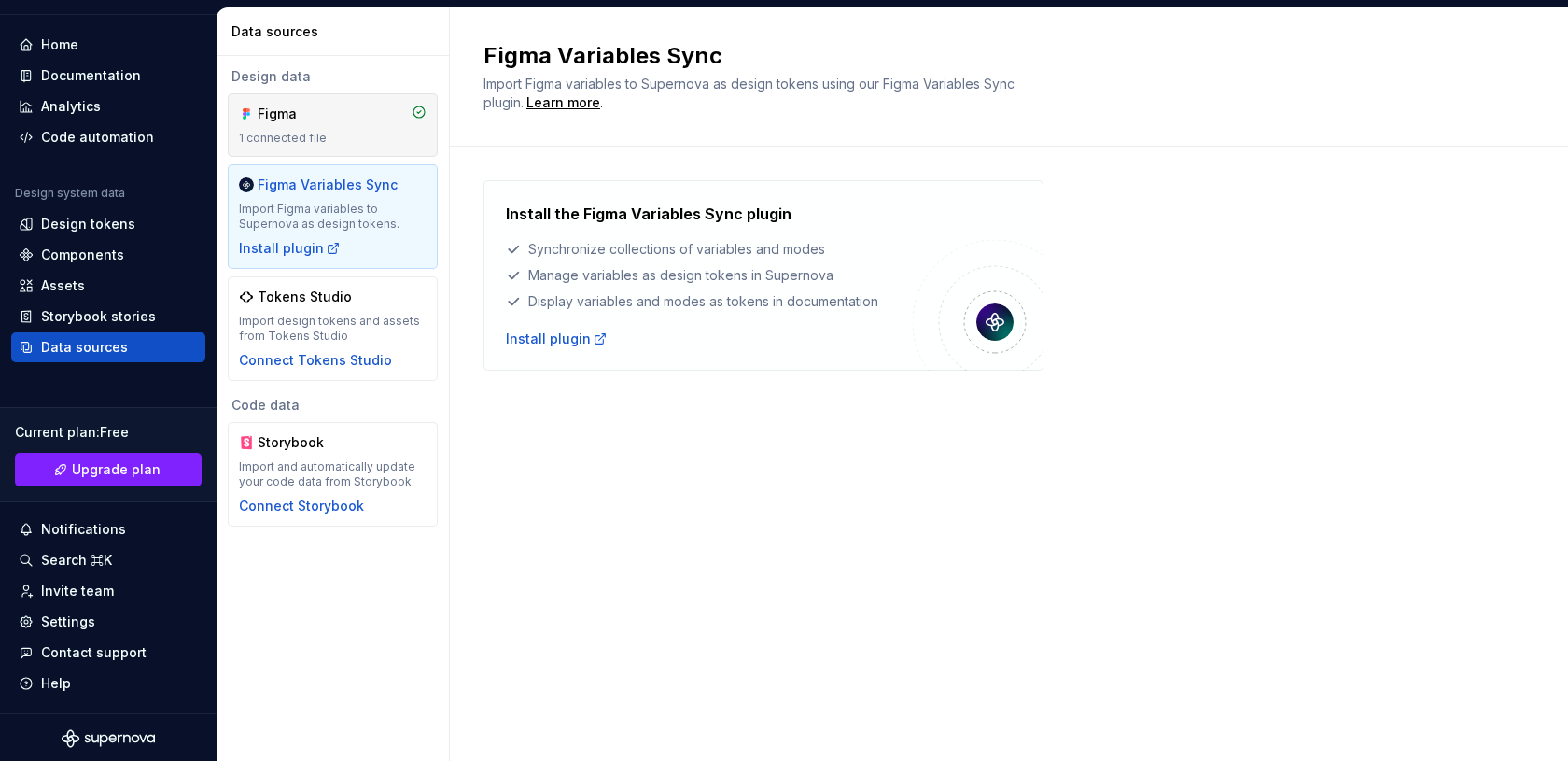 click on "Figma 1 connected file" at bounding box center [332, 125] 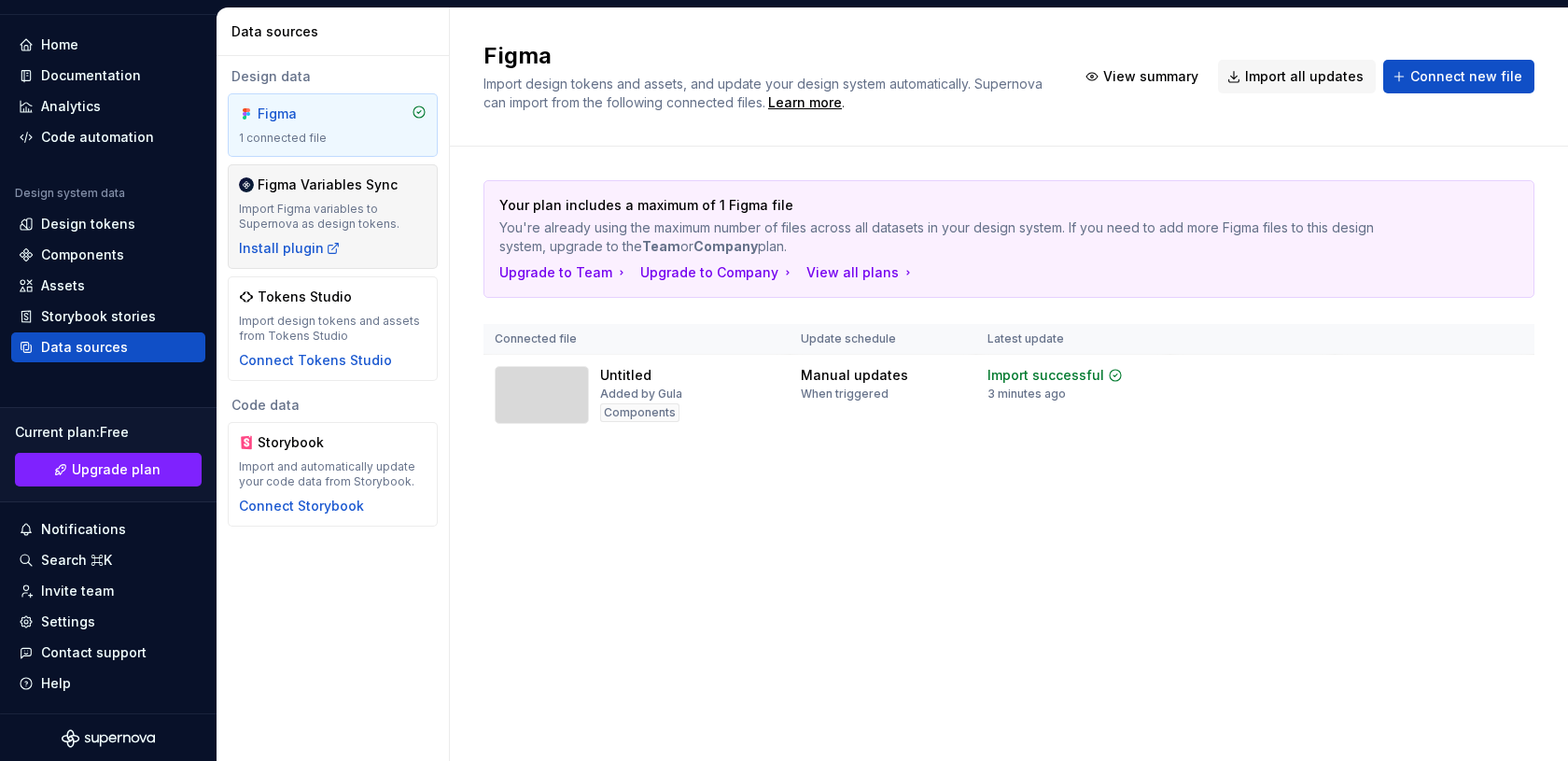 click on "Figma Variables Sync" at bounding box center (328, 185) 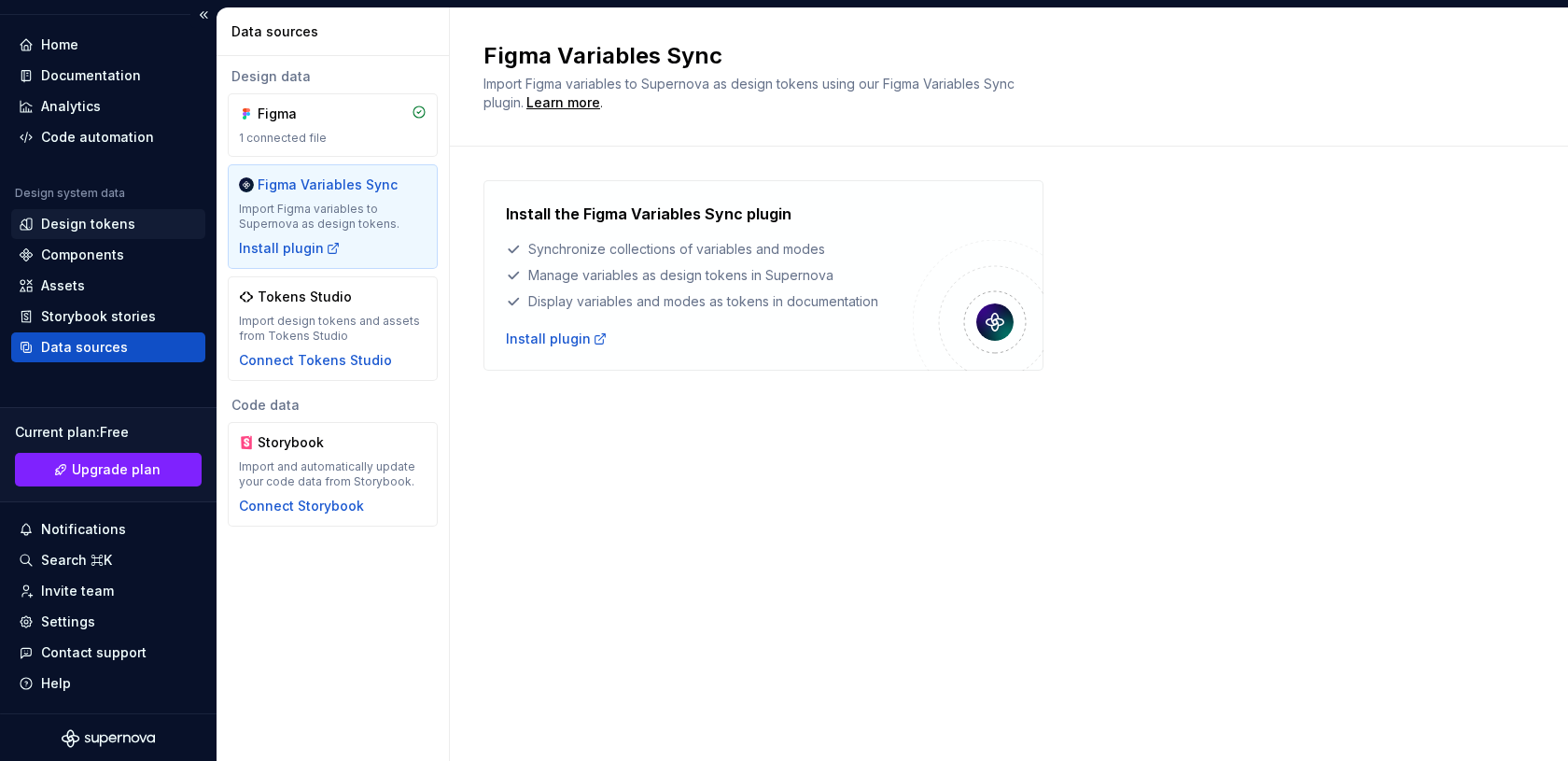 click on "Design tokens" at bounding box center (88, 224) 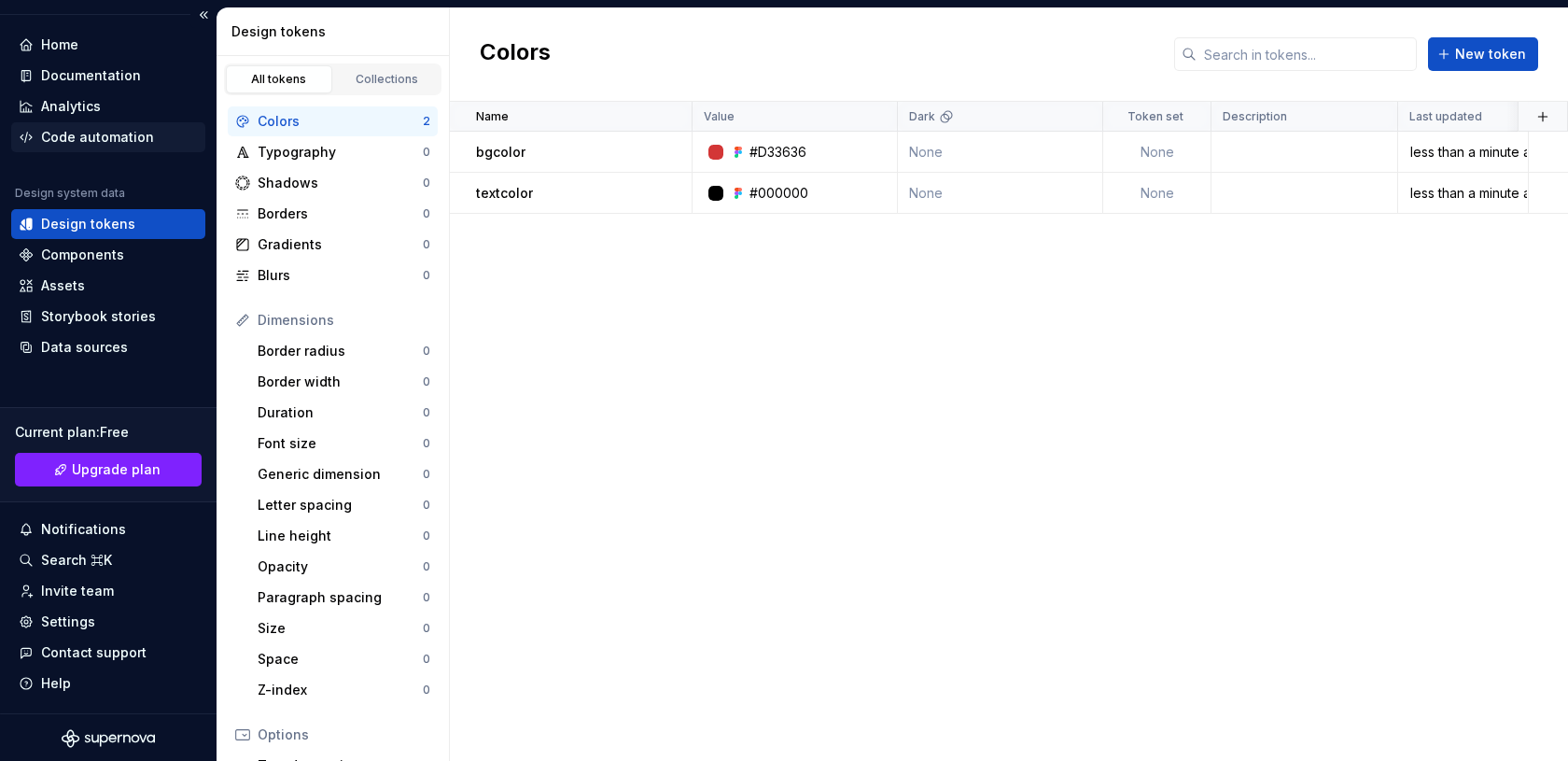 click on "Code automation" at bounding box center [97, 137] 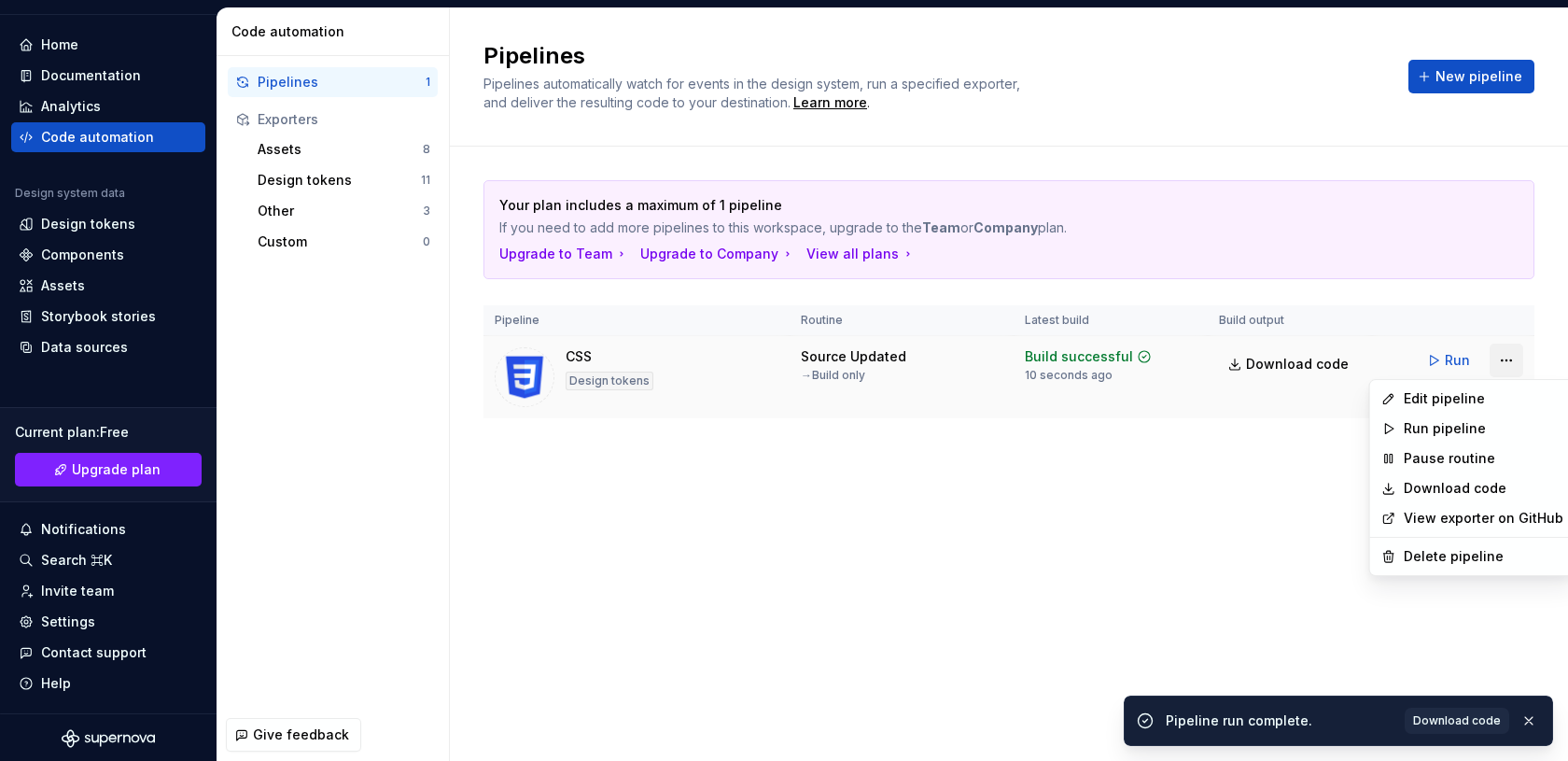 click on "N ODS G Home Documentation Analytics Code automation Design system data Design tokens Components Assets Storybook stories Data sources Current plan :  Free Upgrade plan Notifications Search ⌘K Invite team Settings Contact support Help Code automation Pipelines 1 Exporters Assets 8 Design tokens 11 Other 3 Custom 0 Give feedback Pipelines Pipelines automatically watch for events in the design system, run a specified exporter, and deliver the resulting code to your destination.   Learn more . New pipeline Your plan includes a maximum of 1 pipeline If you need to add more pipelines to this workspace, upgrade to the  Team  or  Company  plan. Upgrade to Team Upgrade to Company View all plans Pipeline Routine Latest build Build output CSS Design tokens Source Updated →  Build only Build successful 10 seconds ago Download code Run   Pipeline run complete. Download code * Edit pipeline Run pipeline Pause routine Download code View exporter on GitHub Delete pipeline" at bounding box center [784, 380] 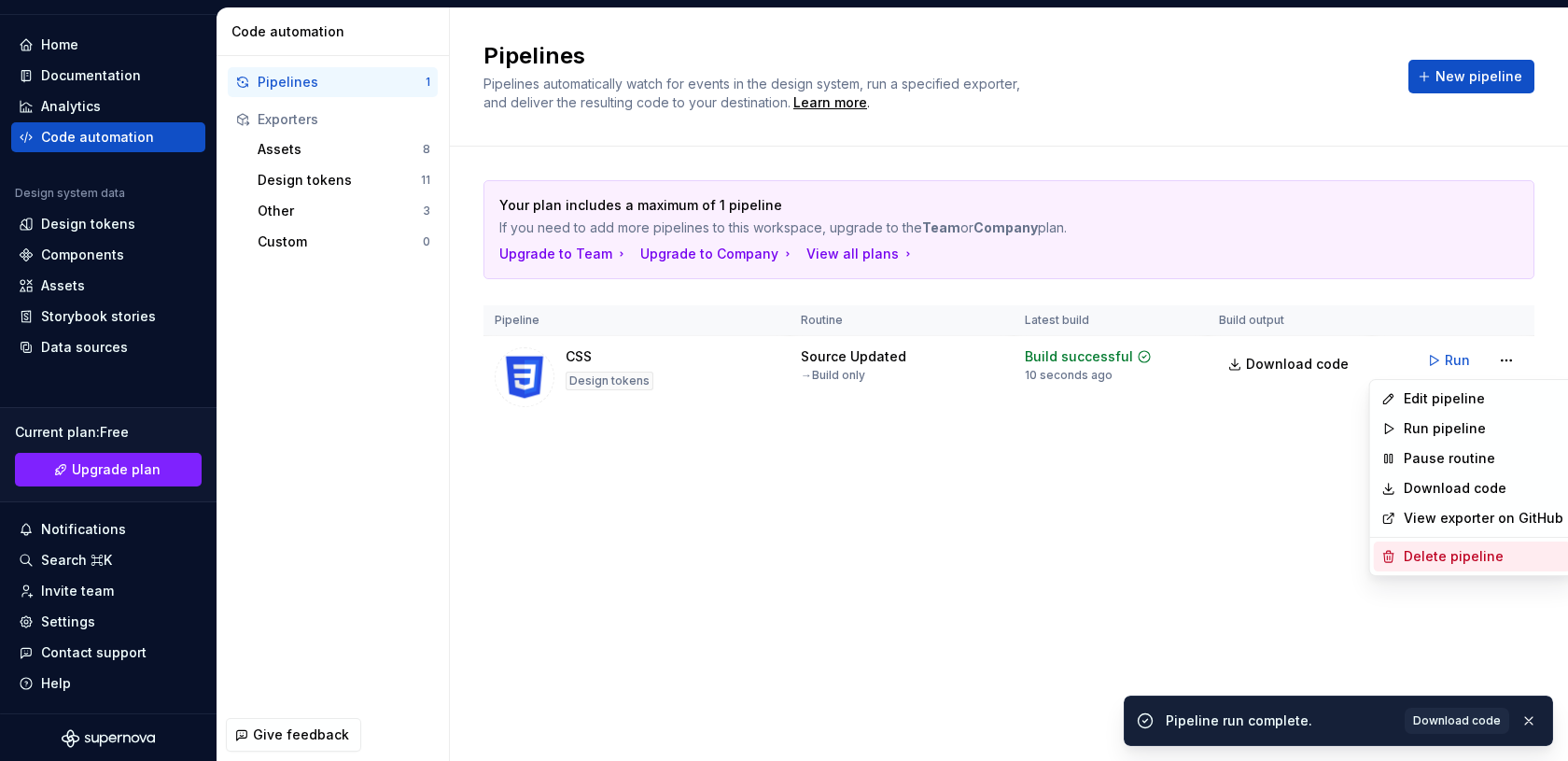 click on "Delete pipeline" at bounding box center (1483, 557) 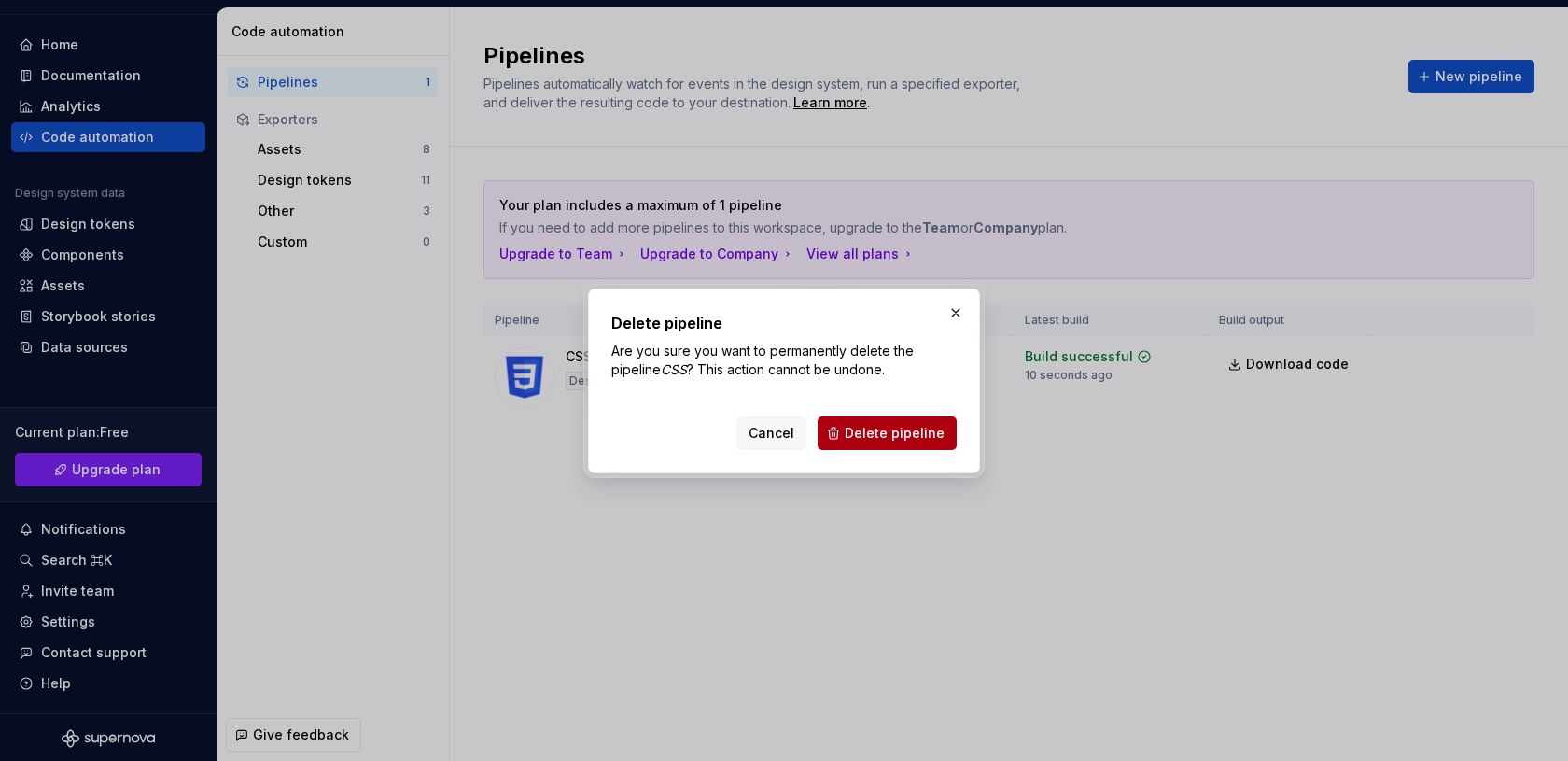 click on "Delete pipeline" at bounding box center (894, 433) 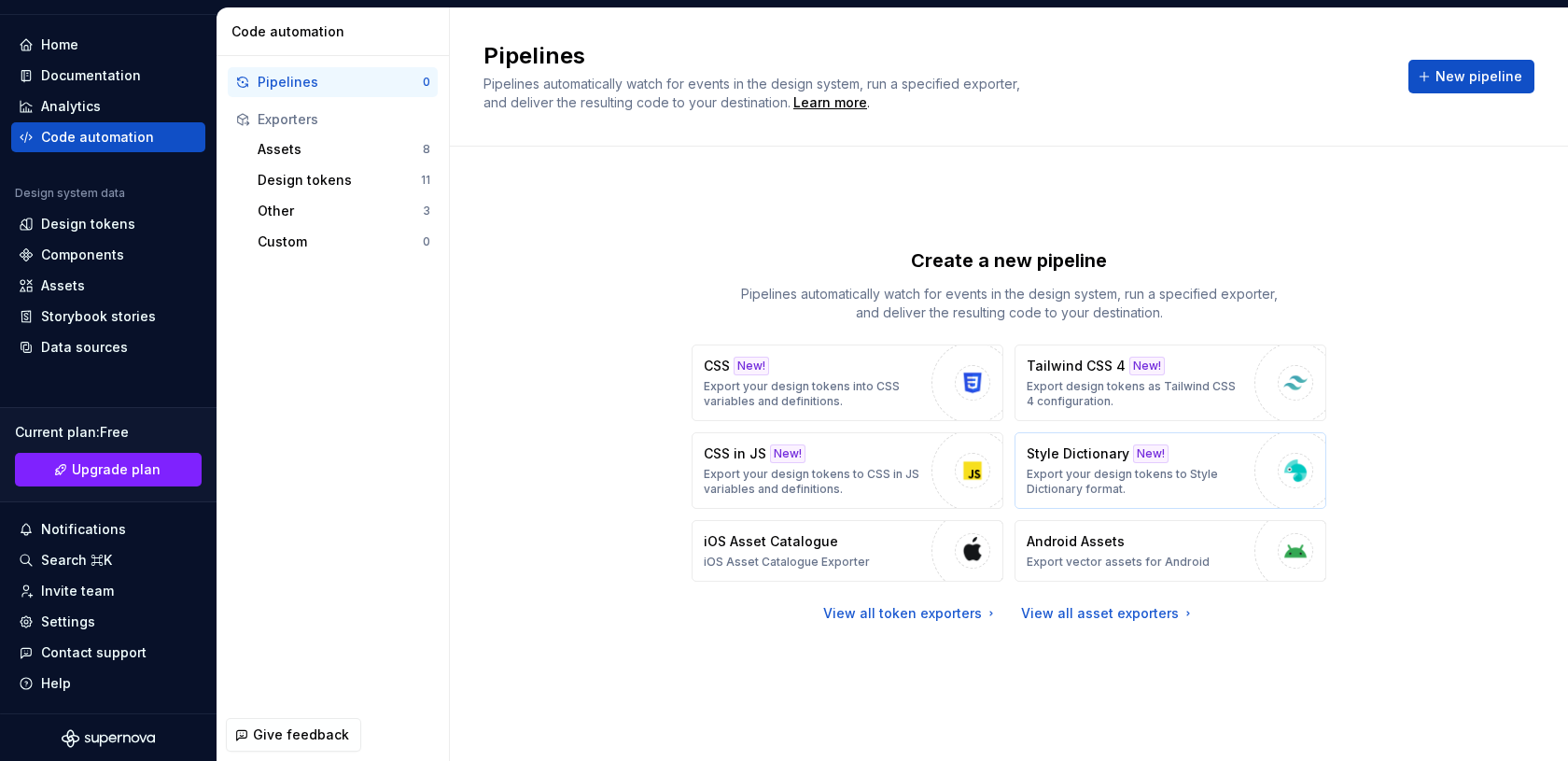 click on "Export your design tokens to Style Dictionary format." at bounding box center (1136, 482) 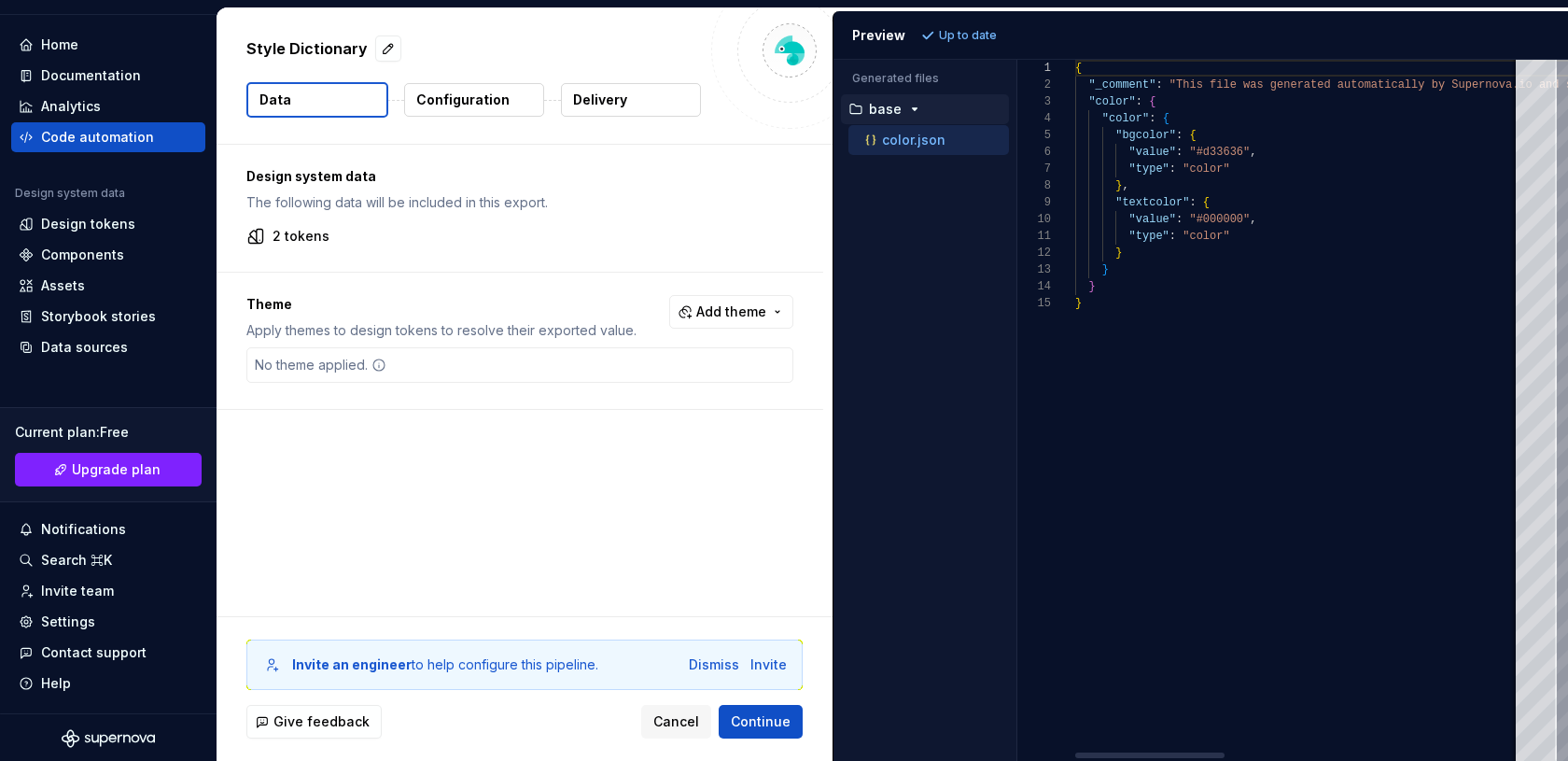 click on "Design system data The following data will be included in this export. 2 tokens Theme Apply themes to design tokens to resolve their exported value. Add theme No theme applied." at bounding box center (525, 380) 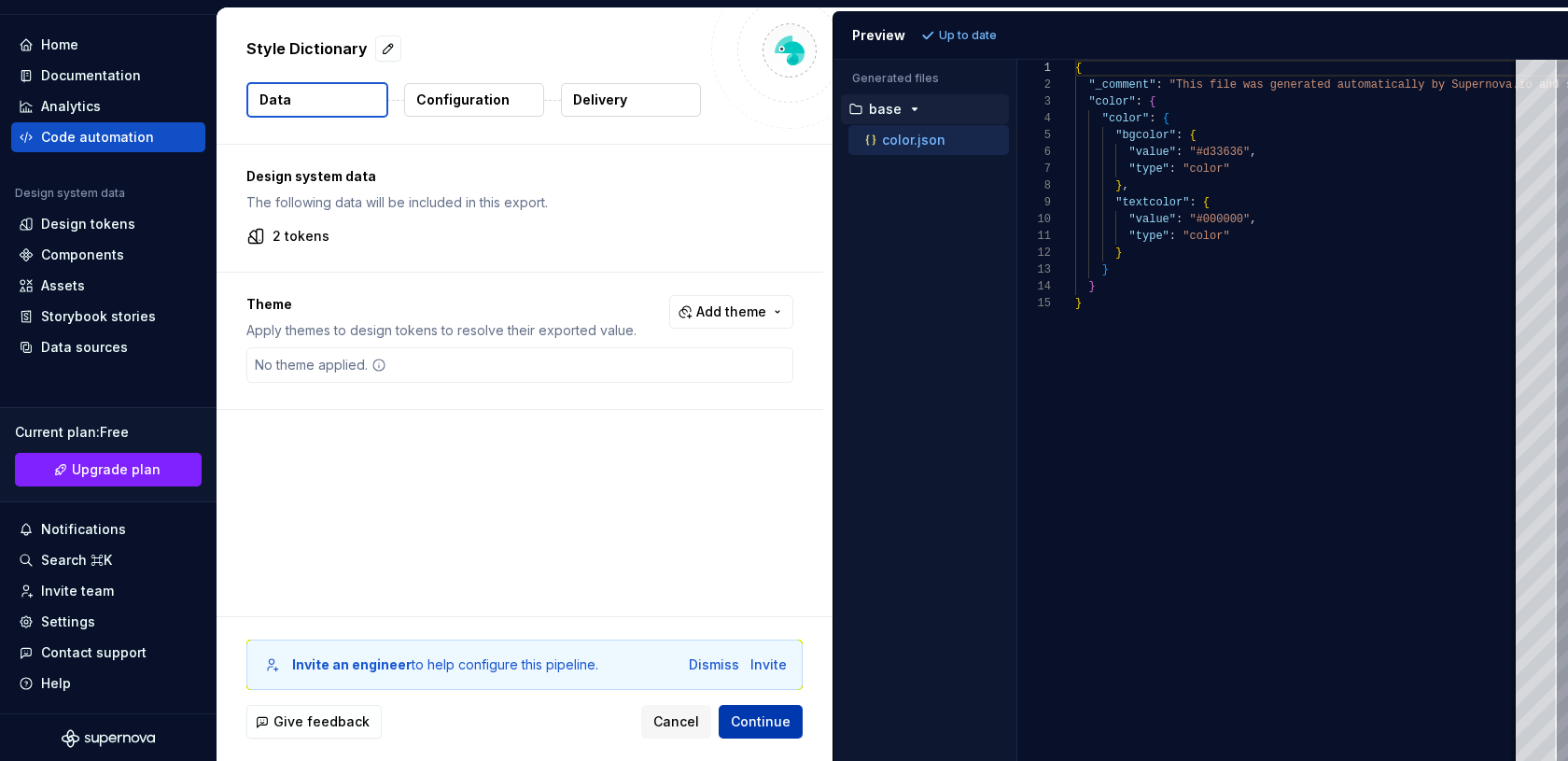 click on "Continue" at bounding box center [761, 722] 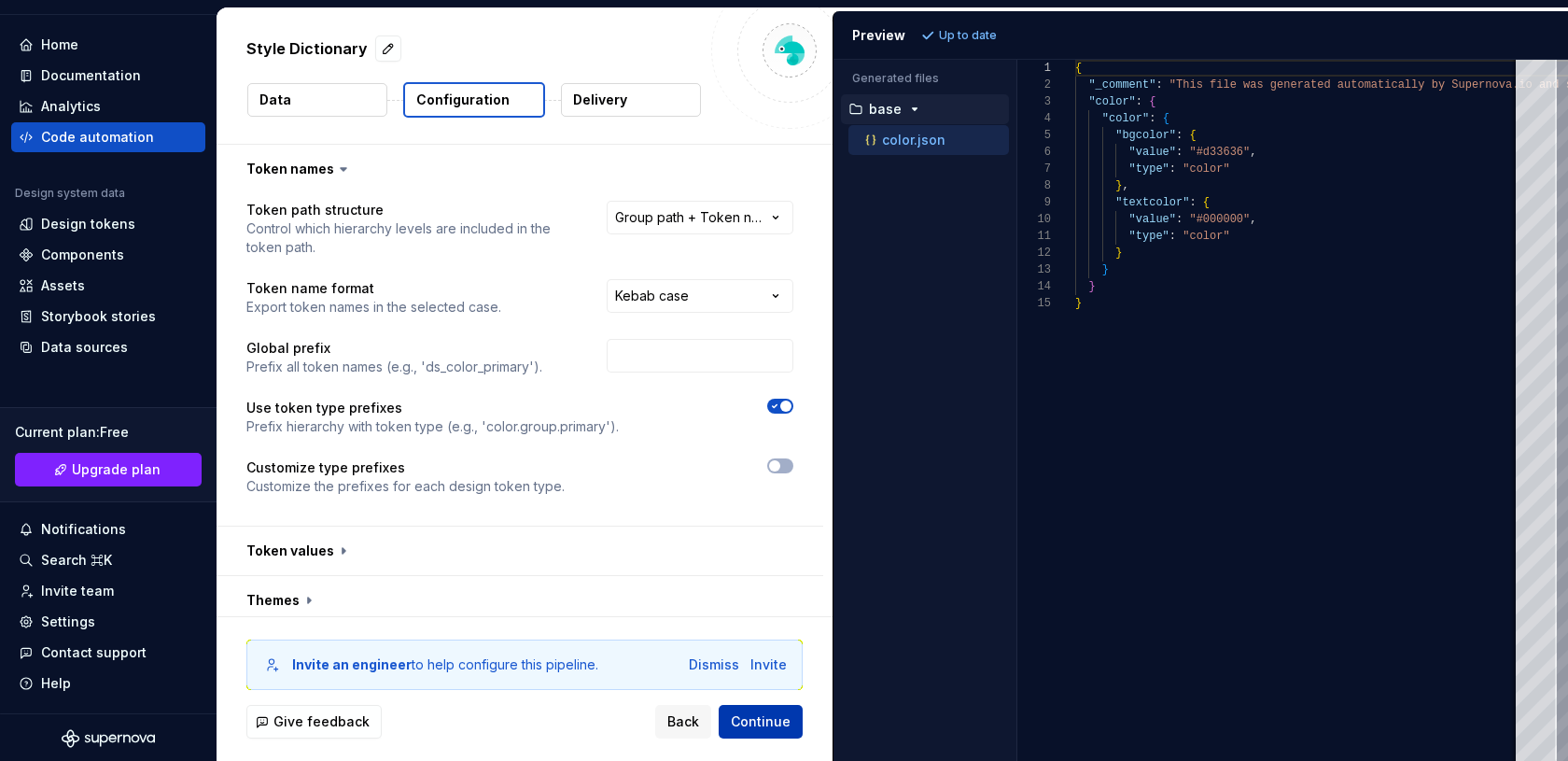 click on "Continue" at bounding box center (761, 722) 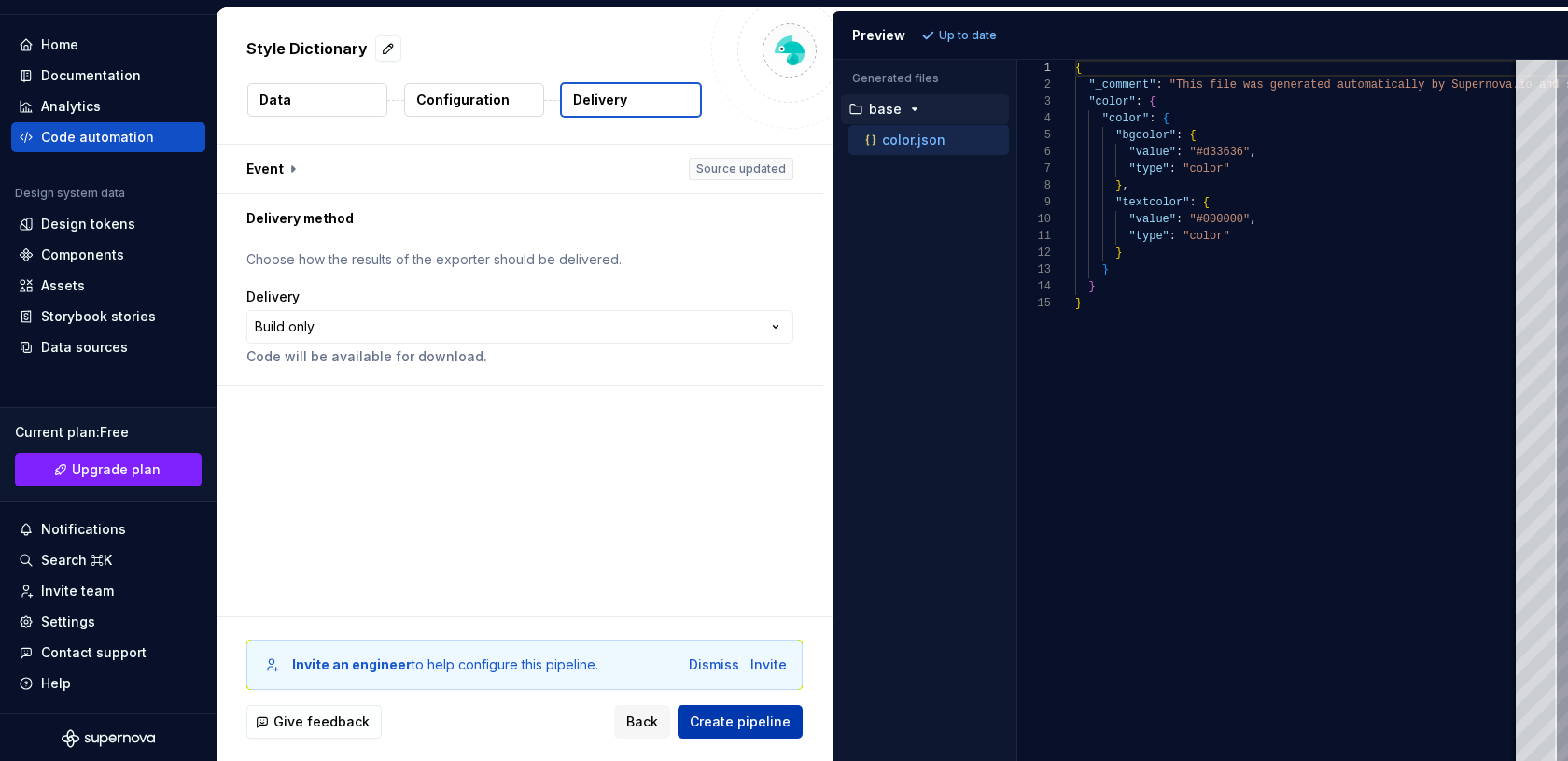 click on "Create pipeline" at bounding box center [740, 722] 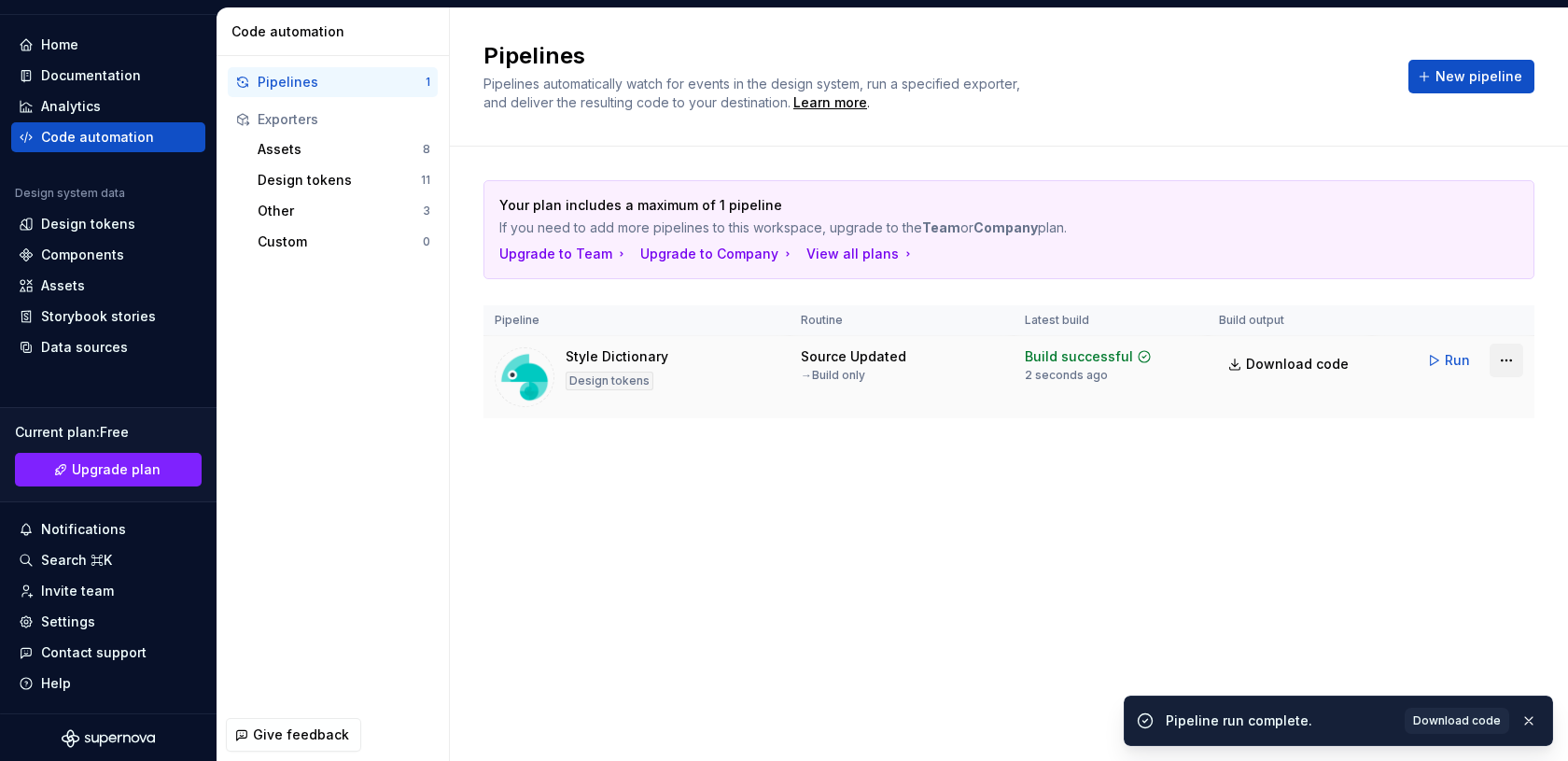 click on "N ODS G Home Documentation Analytics Code automation Design system data Design tokens Components Assets Storybook stories Data sources Current plan :  Free Upgrade plan Notifications Search ⌘K Invite team Settings Contact support Help Code automation Pipelines 1 Exporters Assets 8 Design tokens 11 Other 3 Custom 0 Give feedback Pipelines Pipelines automatically watch for events in the design system, run a specified exporter, and deliver the resulting code to your destination.   Learn more . New pipeline Your plan includes a maximum of 1 pipeline If you need to add more pipelines to this workspace, upgrade to the  Team  or  Company  plan. Upgrade to Team Upgrade to Company View all plans Pipeline Routine Latest build Build output Style Dictionary Design tokens Source Updated →  Build only Build successful 2 seconds ago Download code Run   Pipeline run complete. Download code *" at bounding box center (784, 380) 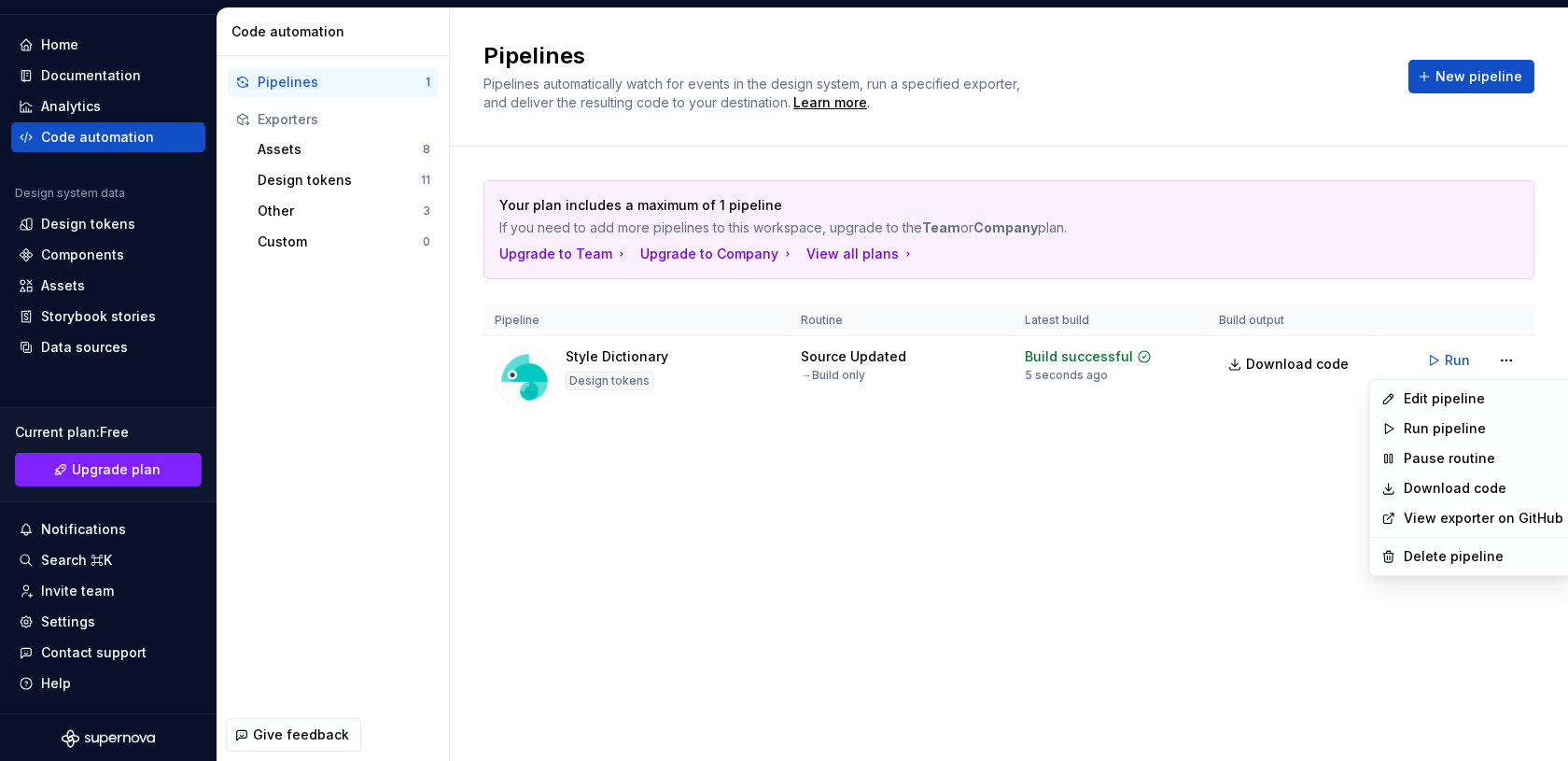 click on "View exporter on GitHub" at bounding box center [1483, 518] 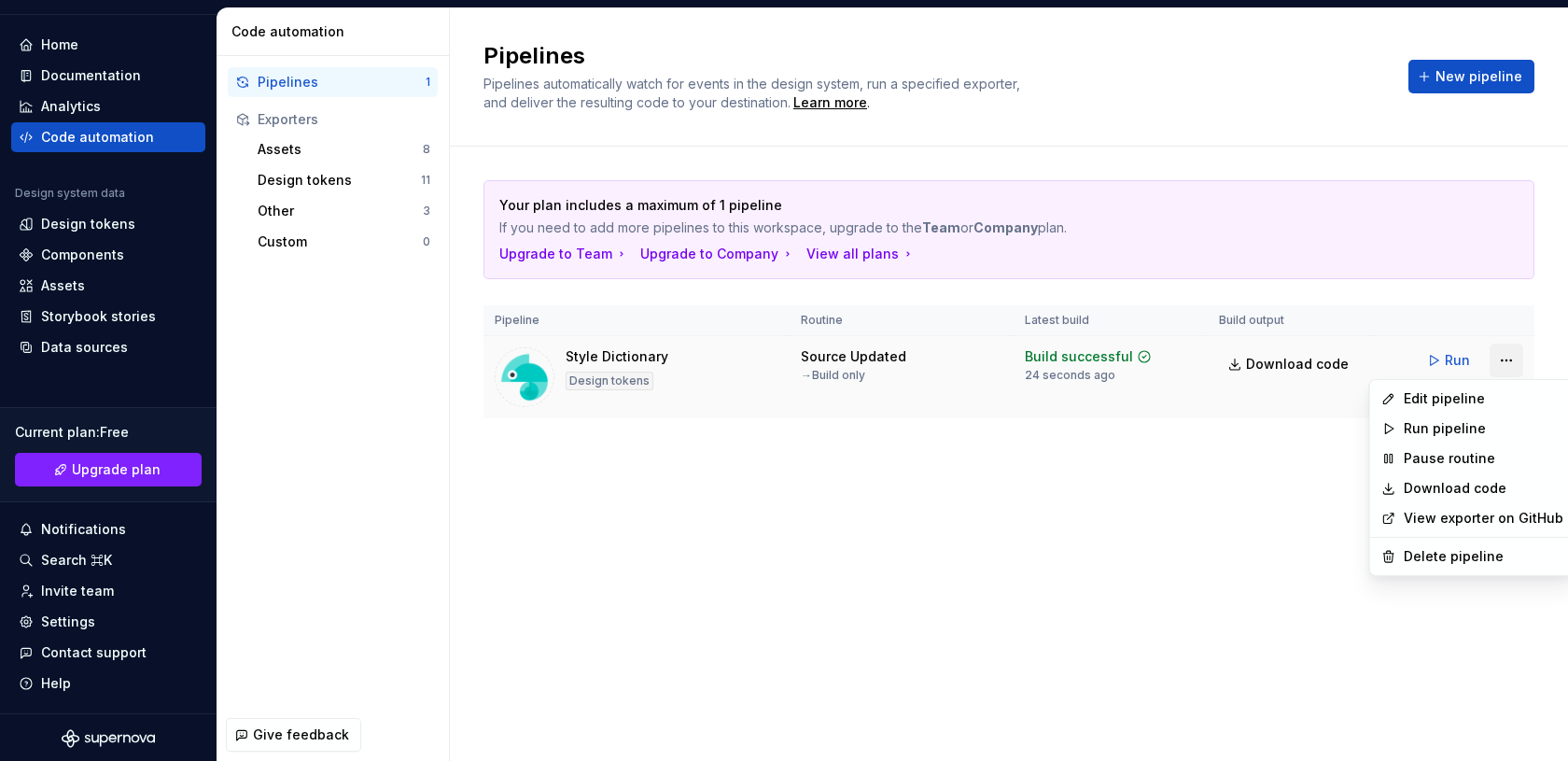 click on "N ODS G Home Documentation Analytics Code automation Design system data Design tokens Components Assets Storybook stories Data sources Current plan :  Free Upgrade plan Notifications Search ⌘K Invite team Settings Contact support Help Code automation Pipelines 1 Exporters Assets 8 Design tokens 11 Other 3 Custom 0 Give feedback Pipelines Pipelines automatically watch for events in the design system, run a specified exporter, and deliver the resulting code to your destination.   Learn more . New pipeline Your plan includes a maximum of 1 pipeline If you need to add more pipelines to this workspace, upgrade to the  Team  or  Company  plan. Upgrade to Team Upgrade to Company View all plans Pipeline Routine Latest build Build output Style Dictionary Design tokens Source Updated →  Build only Build successful 24 seconds ago Download code Run   * Edit pipeline Run pipeline Pause routine Download code View exporter on GitHub Delete pipeline" at bounding box center (784, 380) 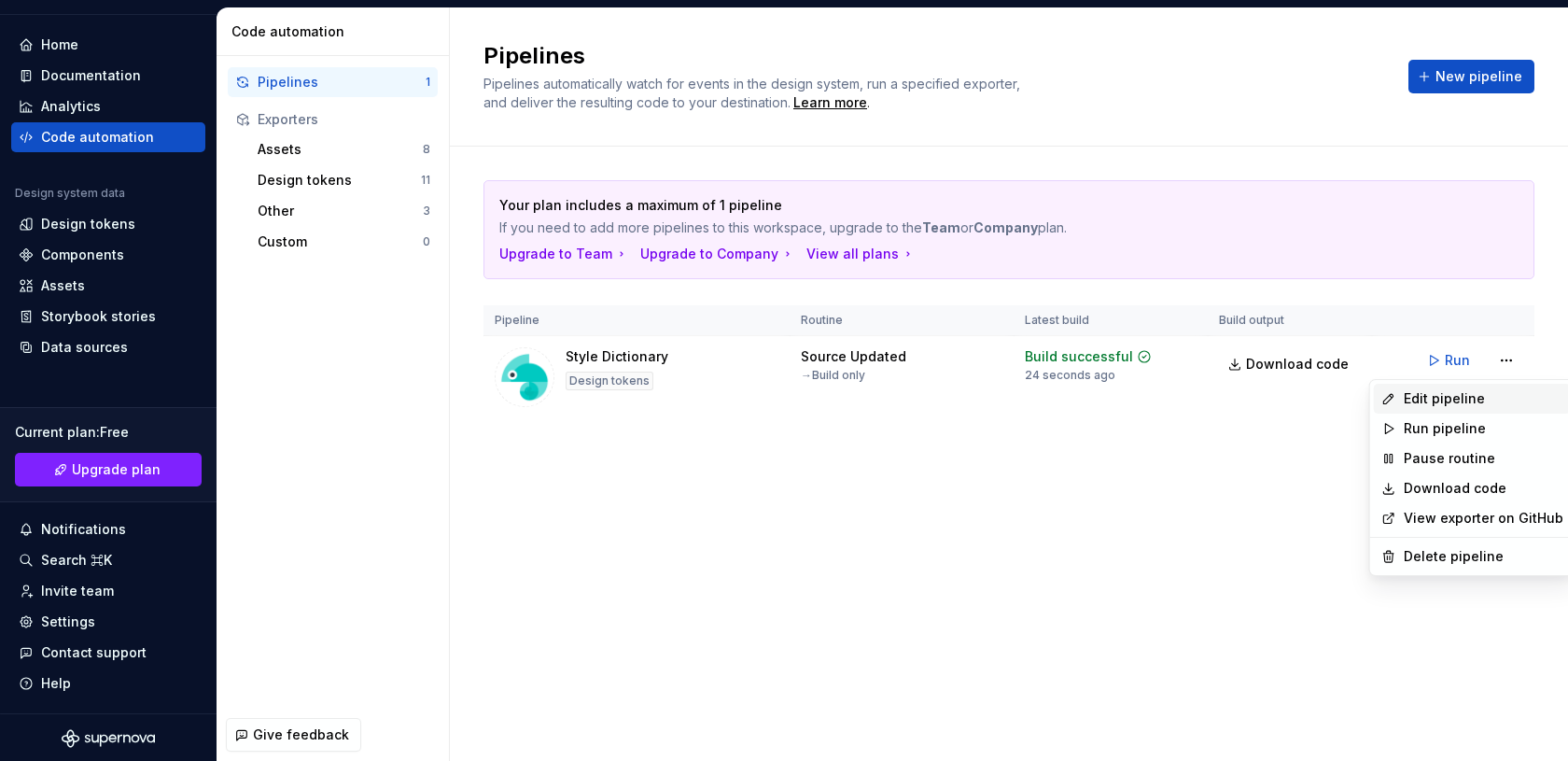 click on "Edit pipeline" at bounding box center [1483, 399] 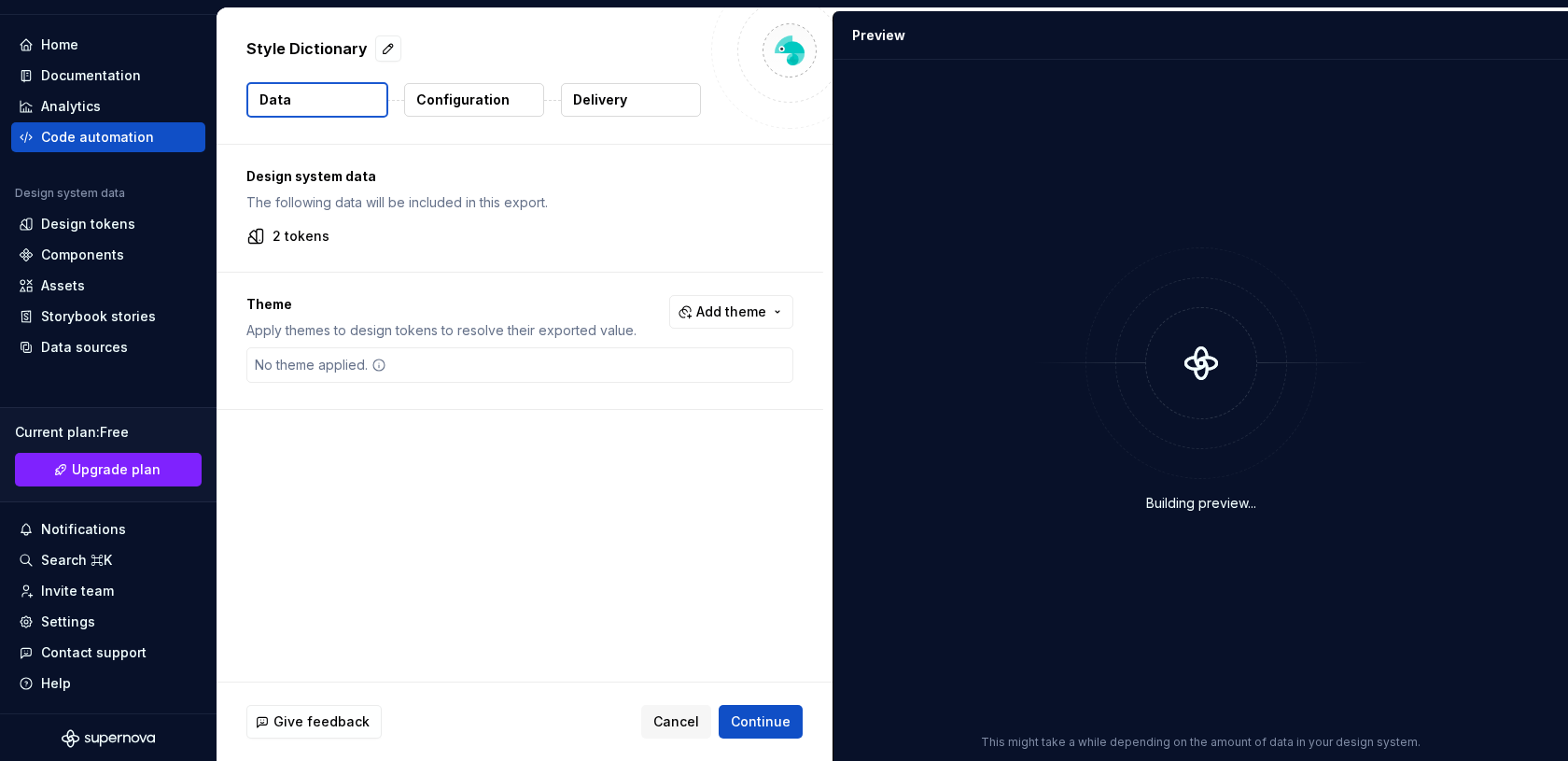 click on "Delivery" at bounding box center [631, 100] 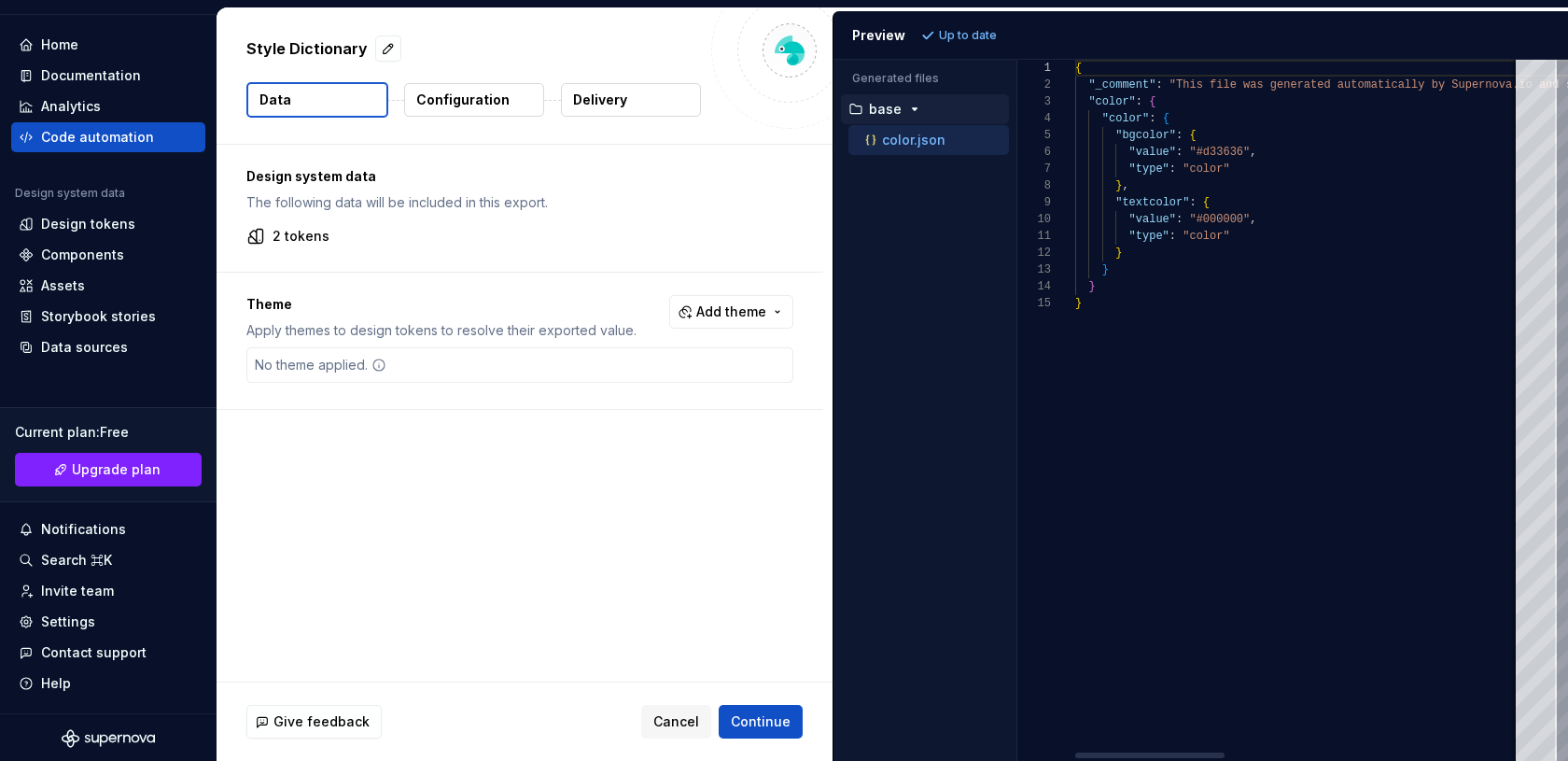 click on "Delivery" at bounding box center (600, 100) 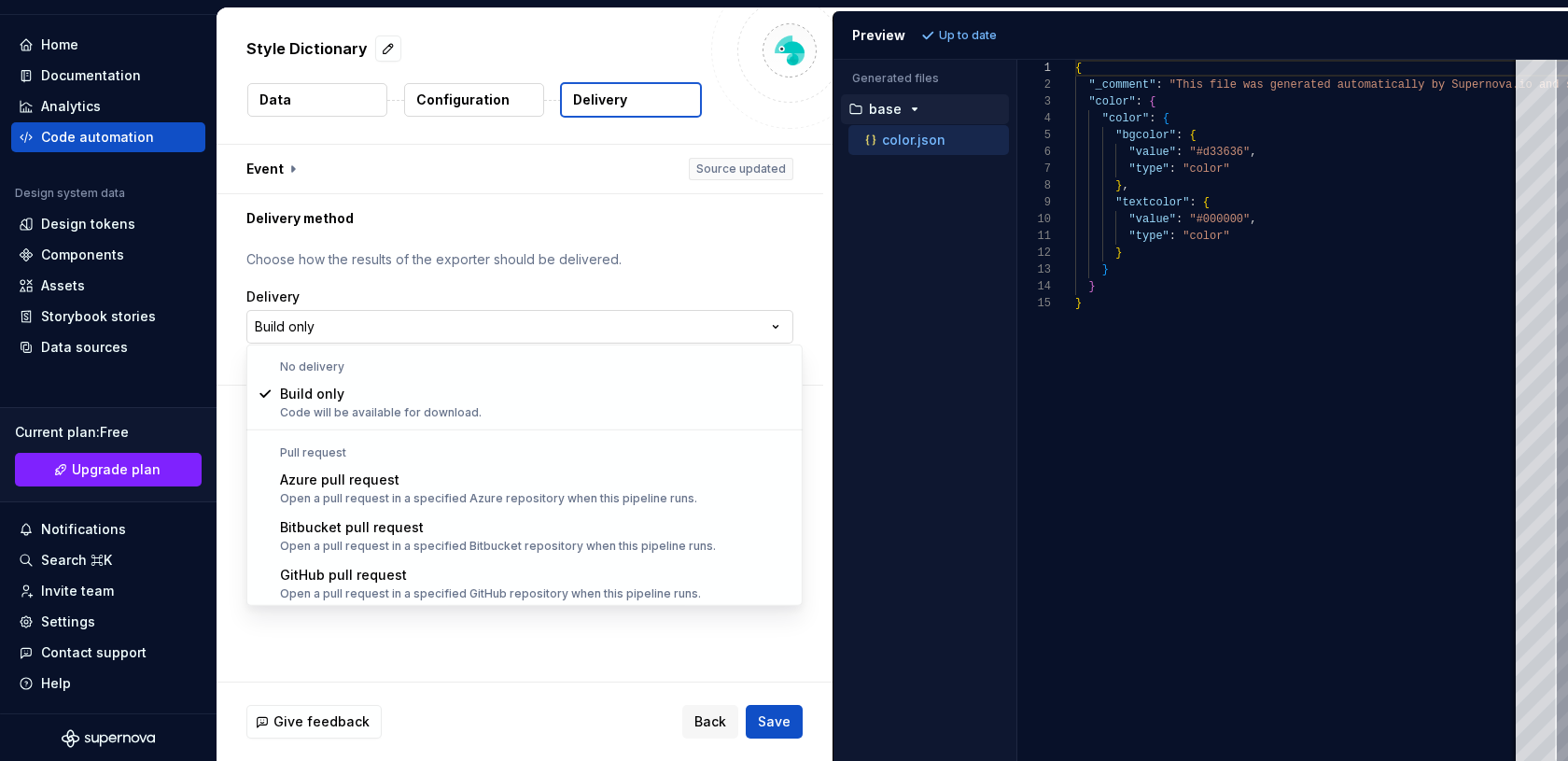 click on "**********" at bounding box center (784, 380) 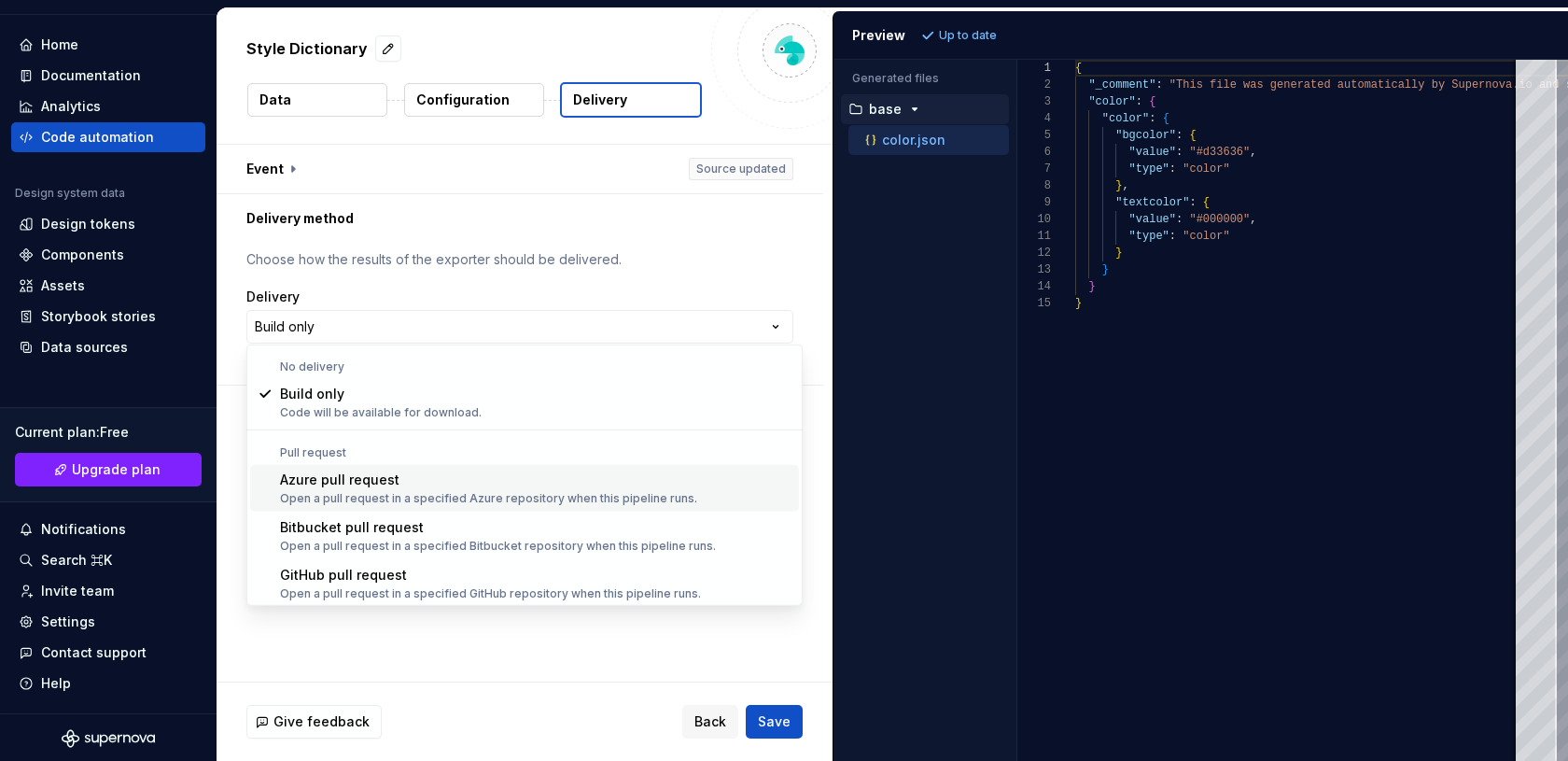 scroll, scrollTop: 51, scrollLeft: 0, axis: vertical 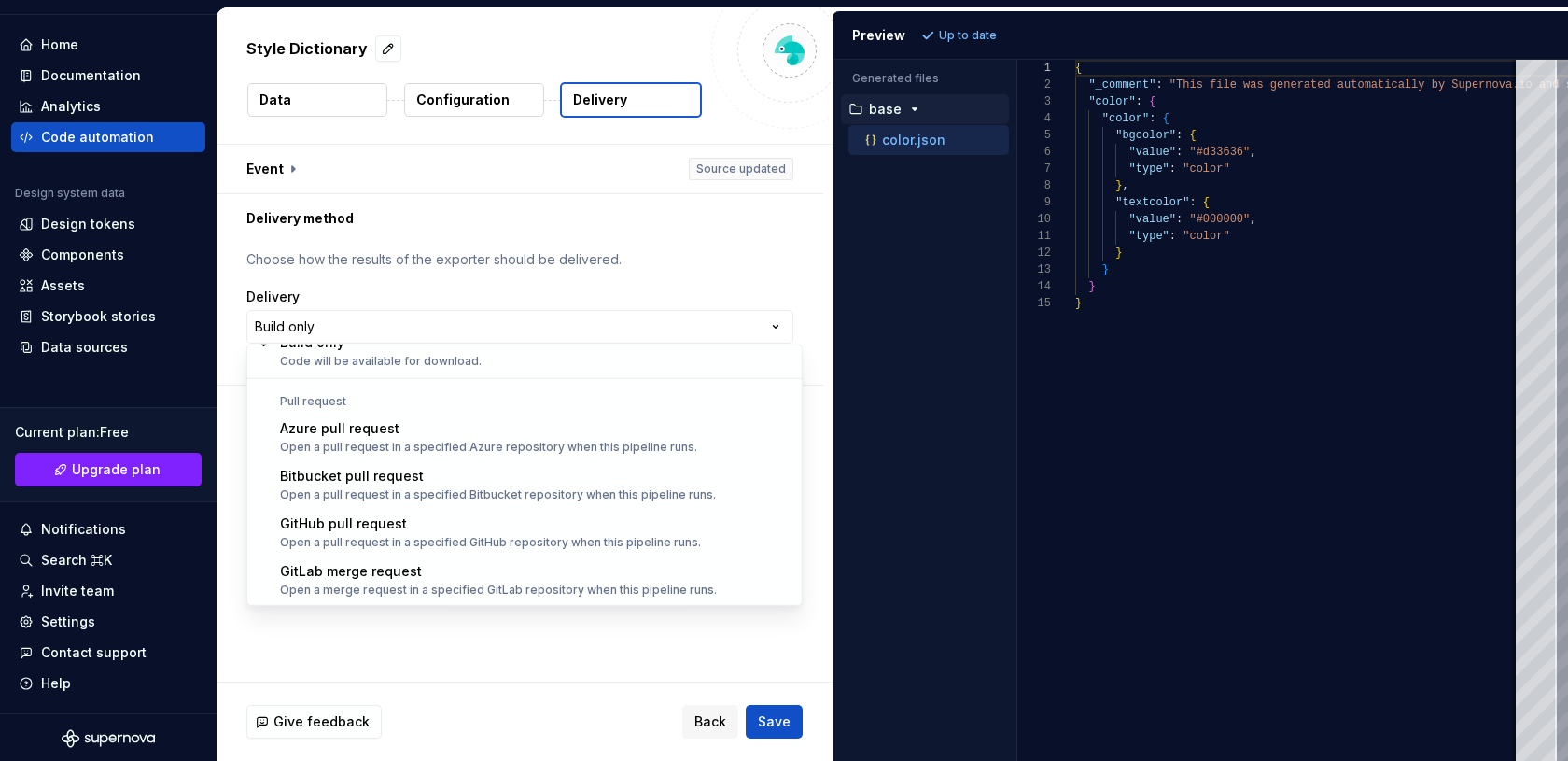 select on "******" 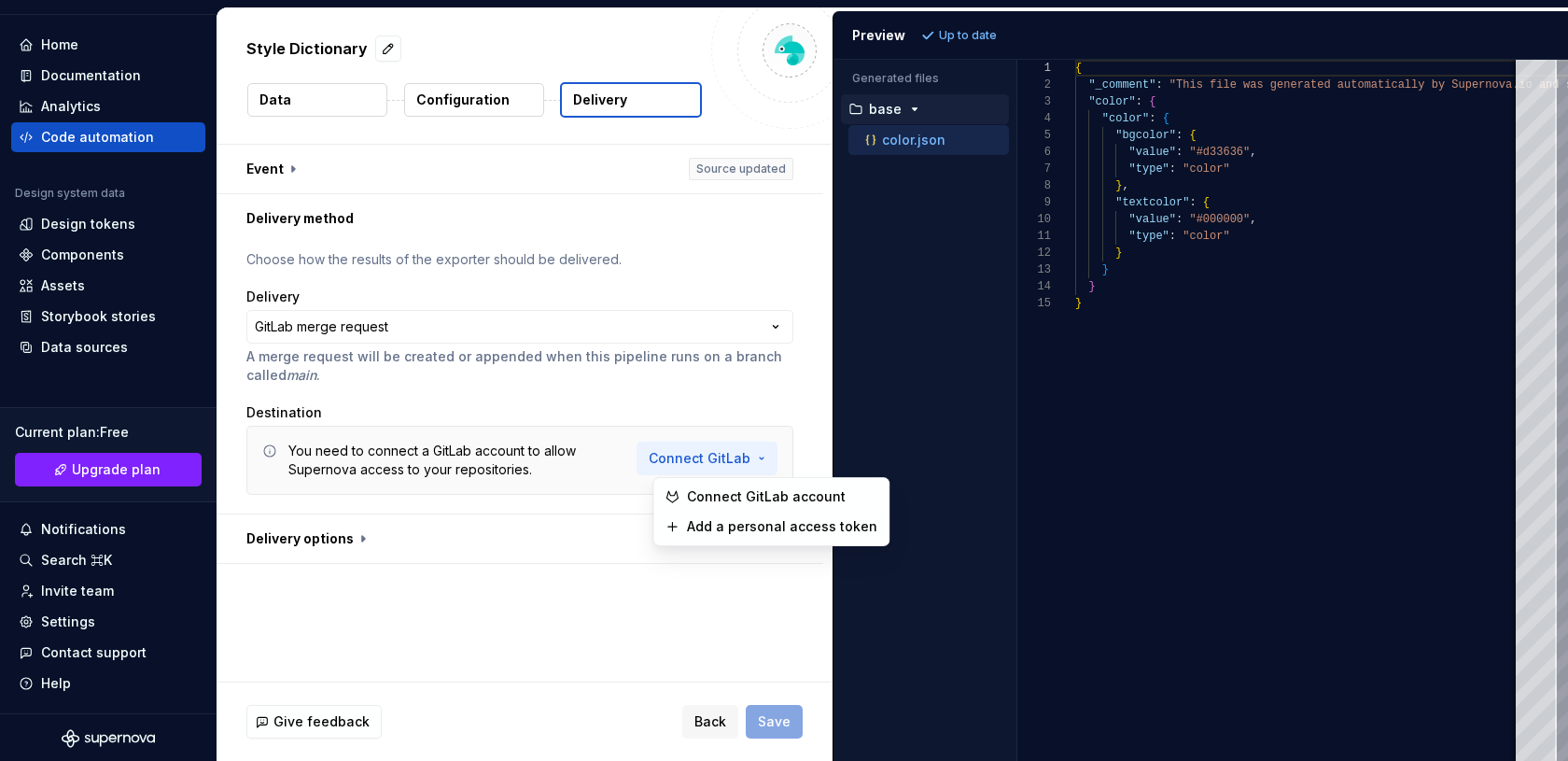 click on "**********" at bounding box center (784, 380) 